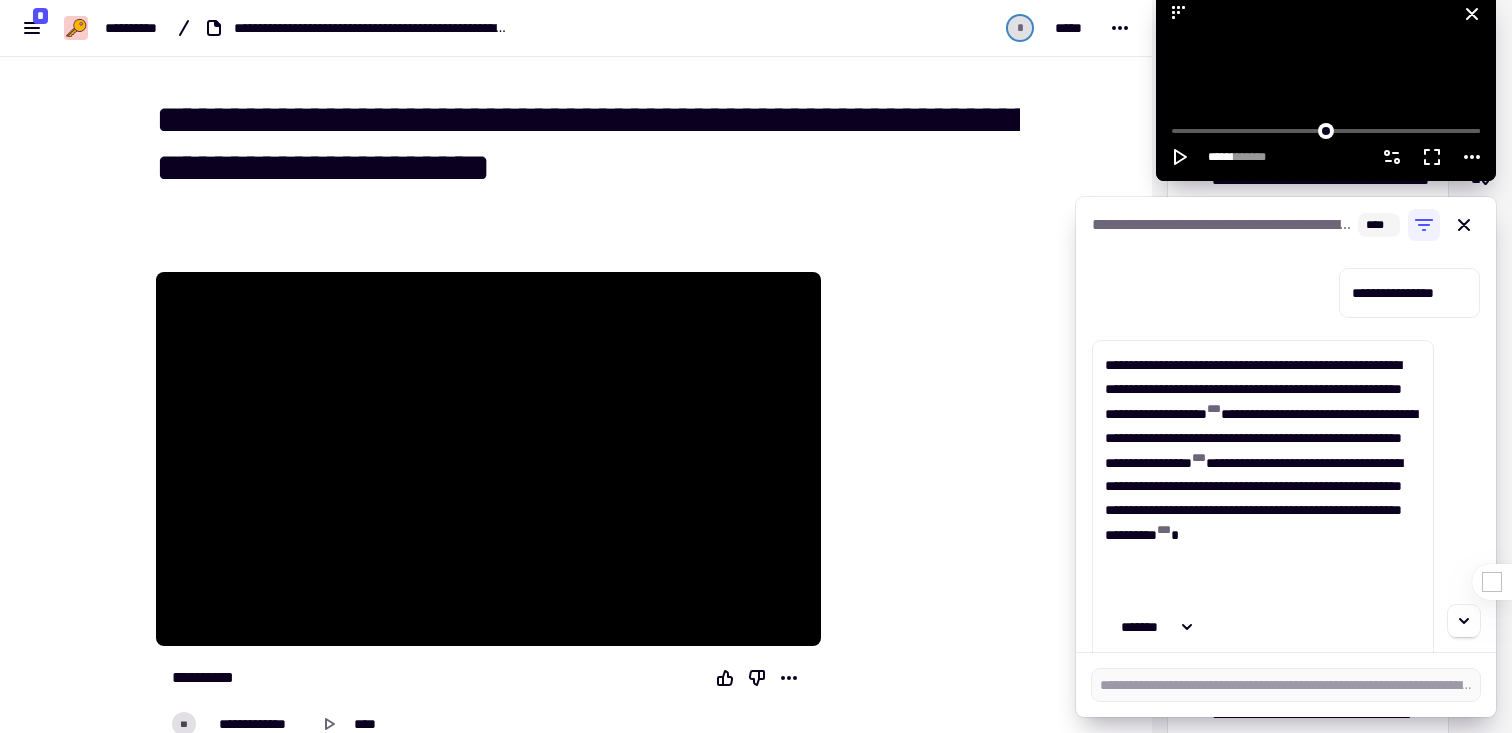 scroll, scrollTop: 0, scrollLeft: 0, axis: both 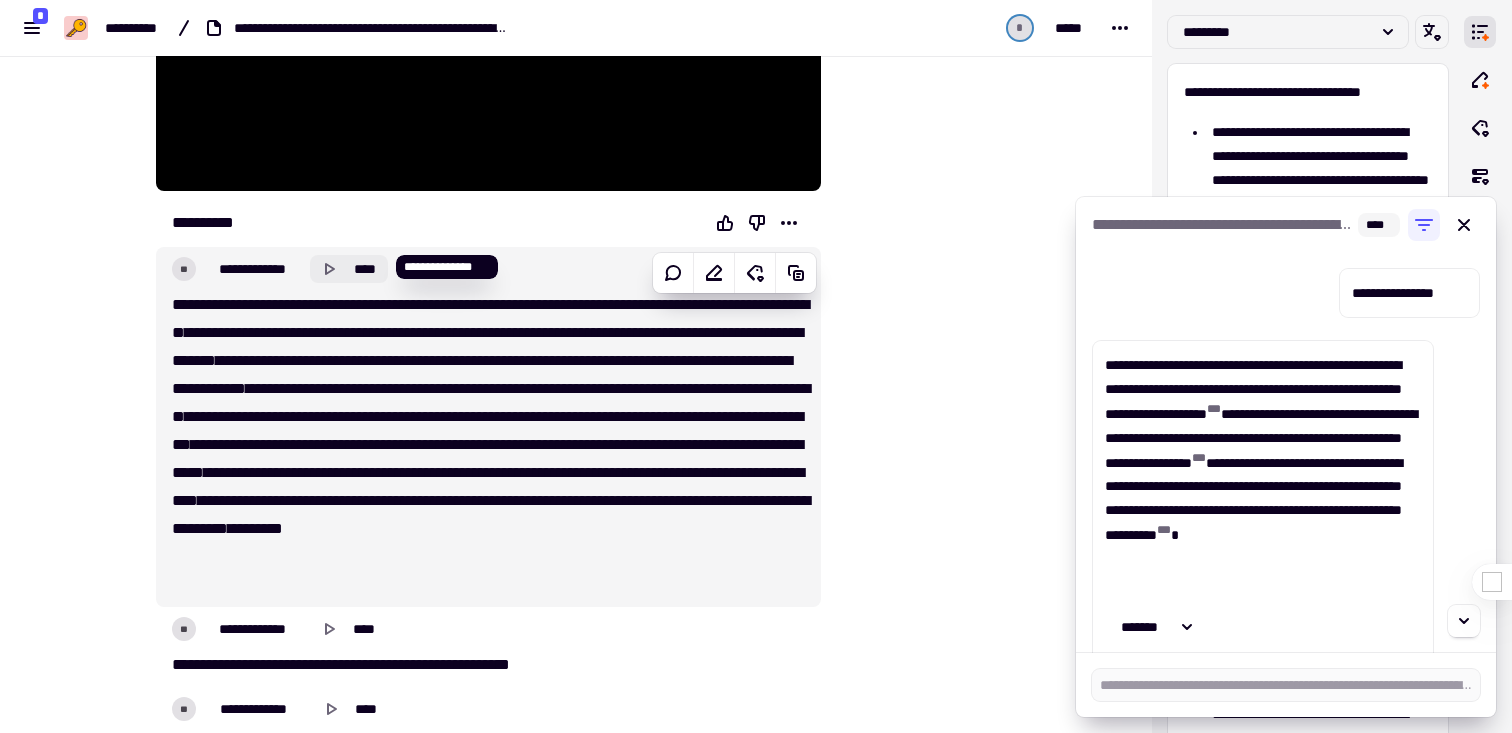 click 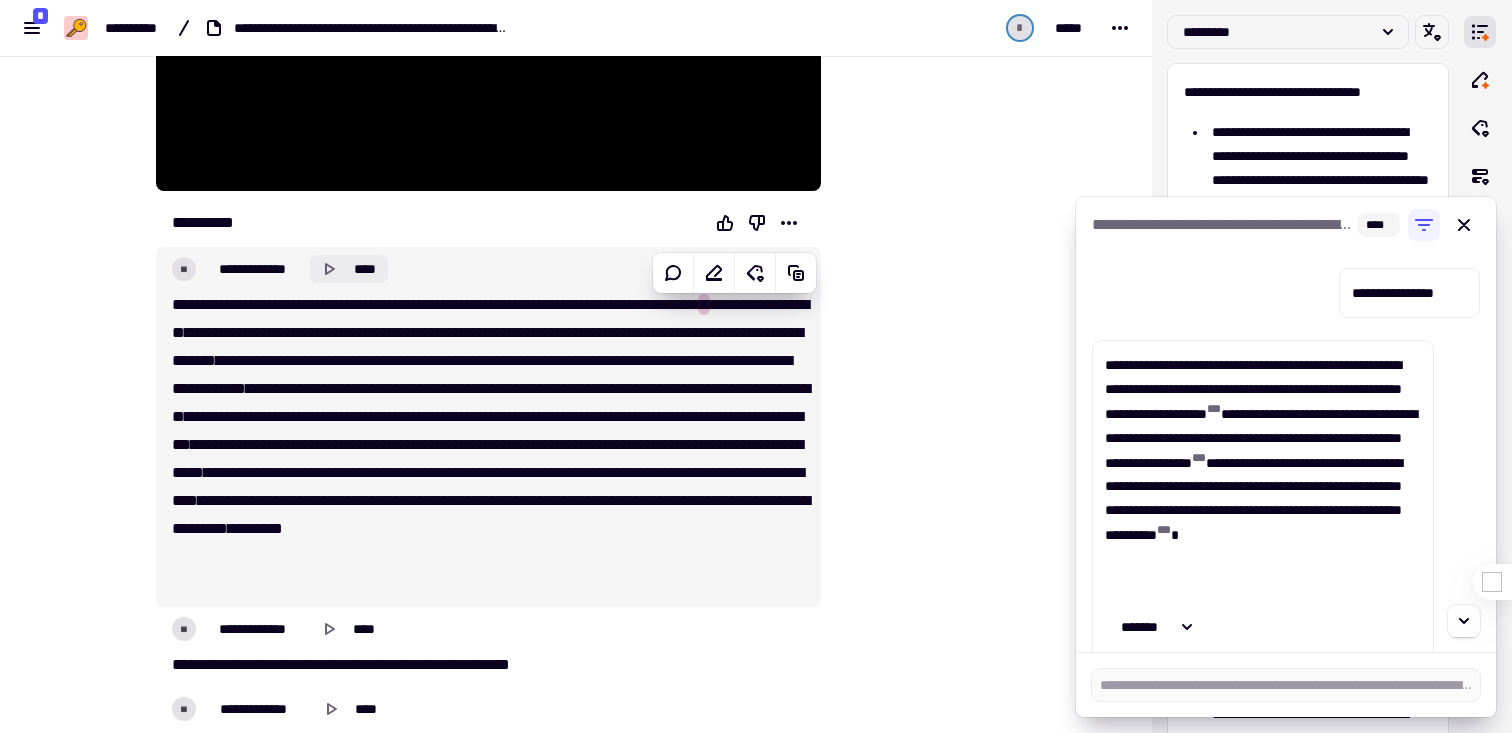 click 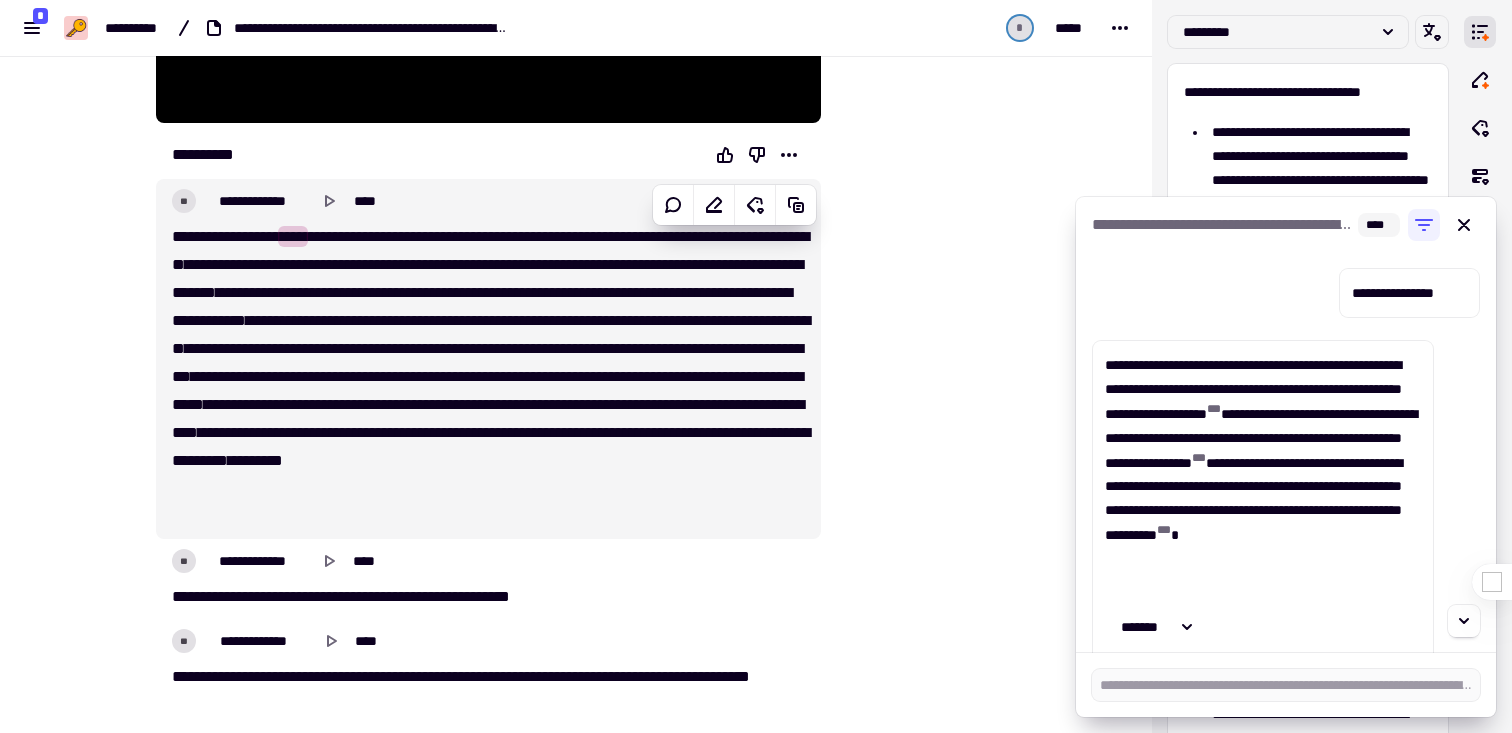 scroll, scrollTop: 524, scrollLeft: 0, axis: vertical 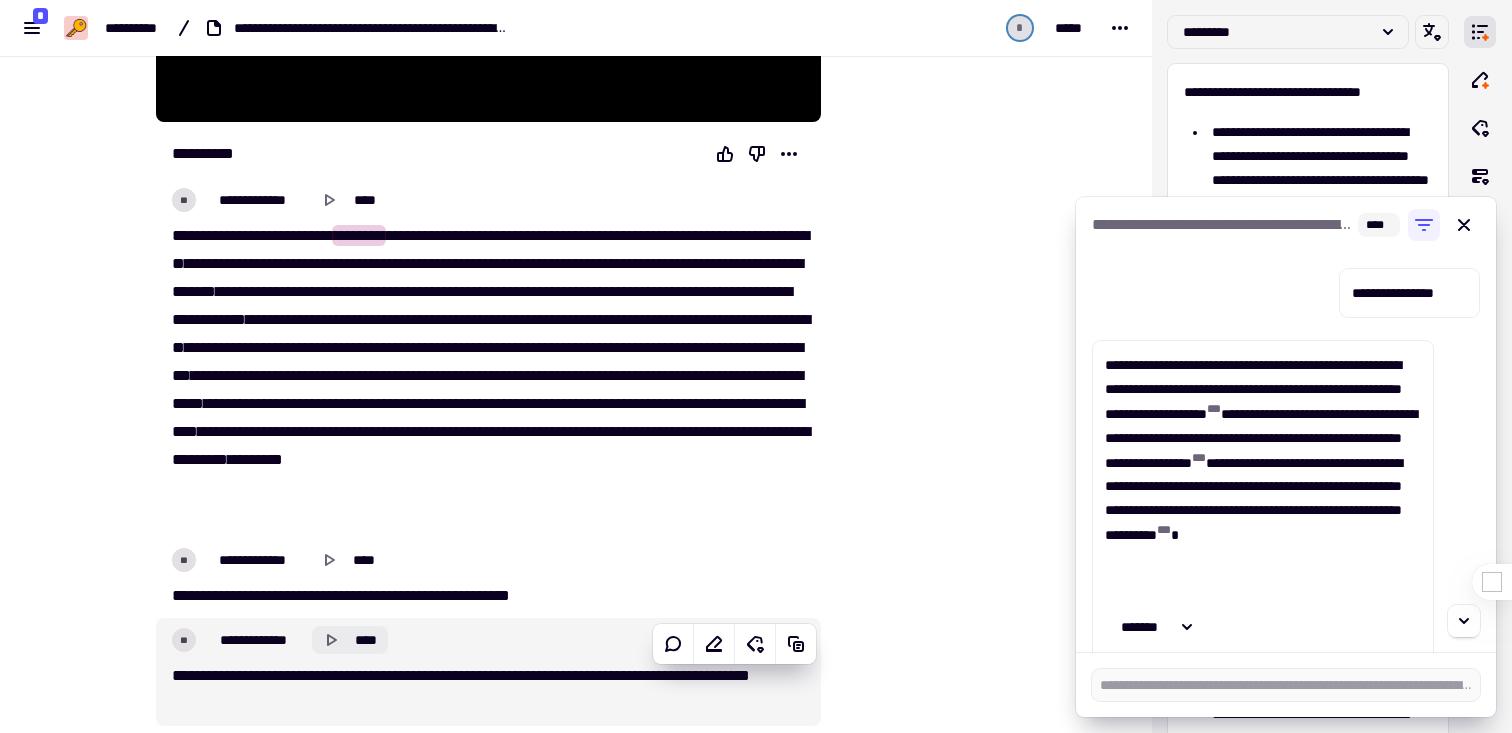 click 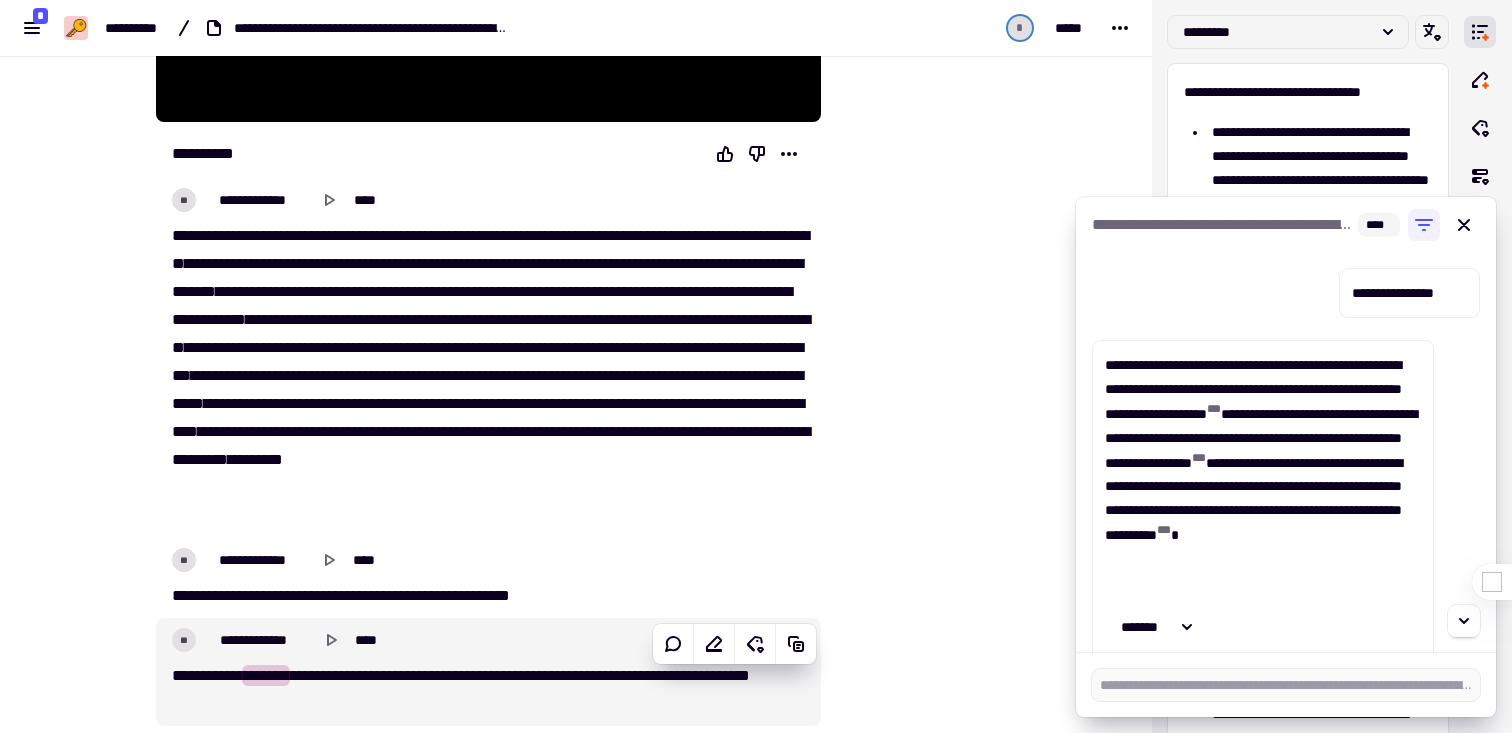 type on "*****" 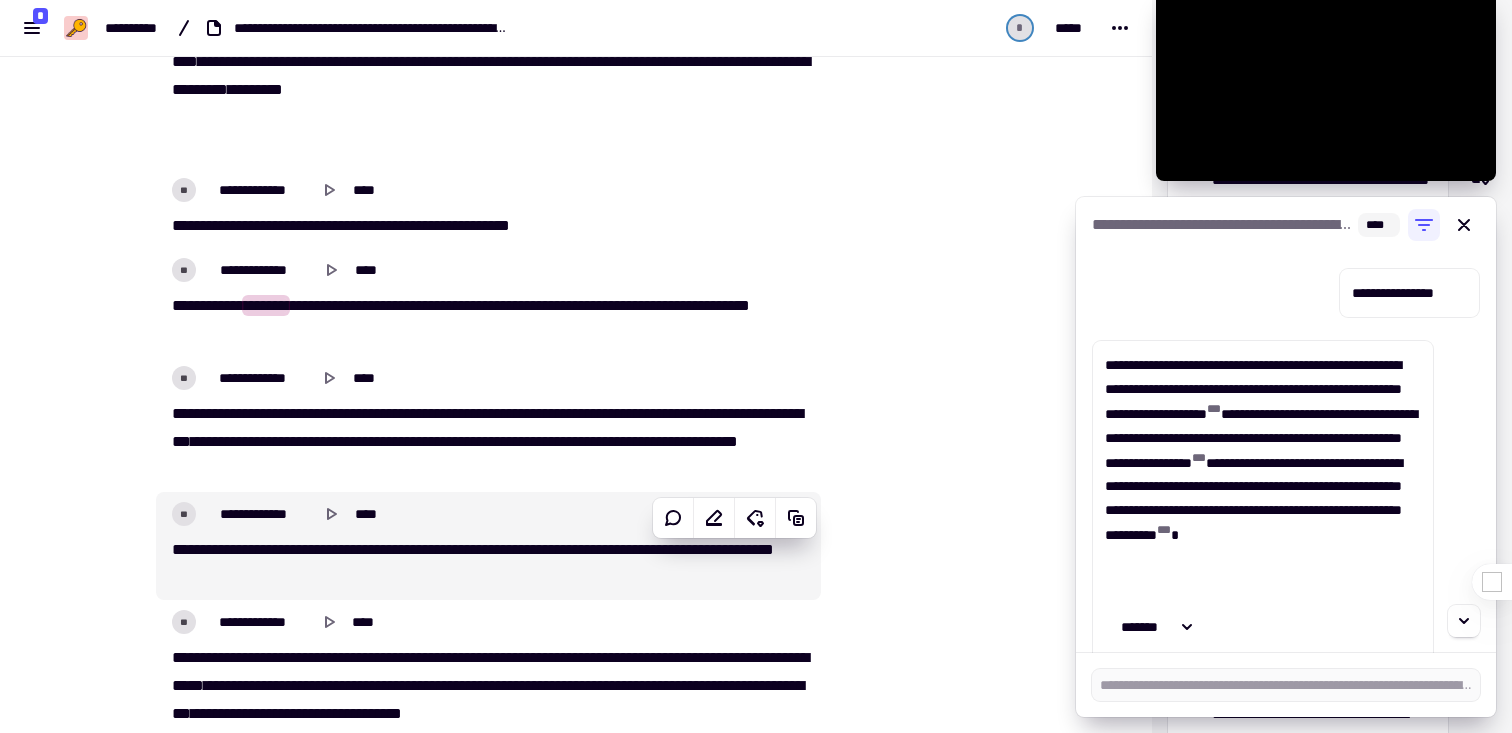 scroll, scrollTop: 920, scrollLeft: 0, axis: vertical 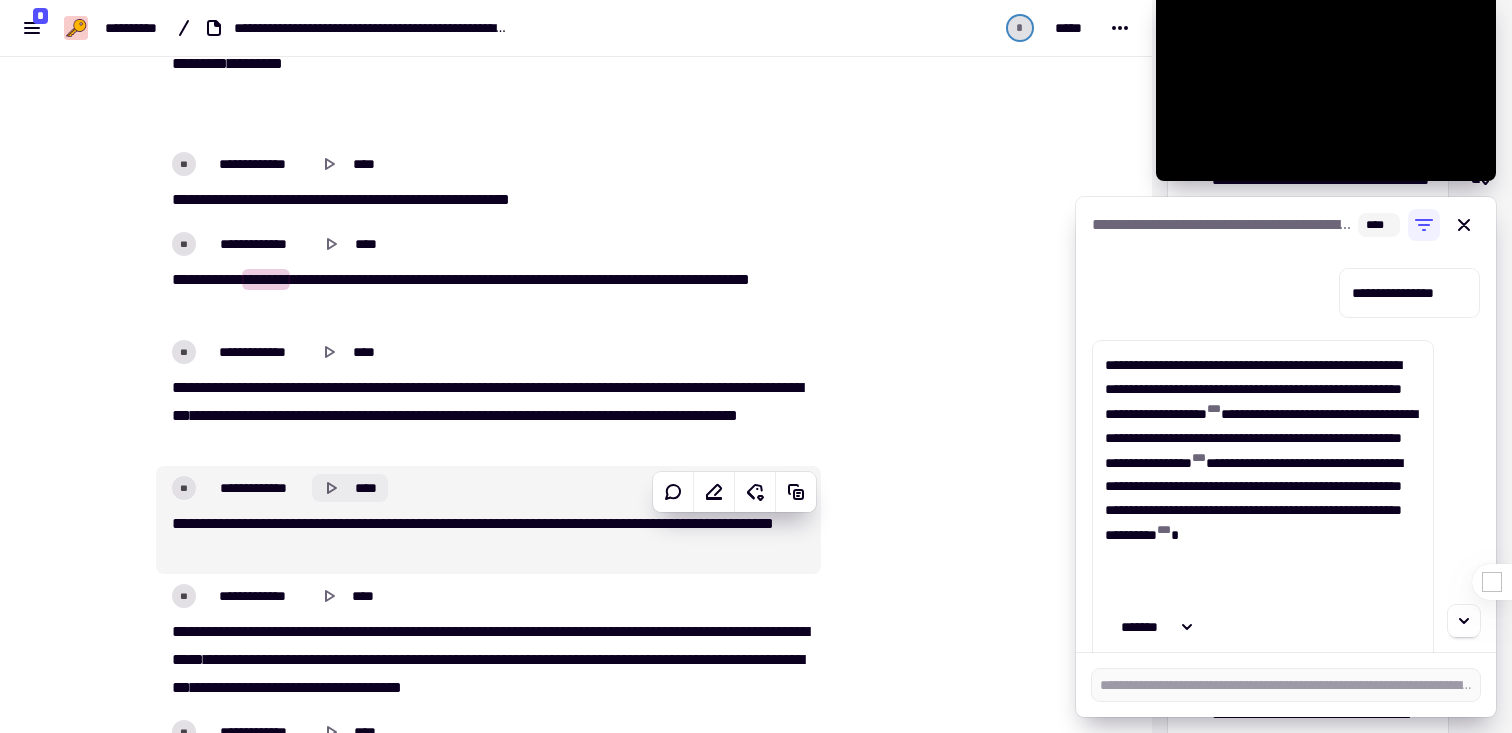 click 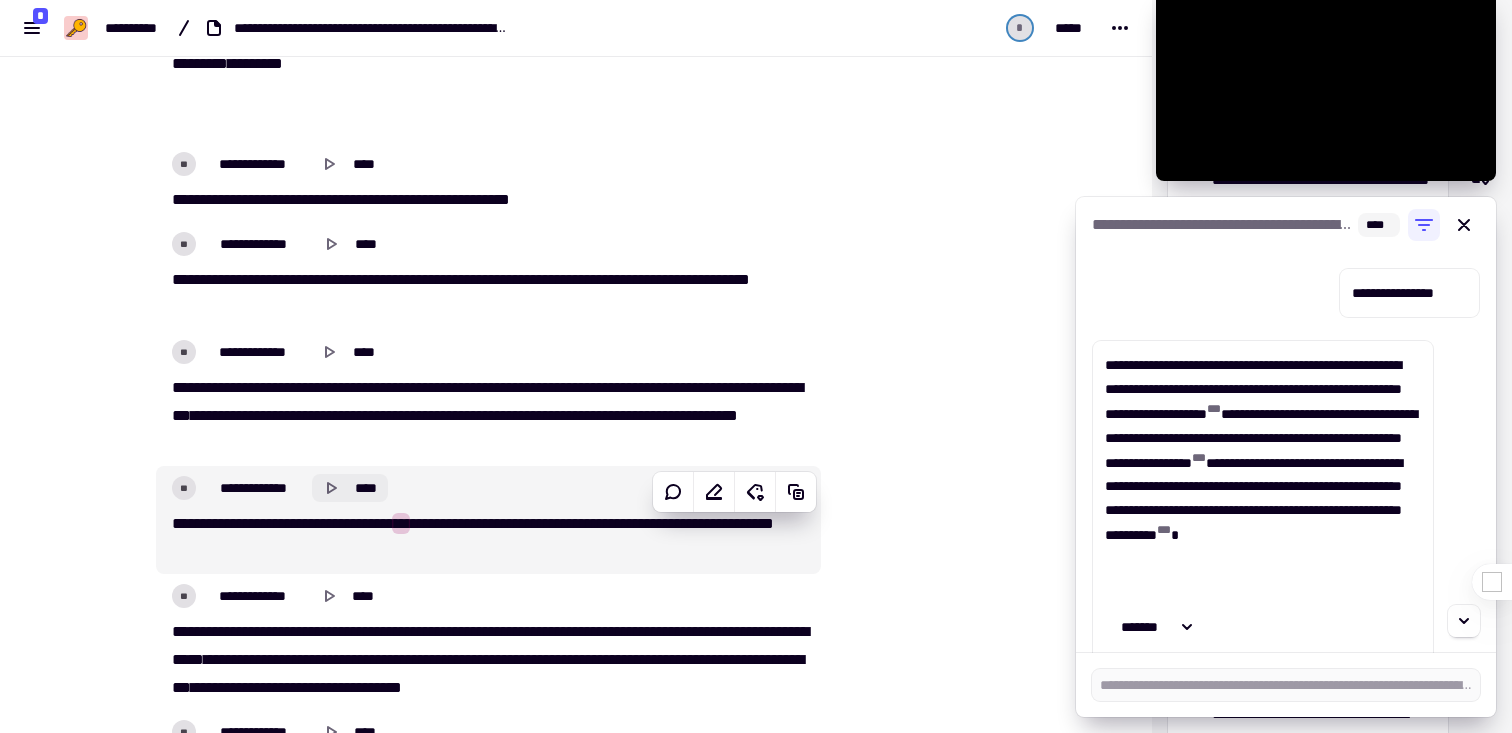 click 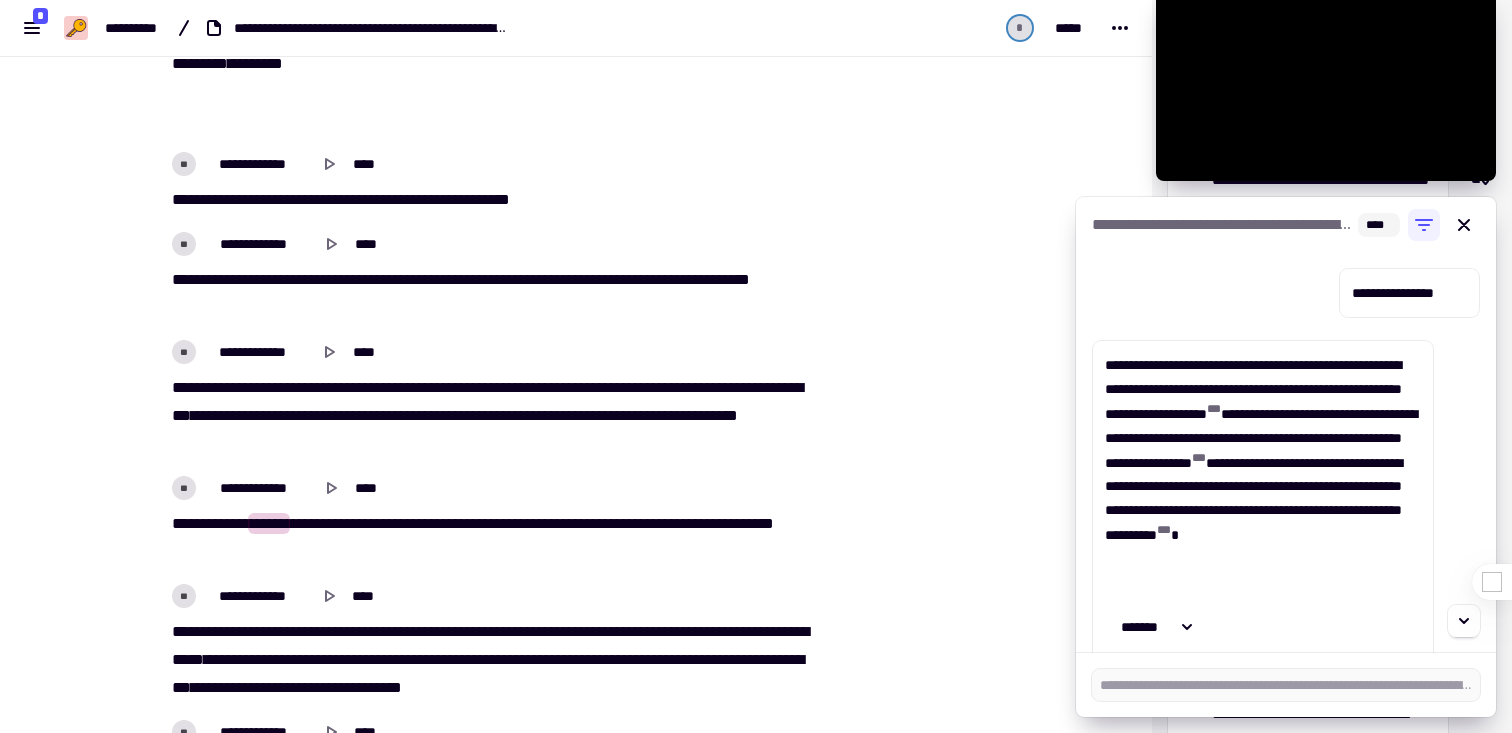 click at bounding box center (922, 3959) 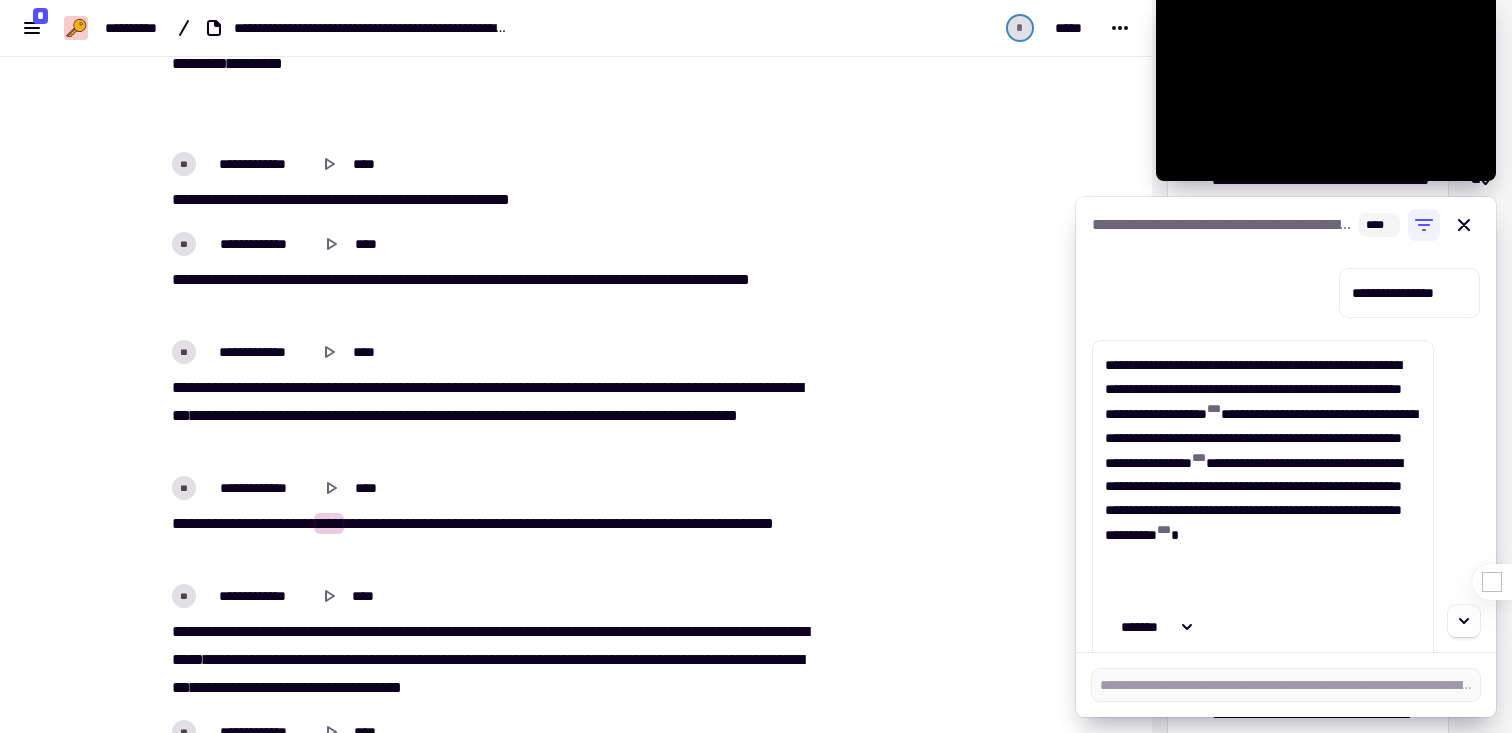click at bounding box center (922, 3959) 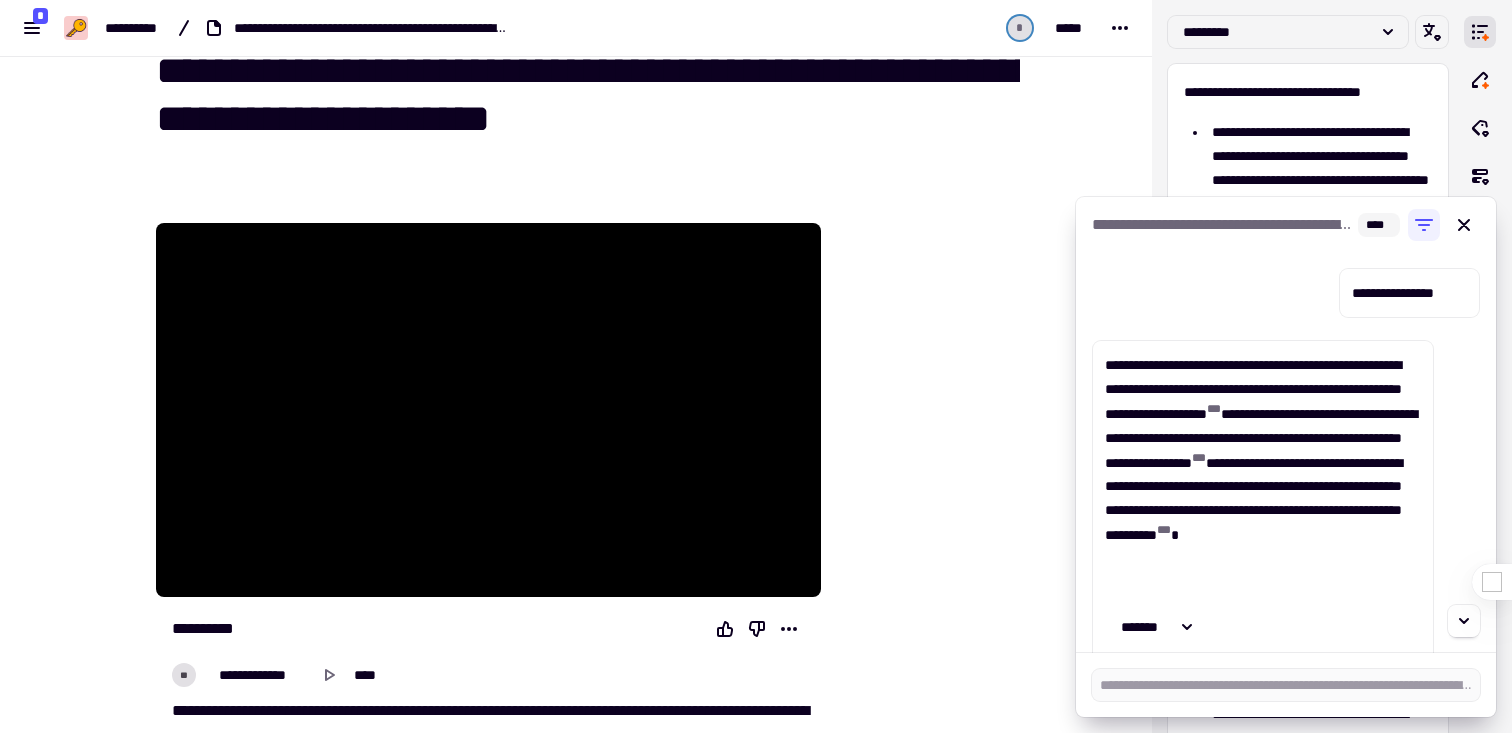 scroll, scrollTop: 0, scrollLeft: 0, axis: both 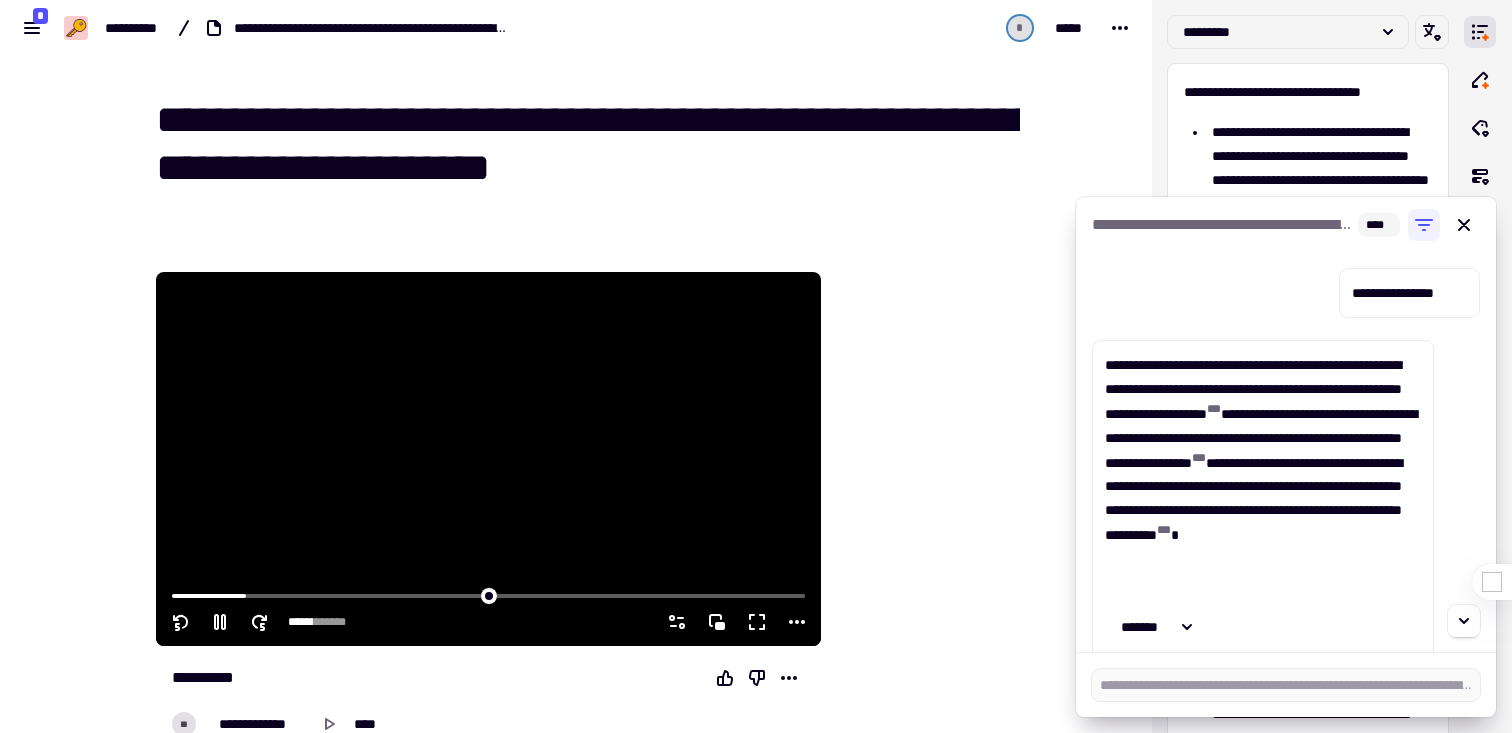click 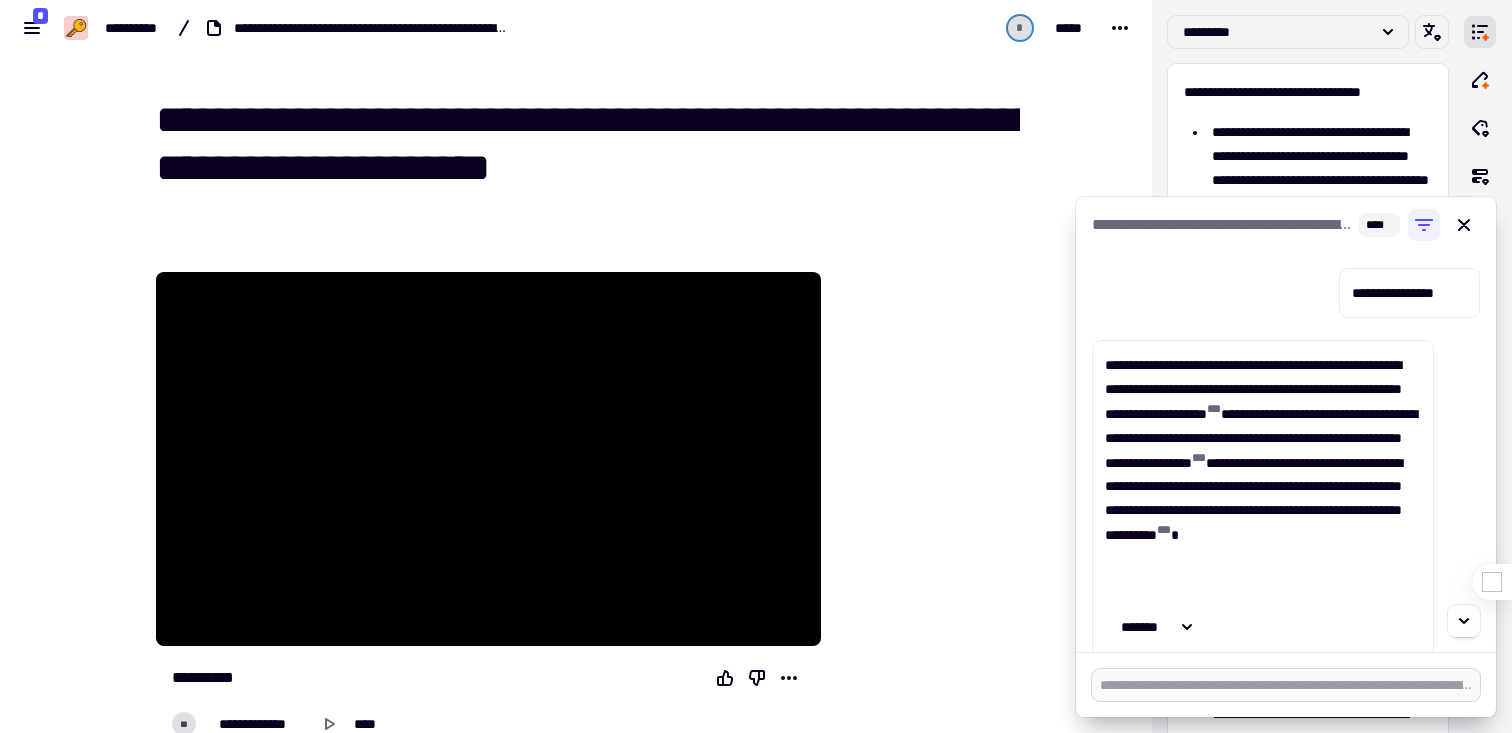 type on "*" 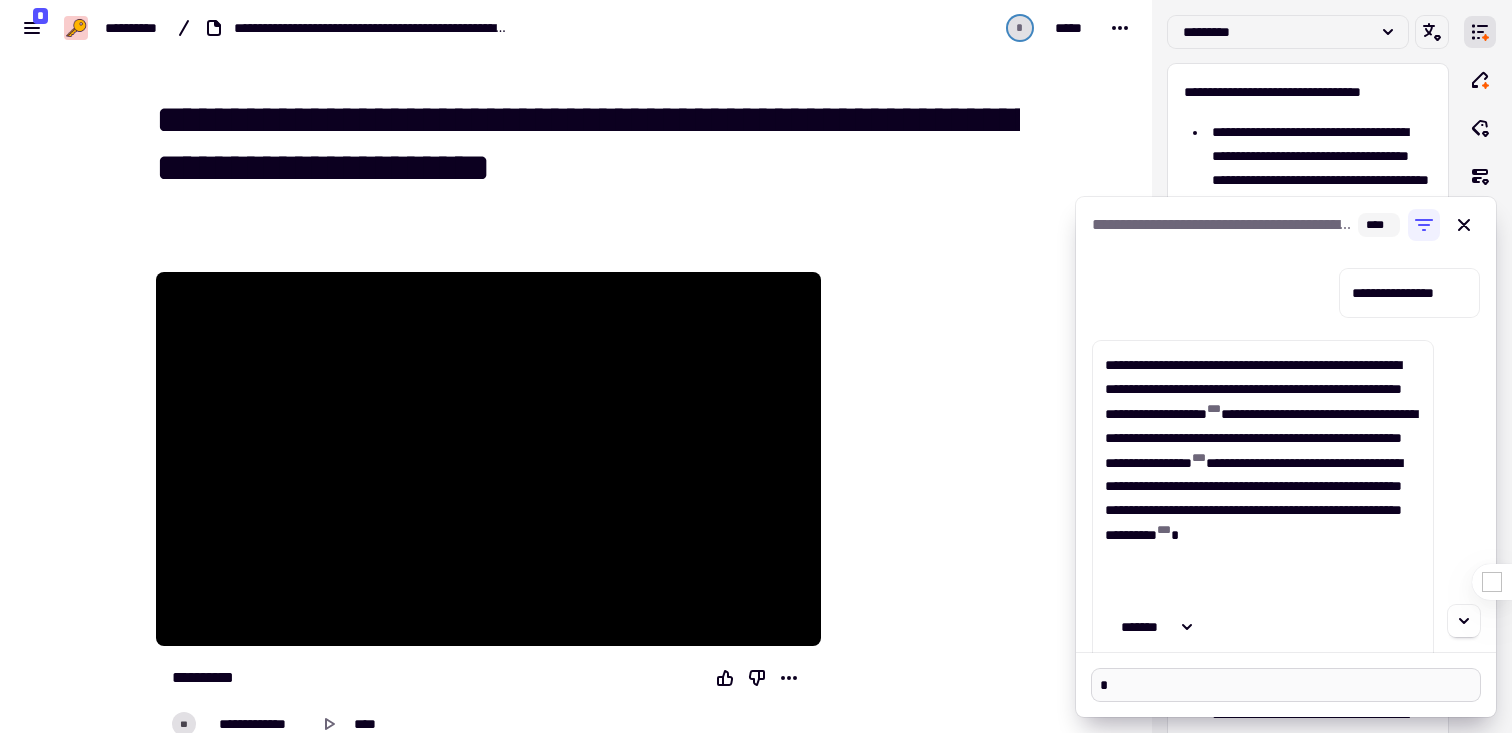 type on "**" 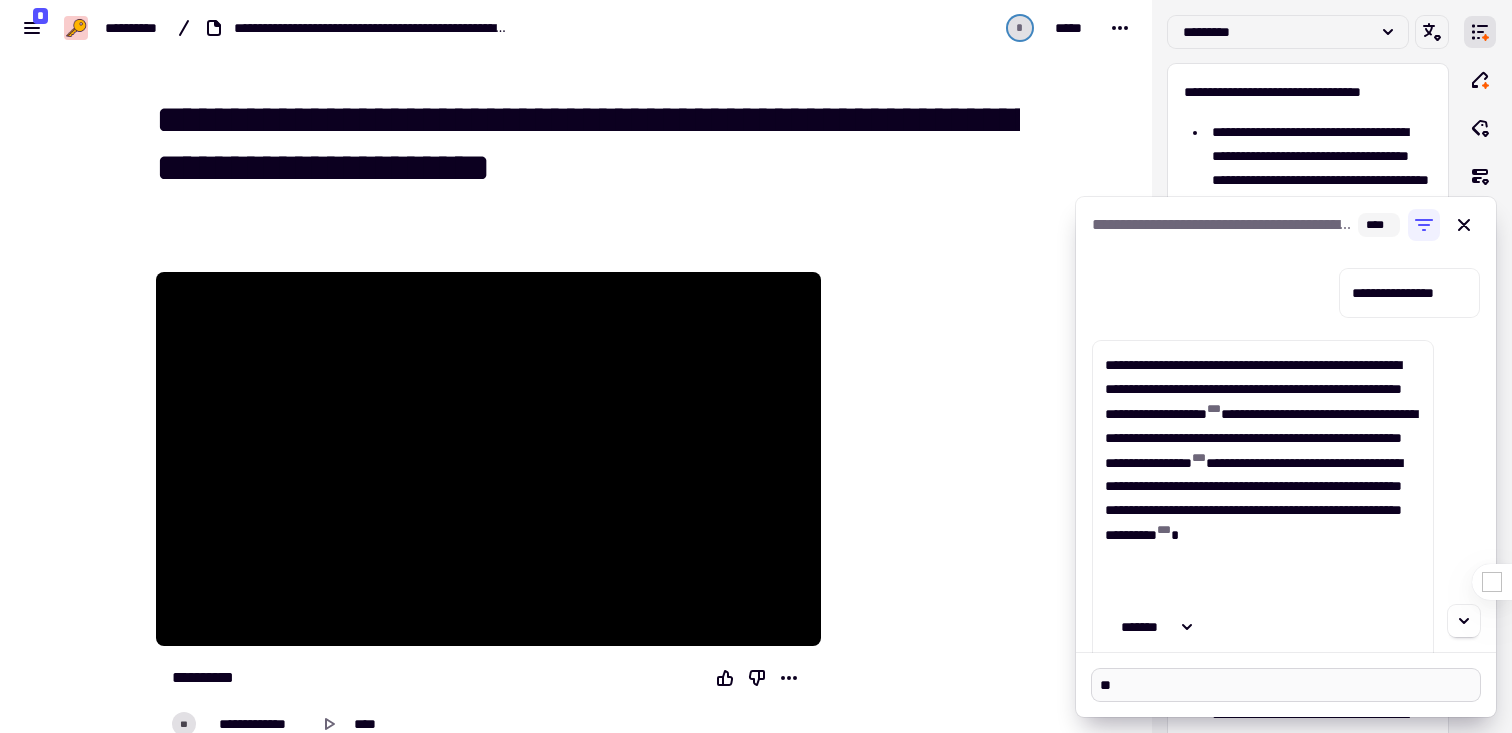 type on "*" 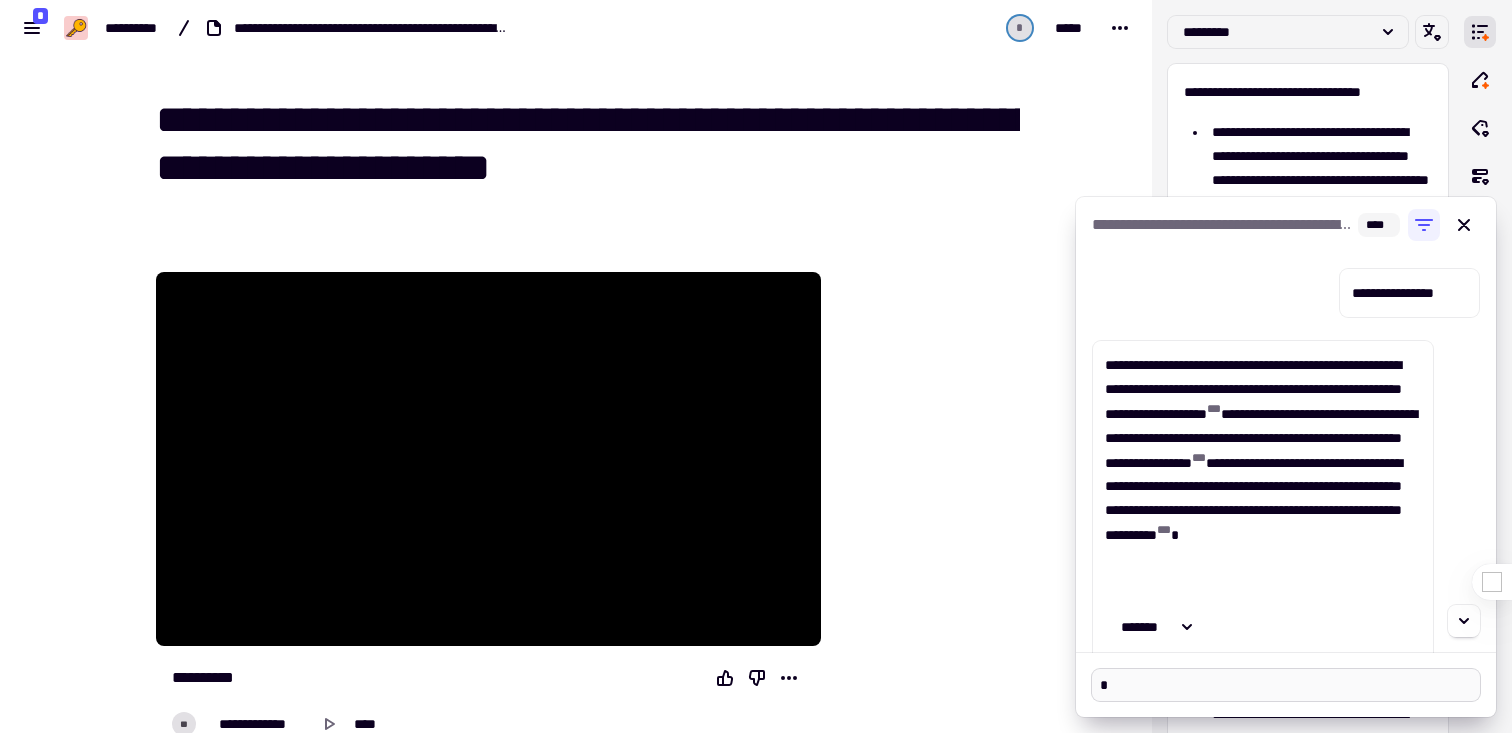 type on "**" 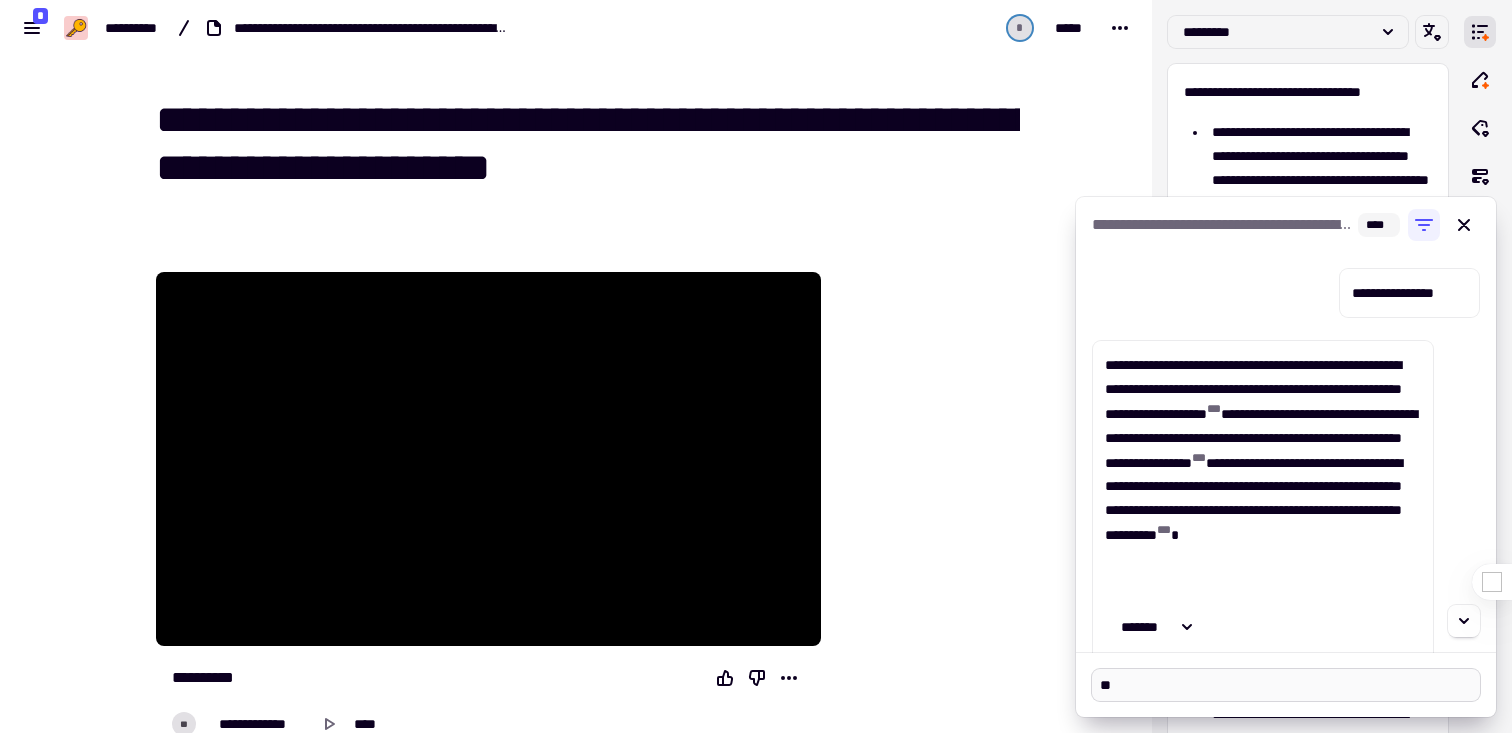 type on "***" 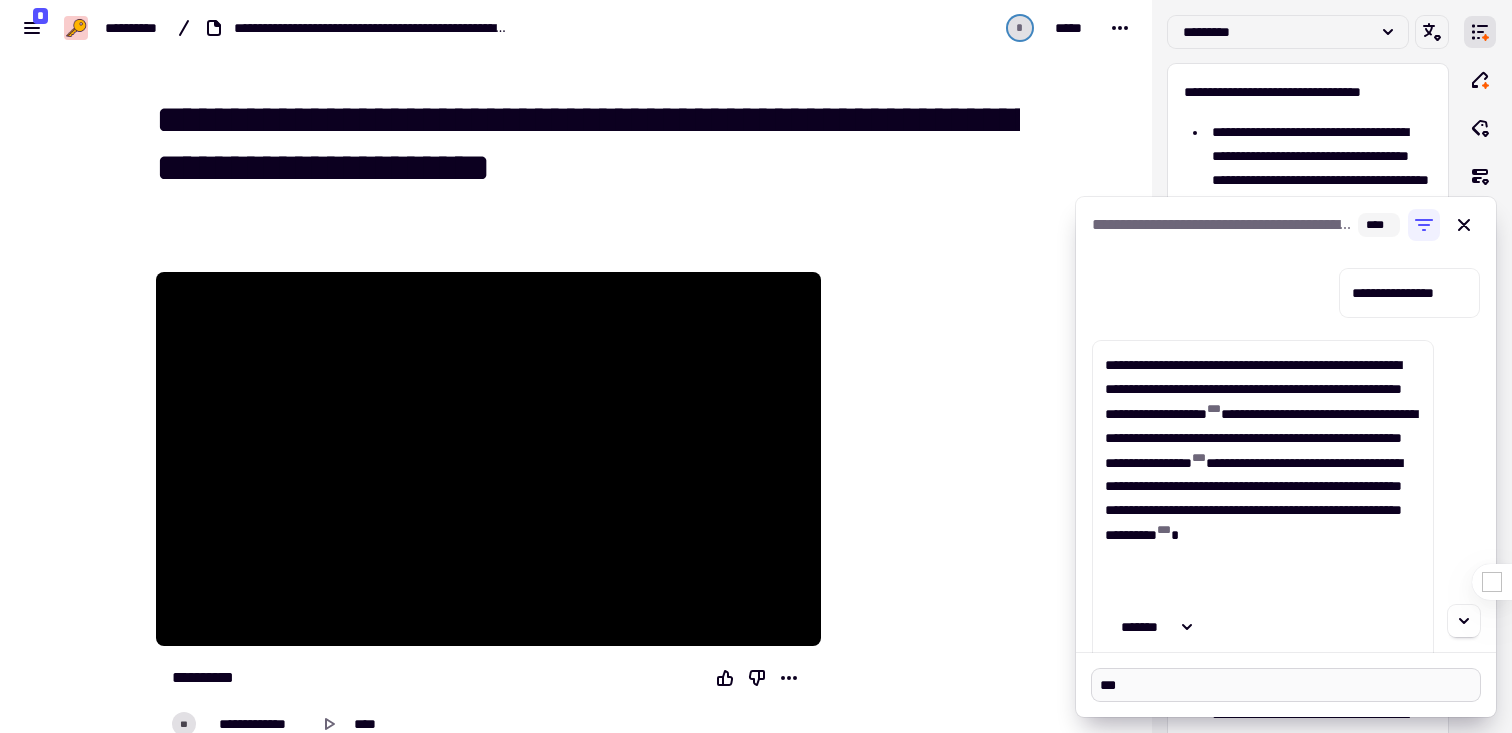 type on "****" 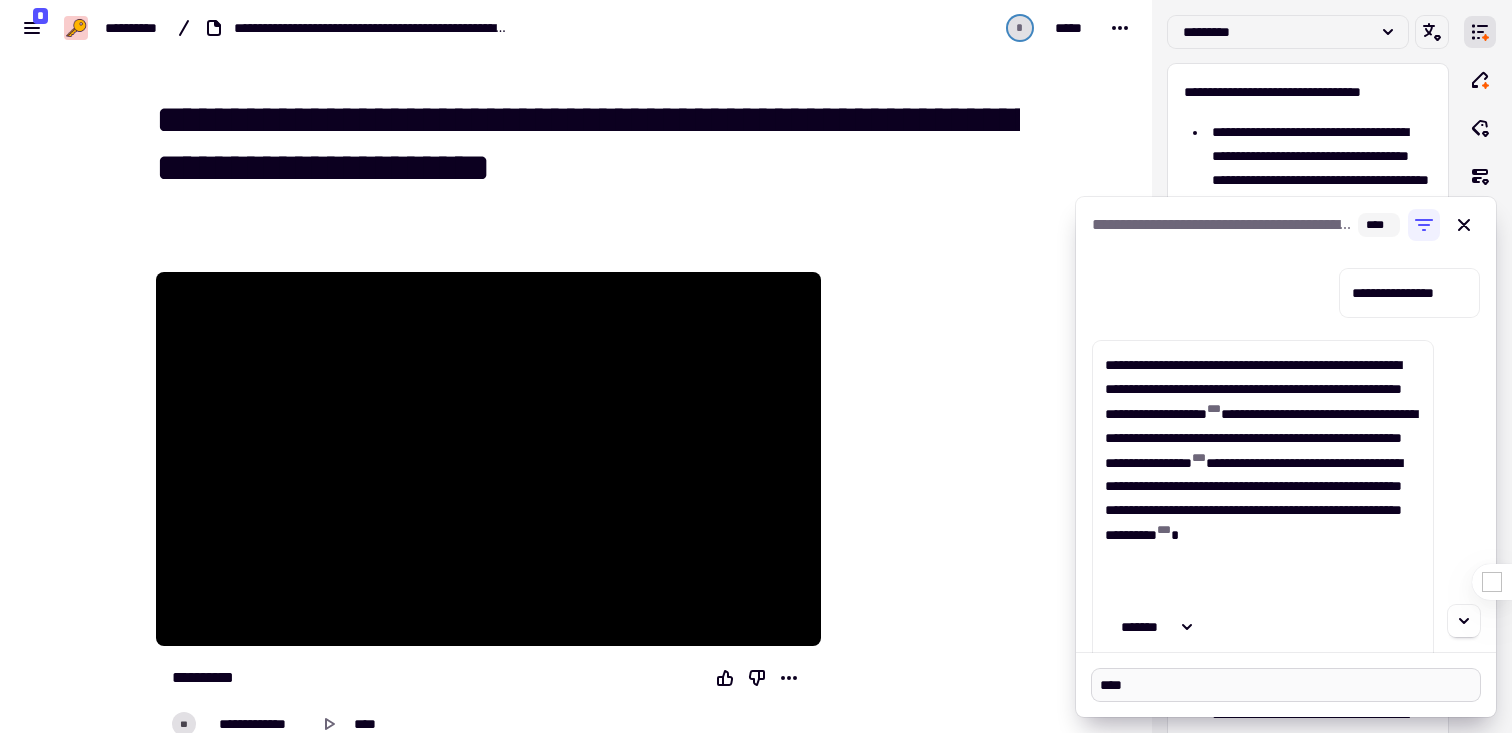 type on "*****" 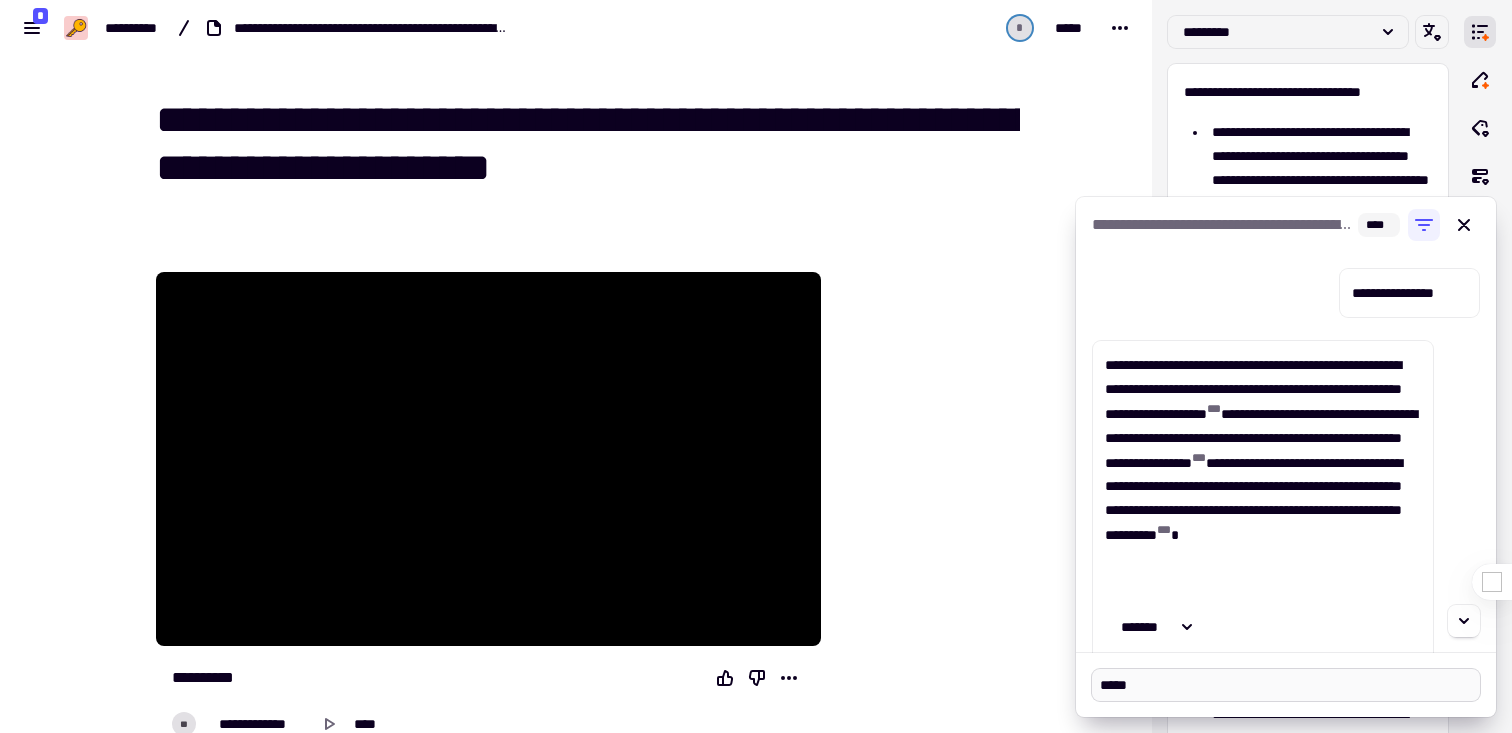 type on "******" 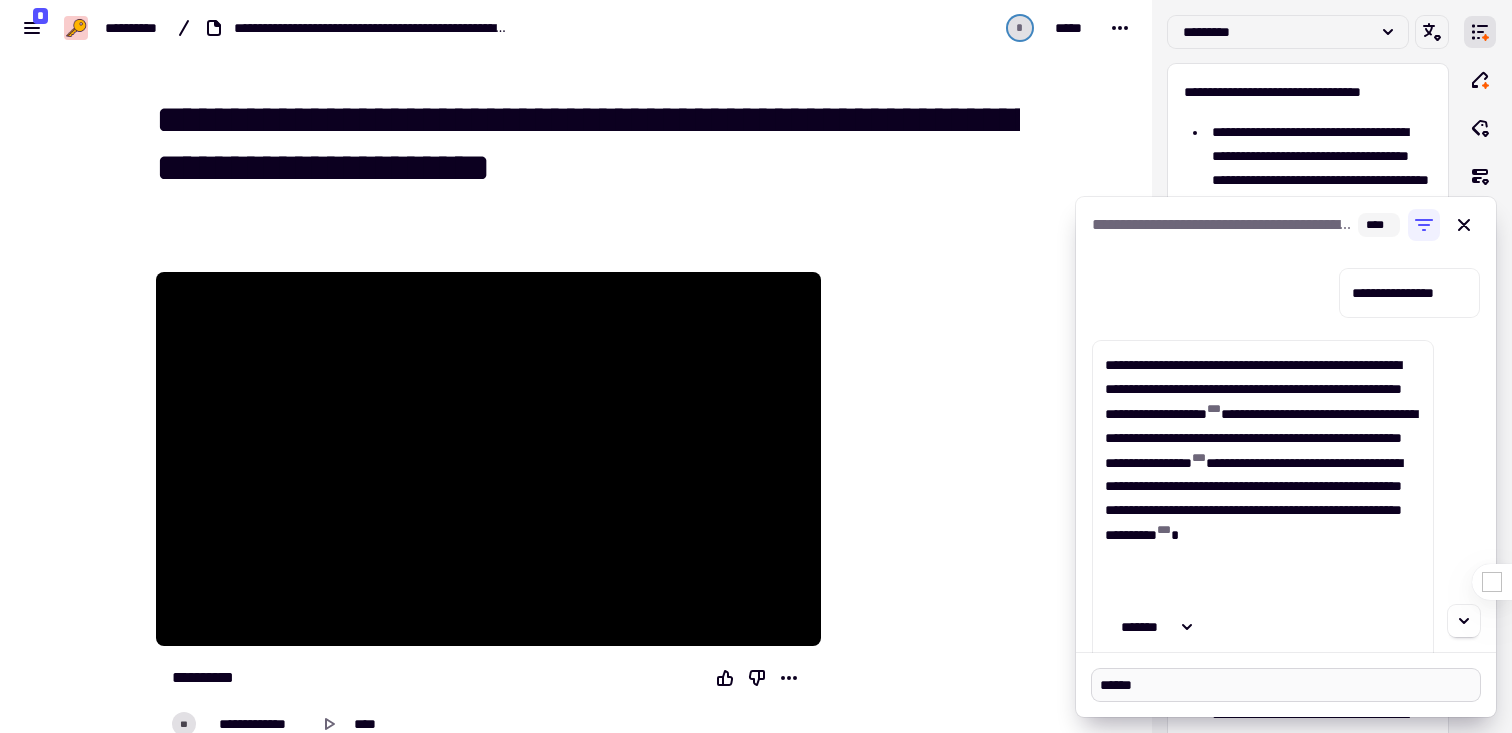type on "*******" 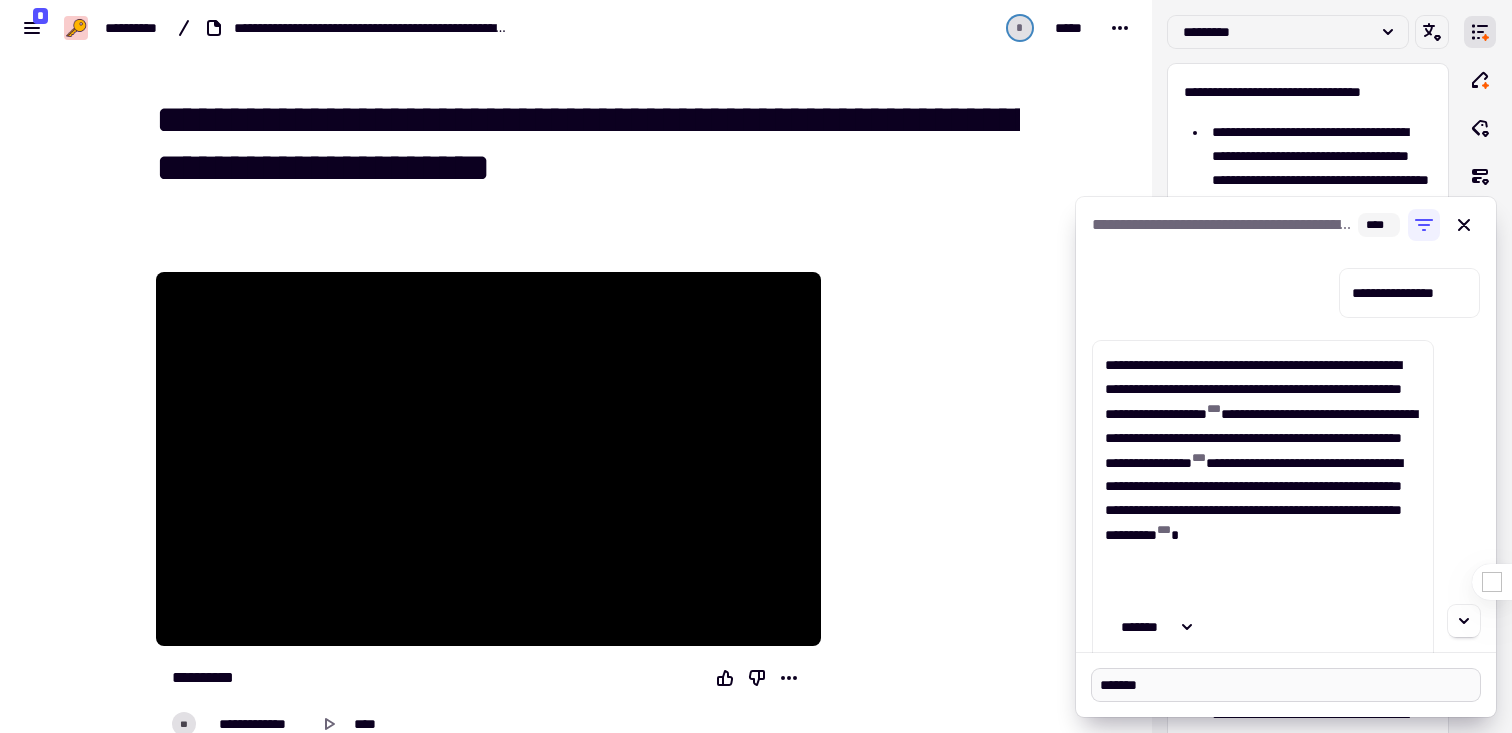 type on "********" 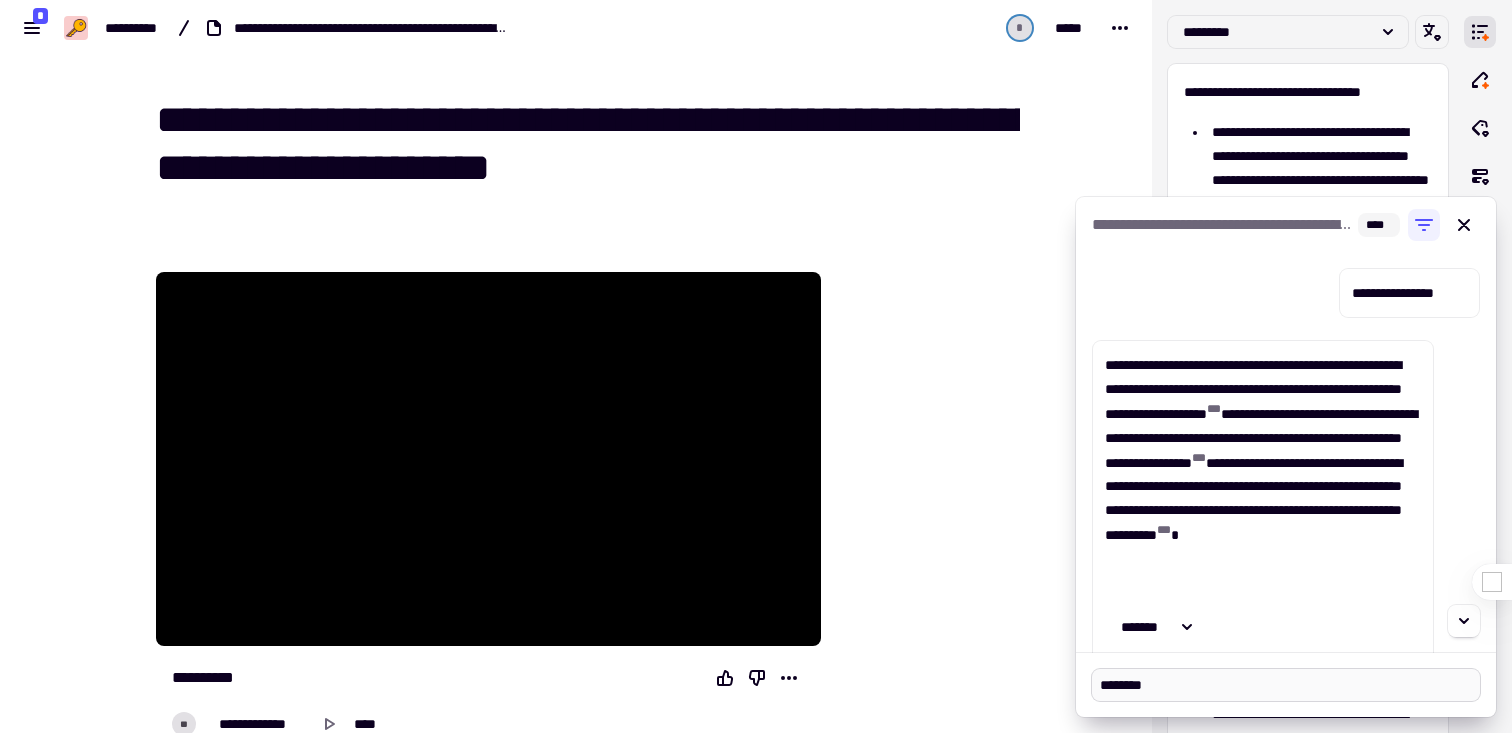 type on "********" 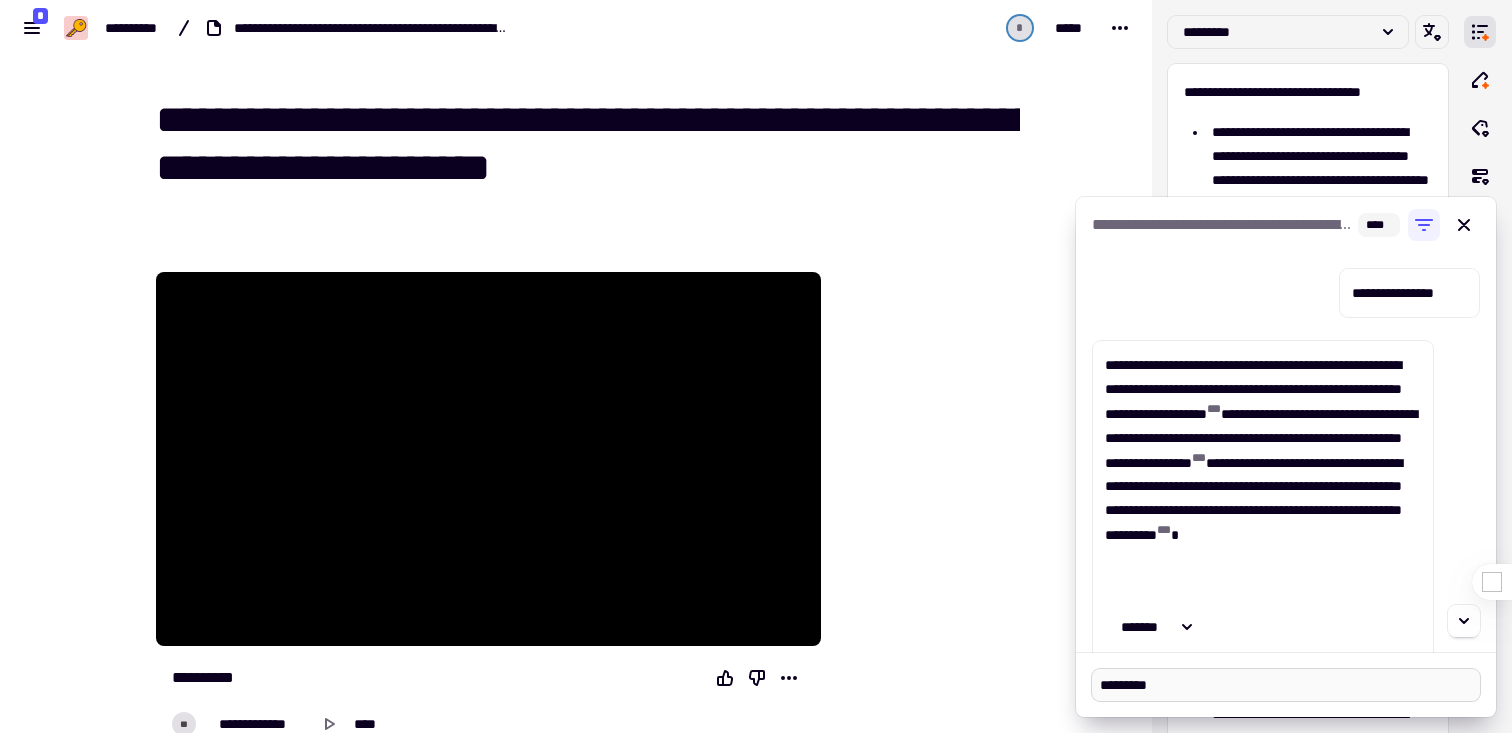 type on "**********" 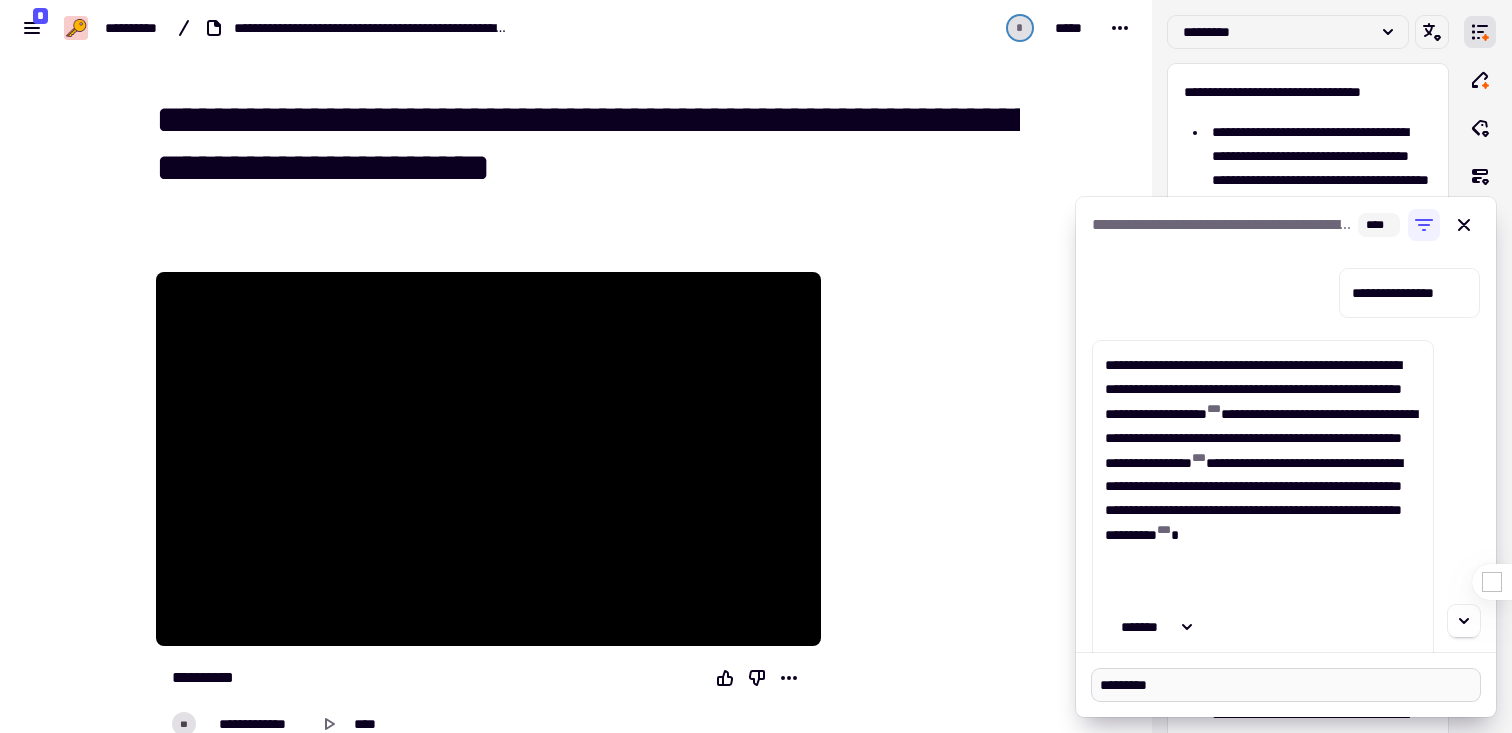 type on "*" 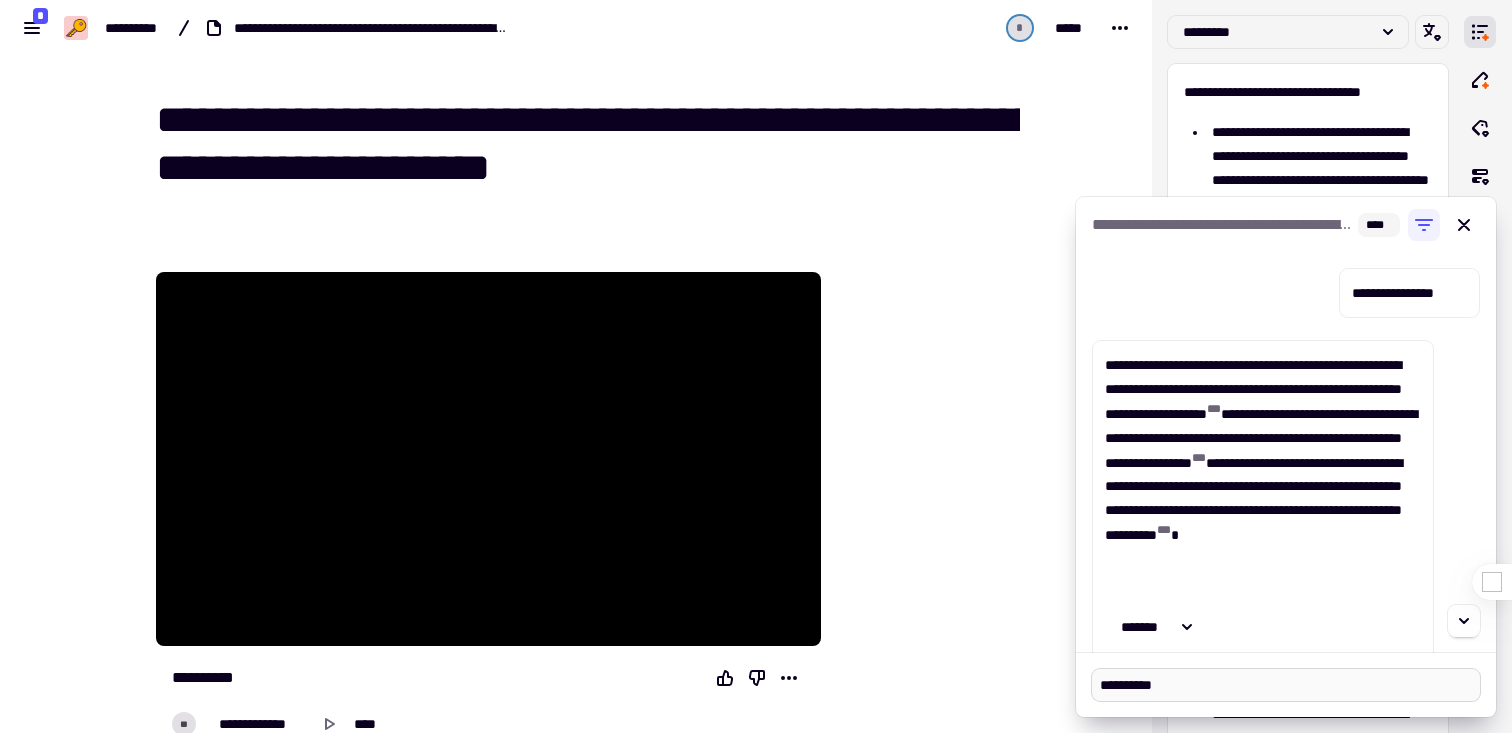 type on "**********" 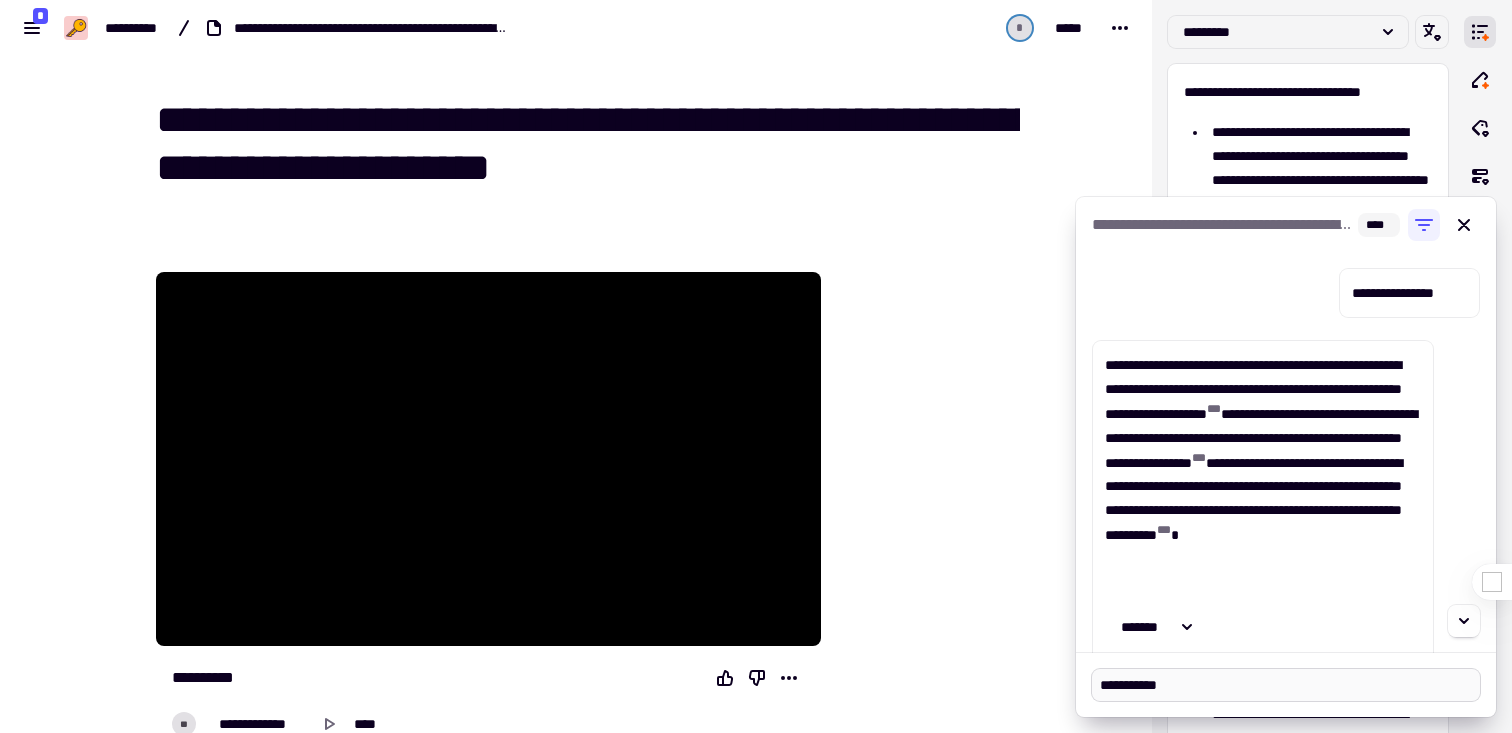 type on "**********" 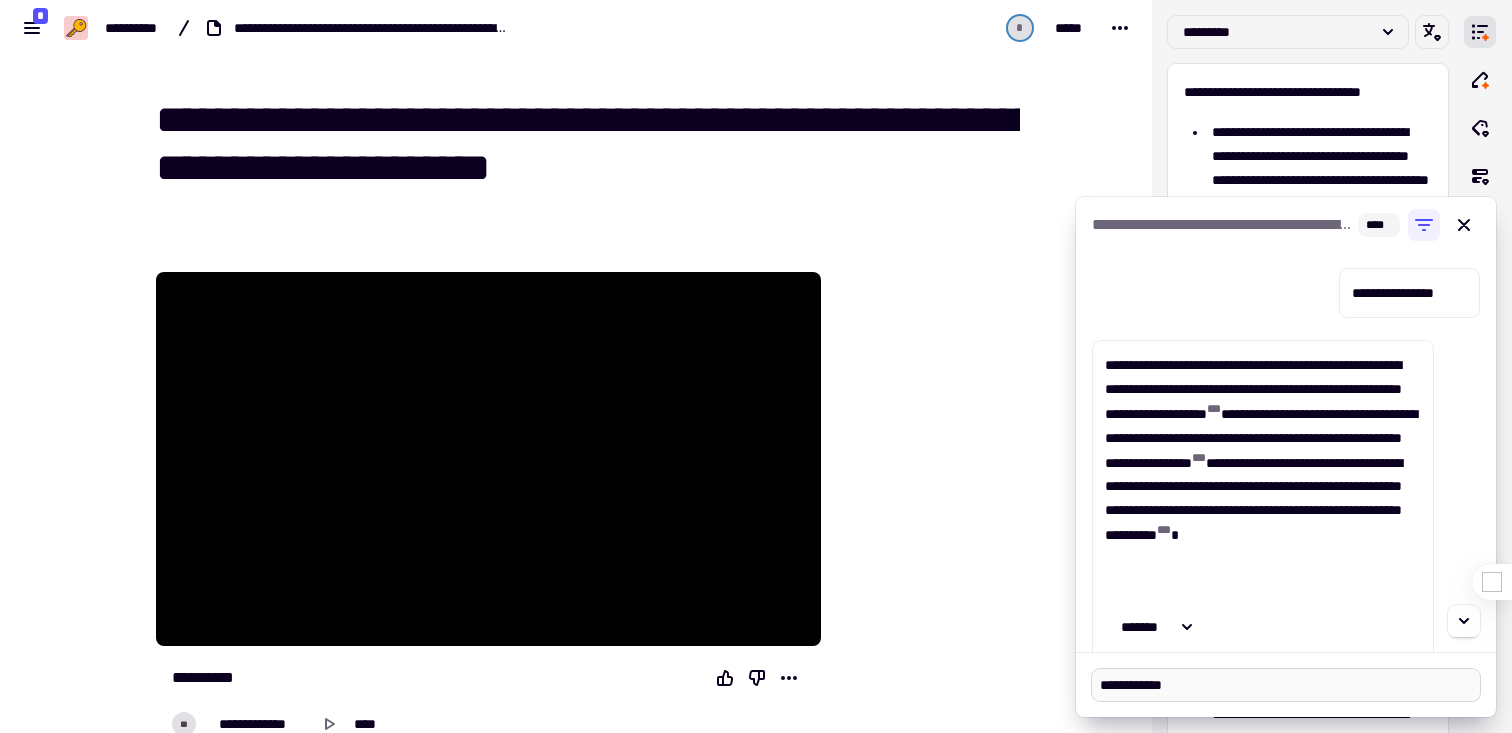 type on "**********" 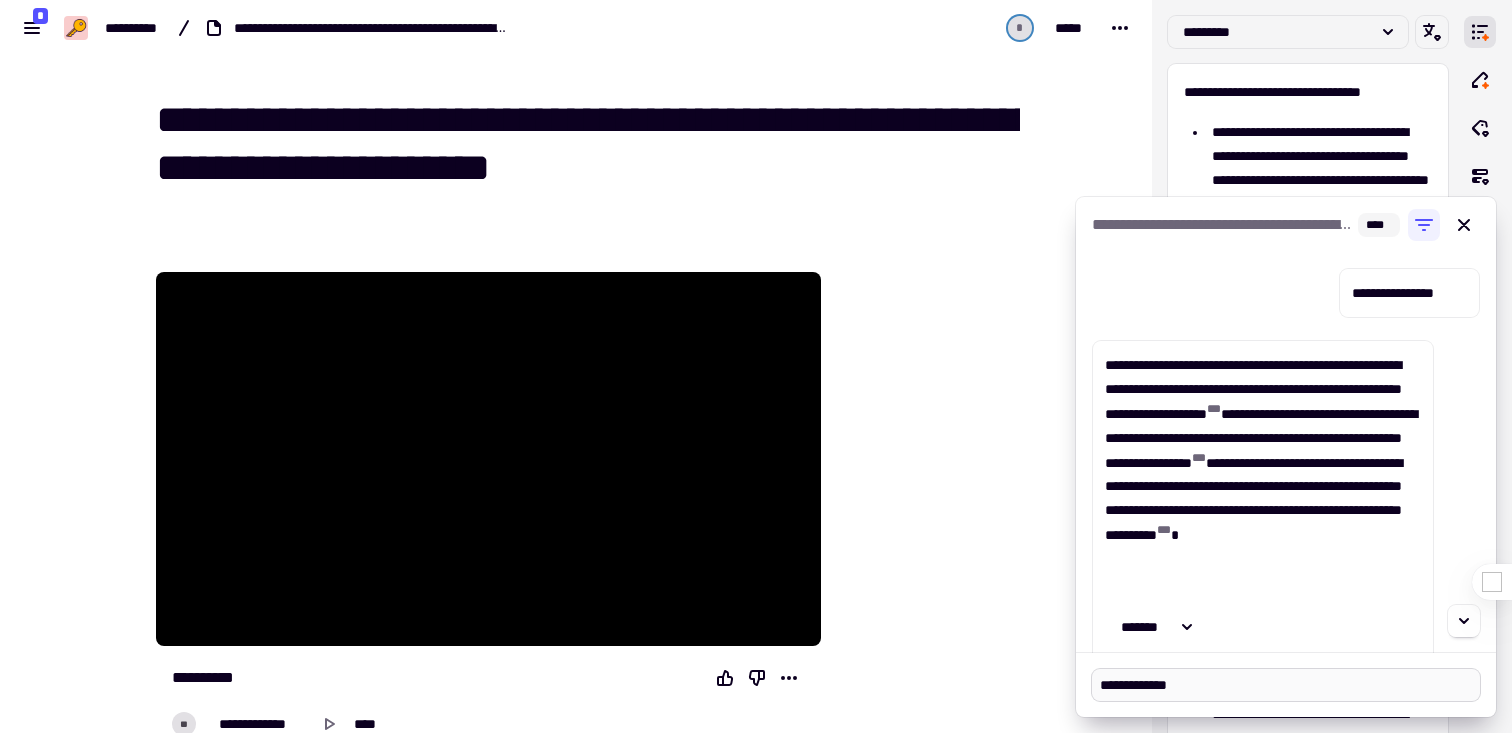 type on "**********" 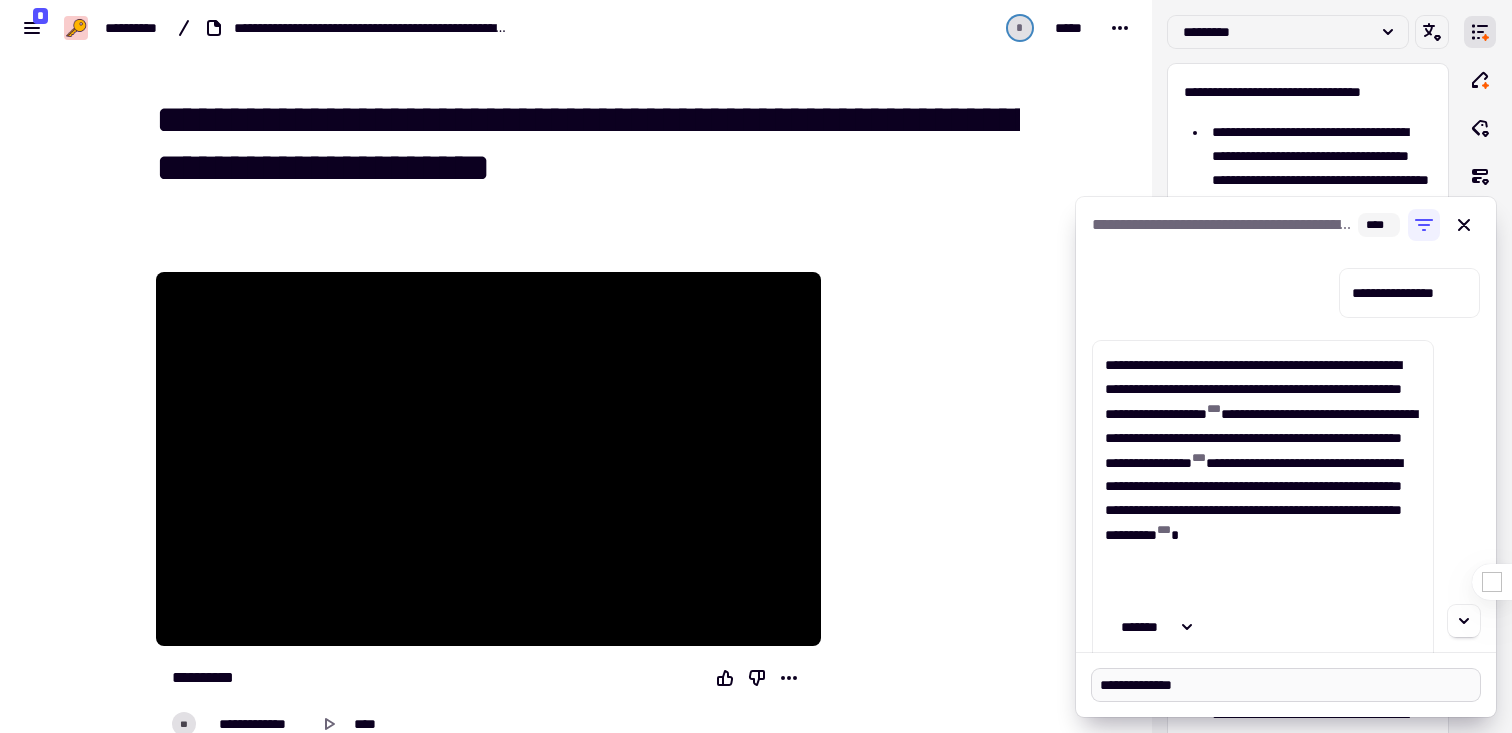 type on "**********" 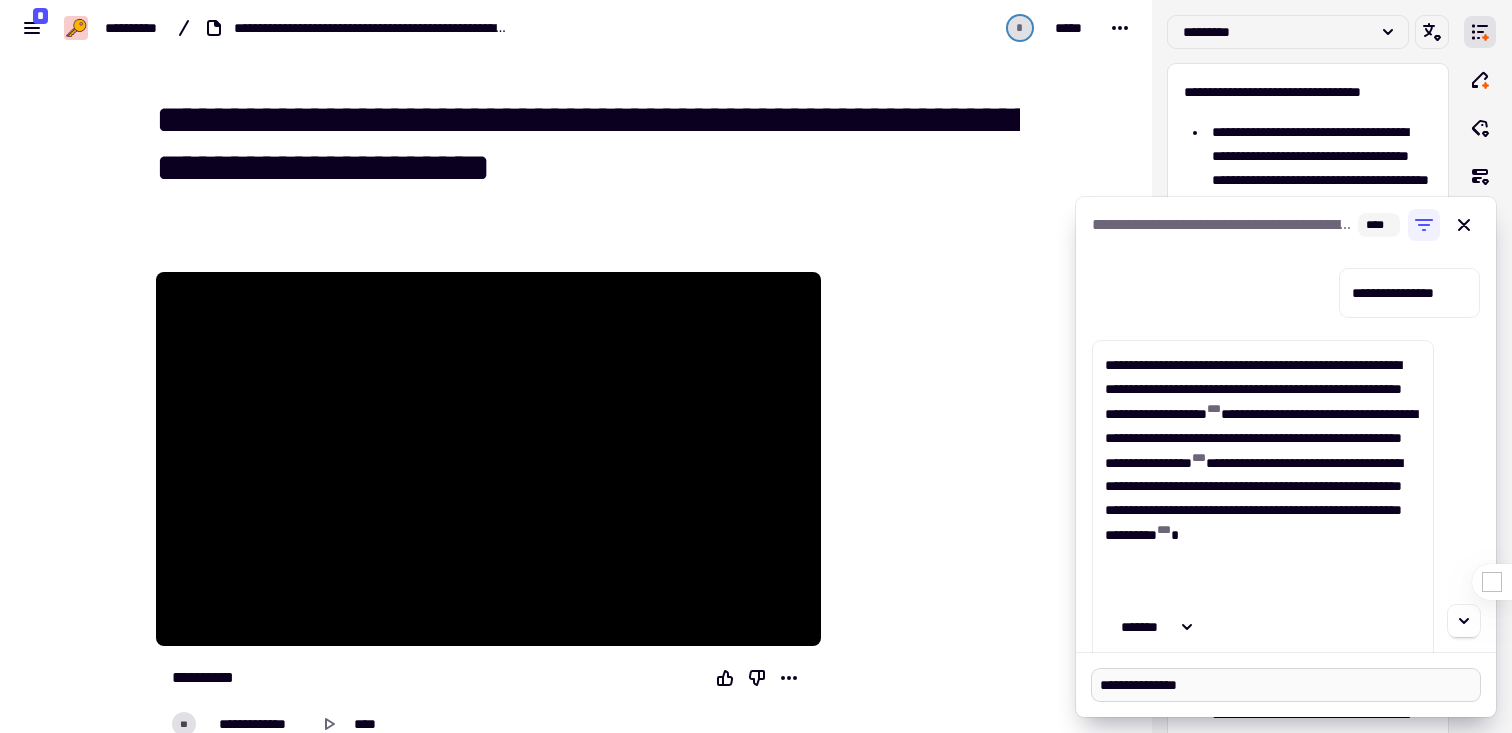 type on "**********" 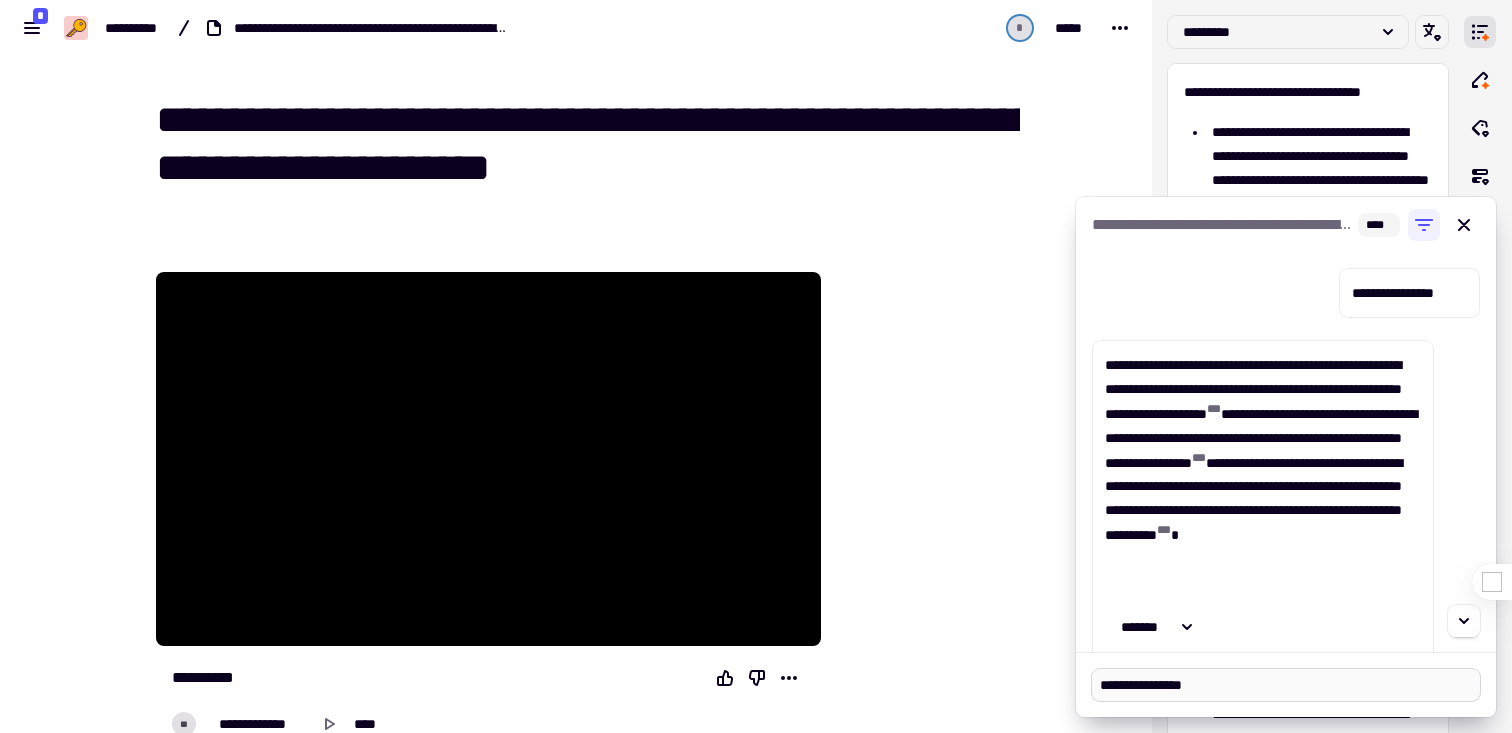type on "**********" 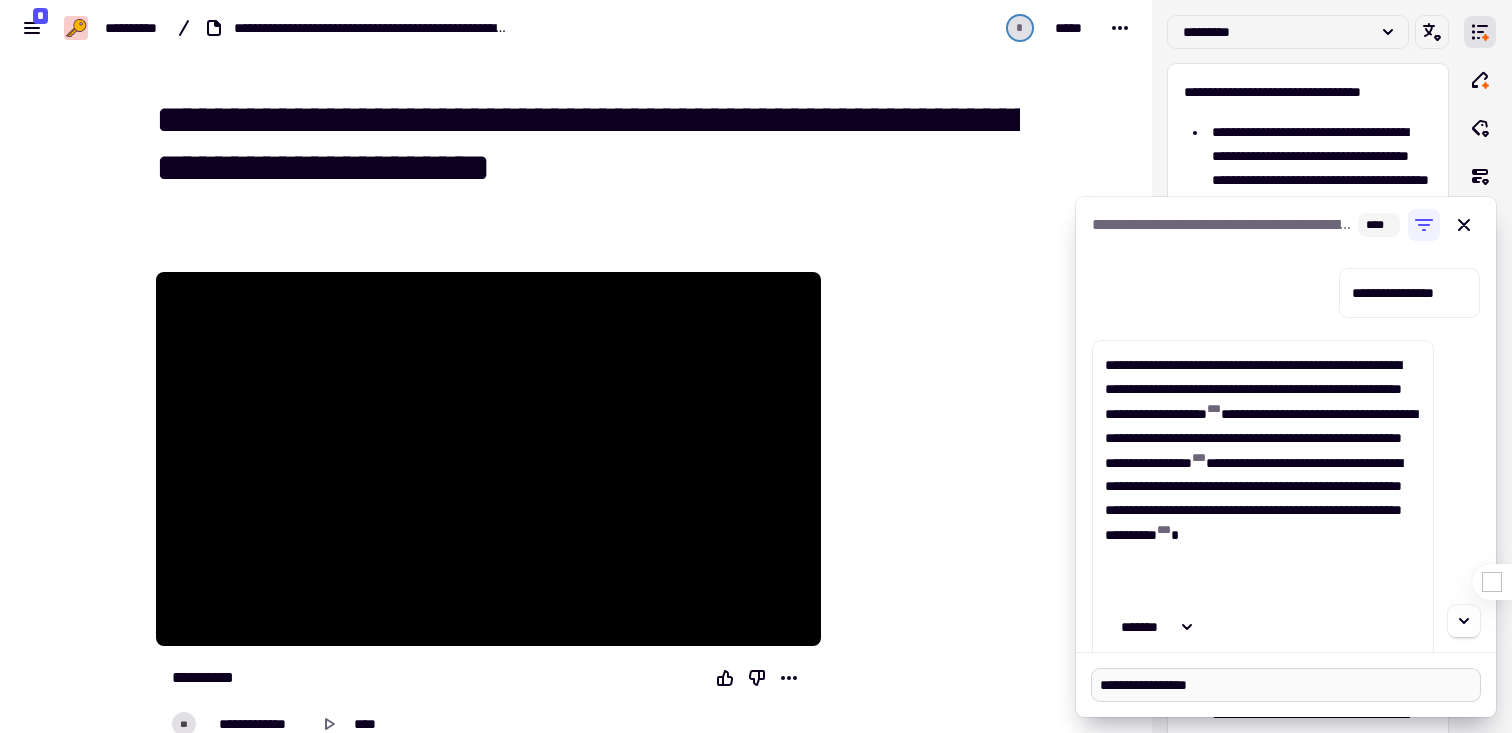 type on "**********" 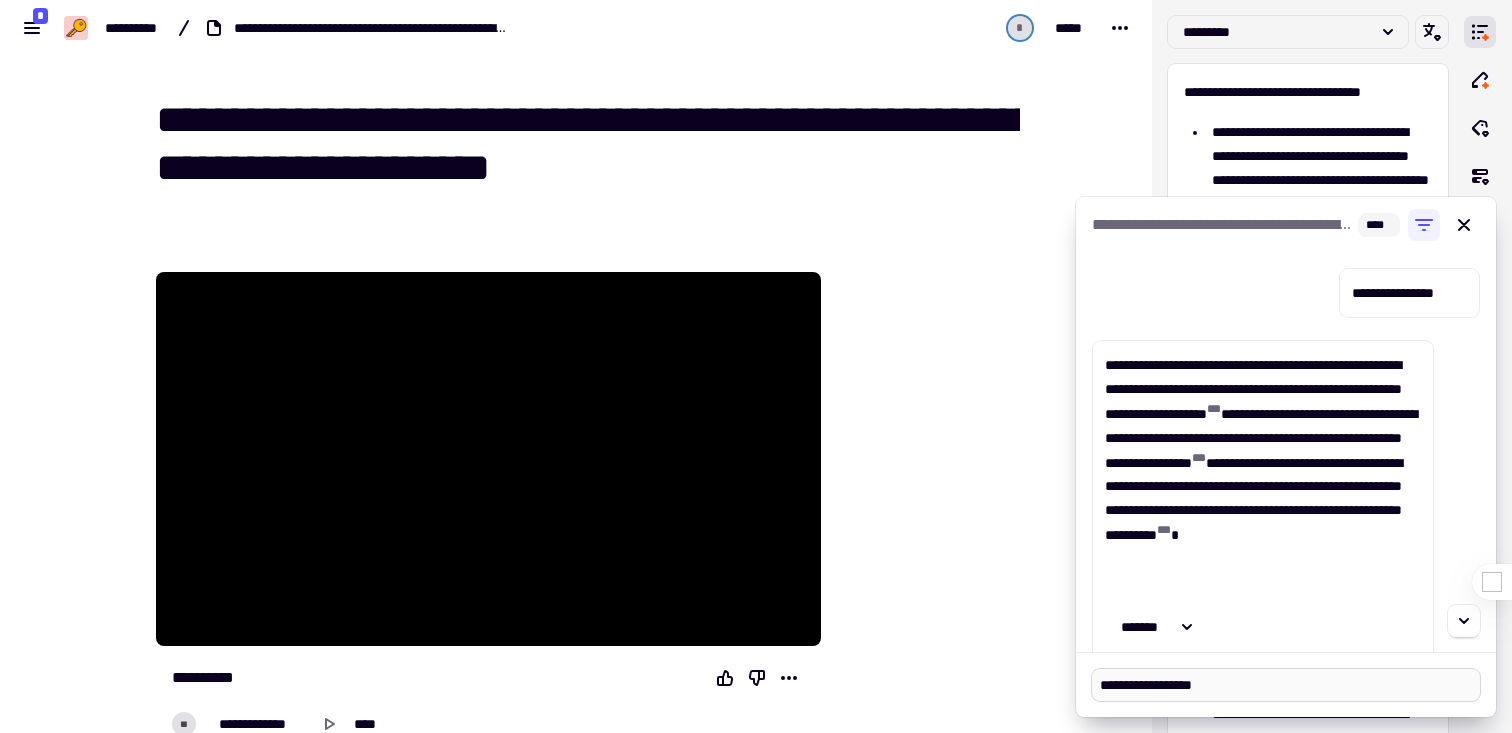 type on "**********" 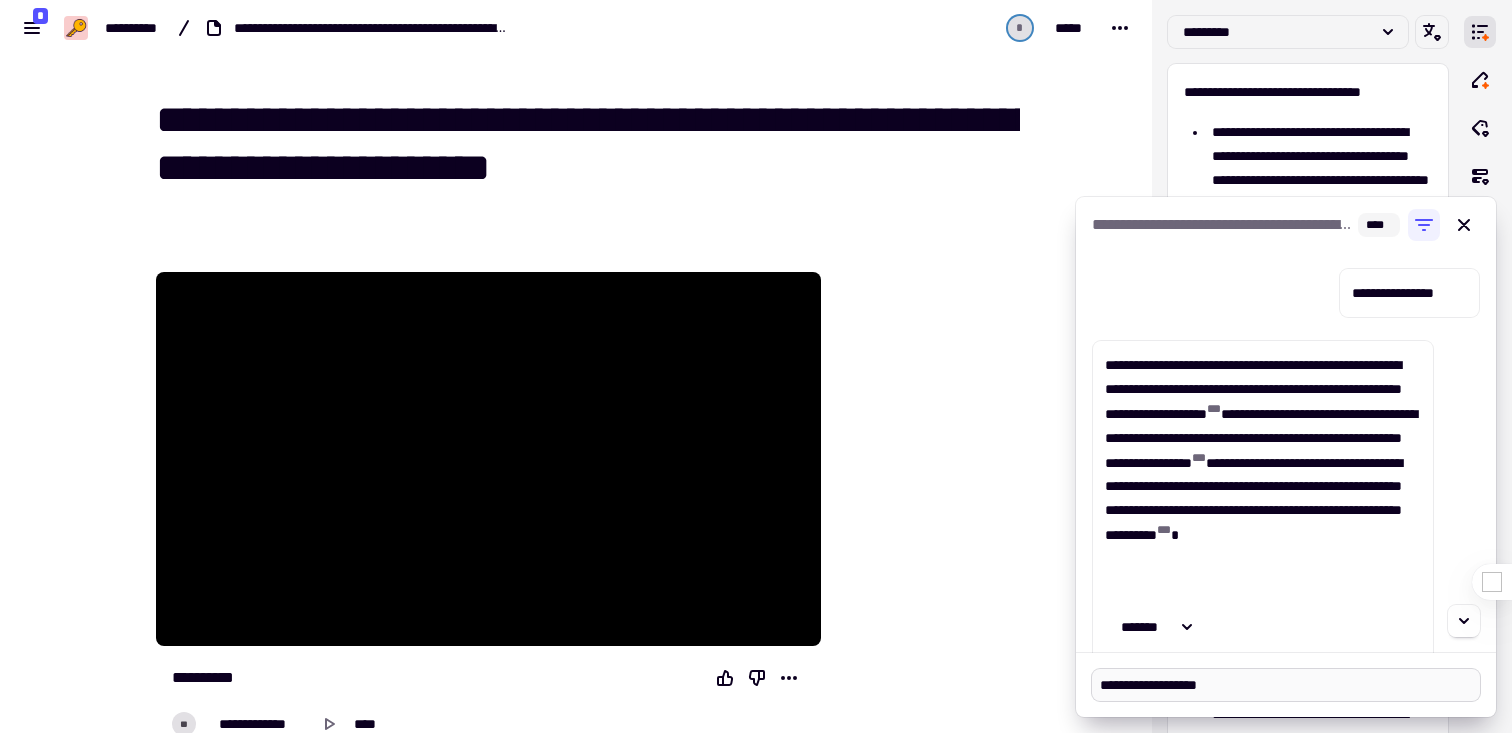 type on "**********" 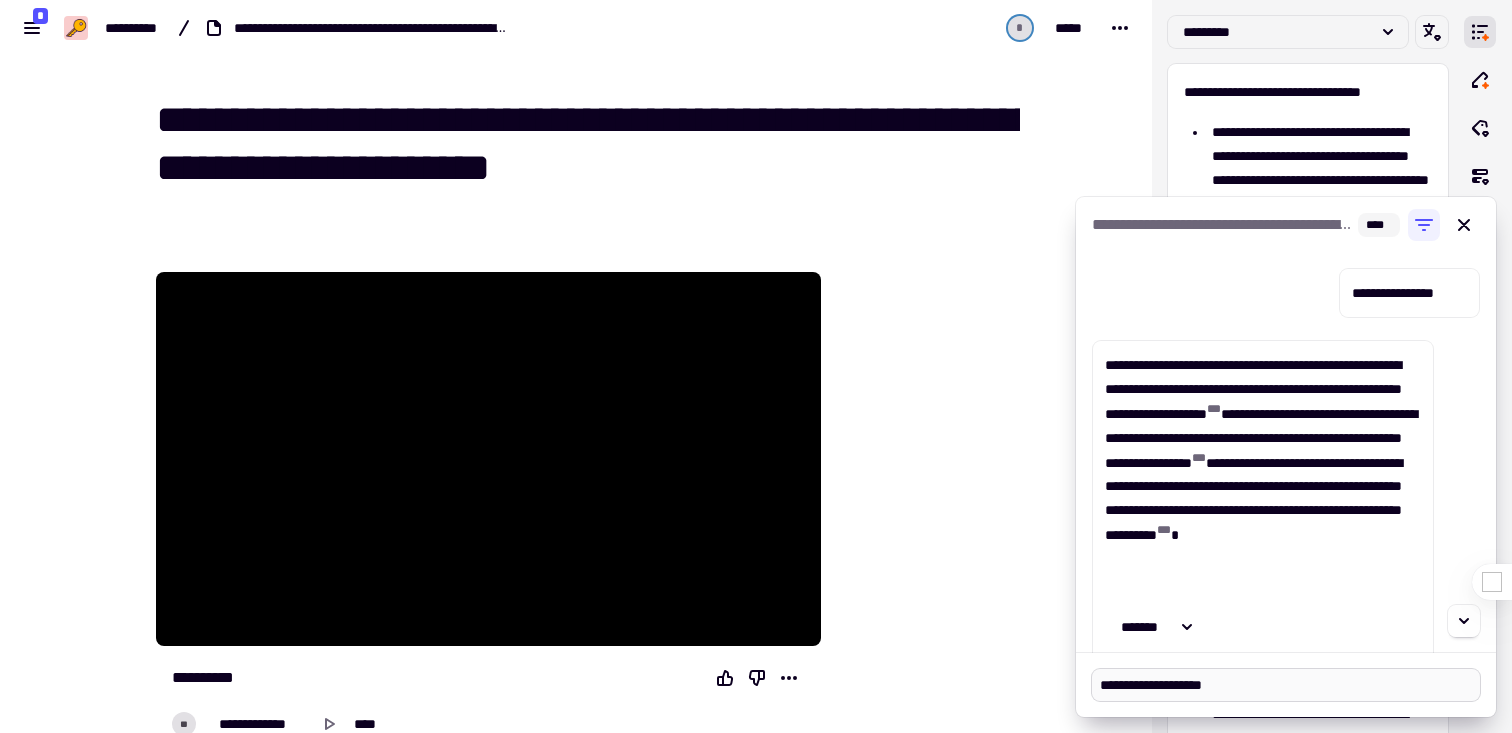 type on "**********" 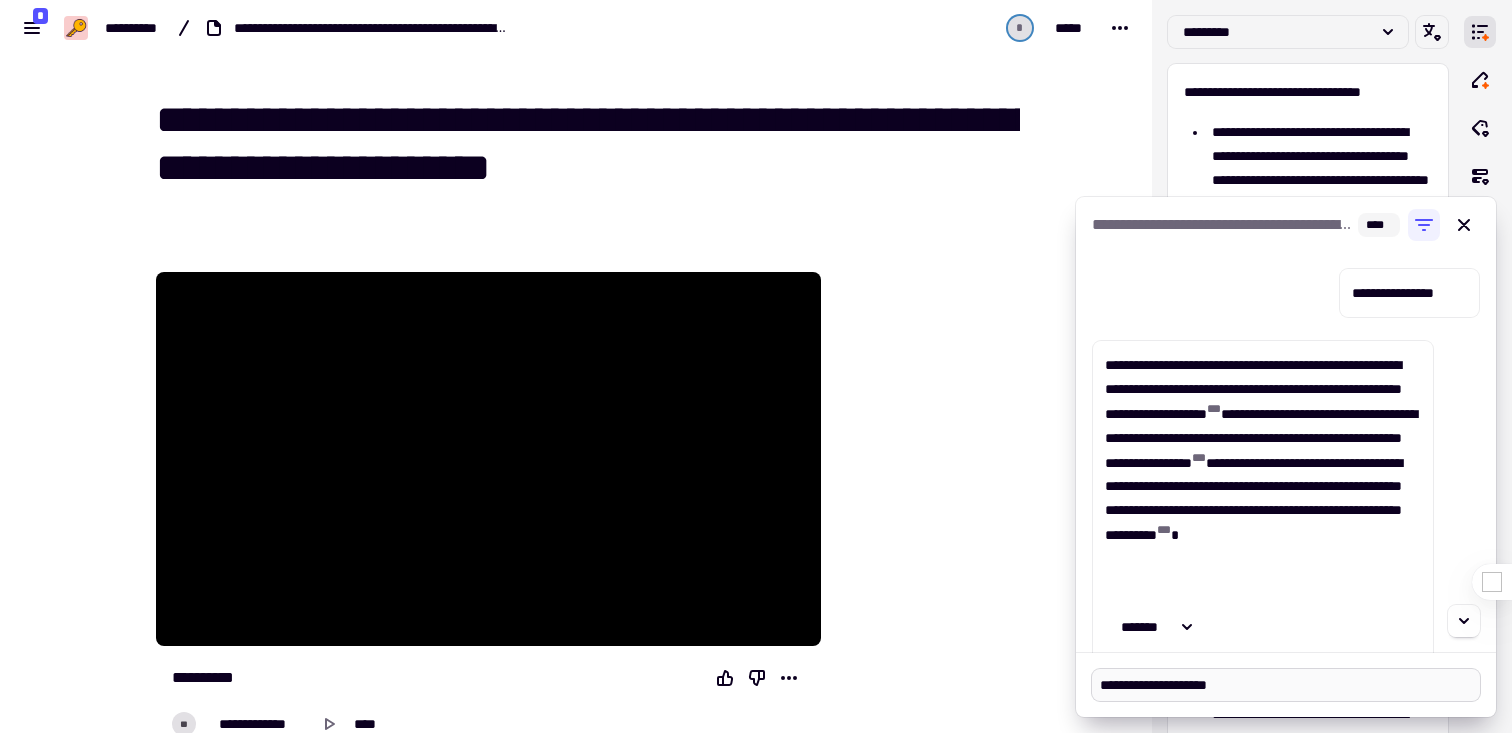 type on "**********" 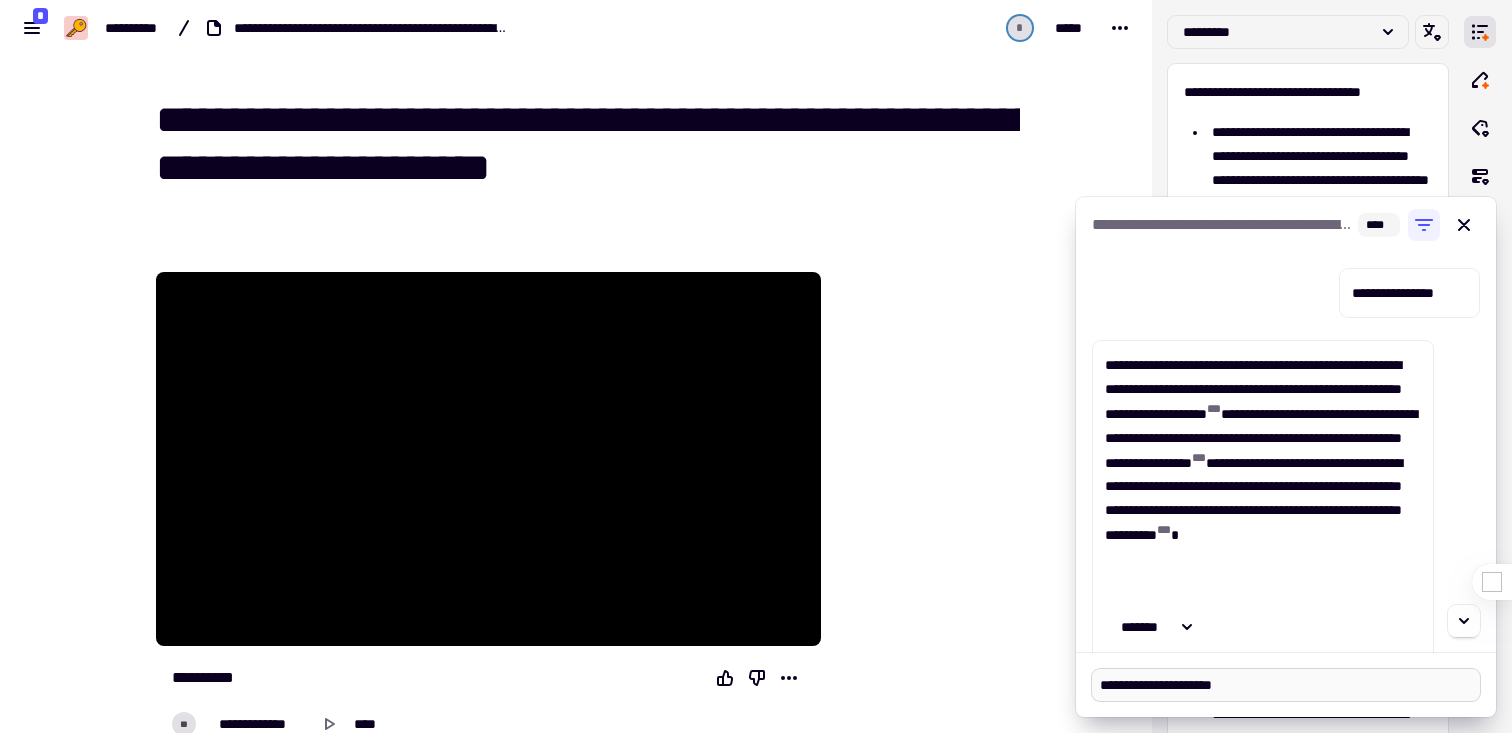type on "**********" 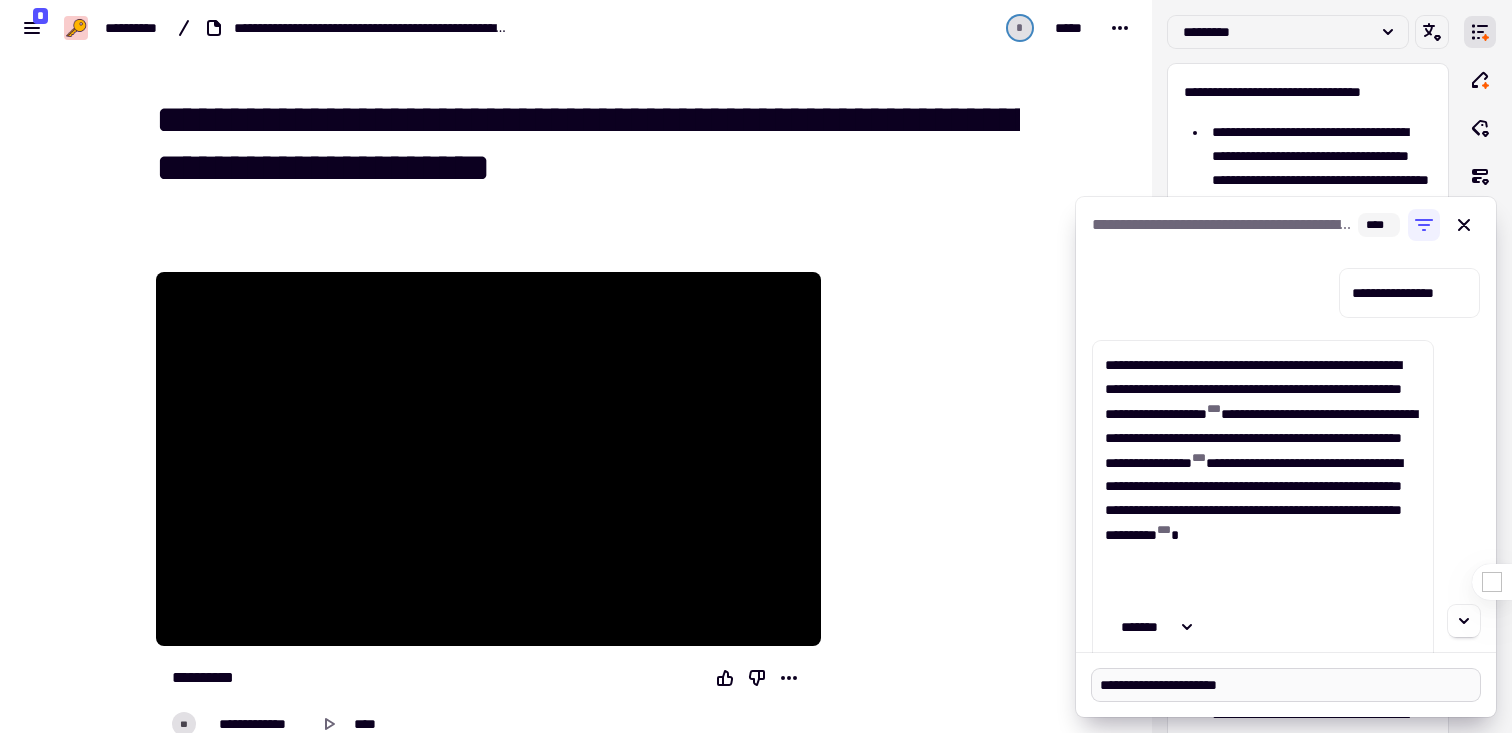 type on "**********" 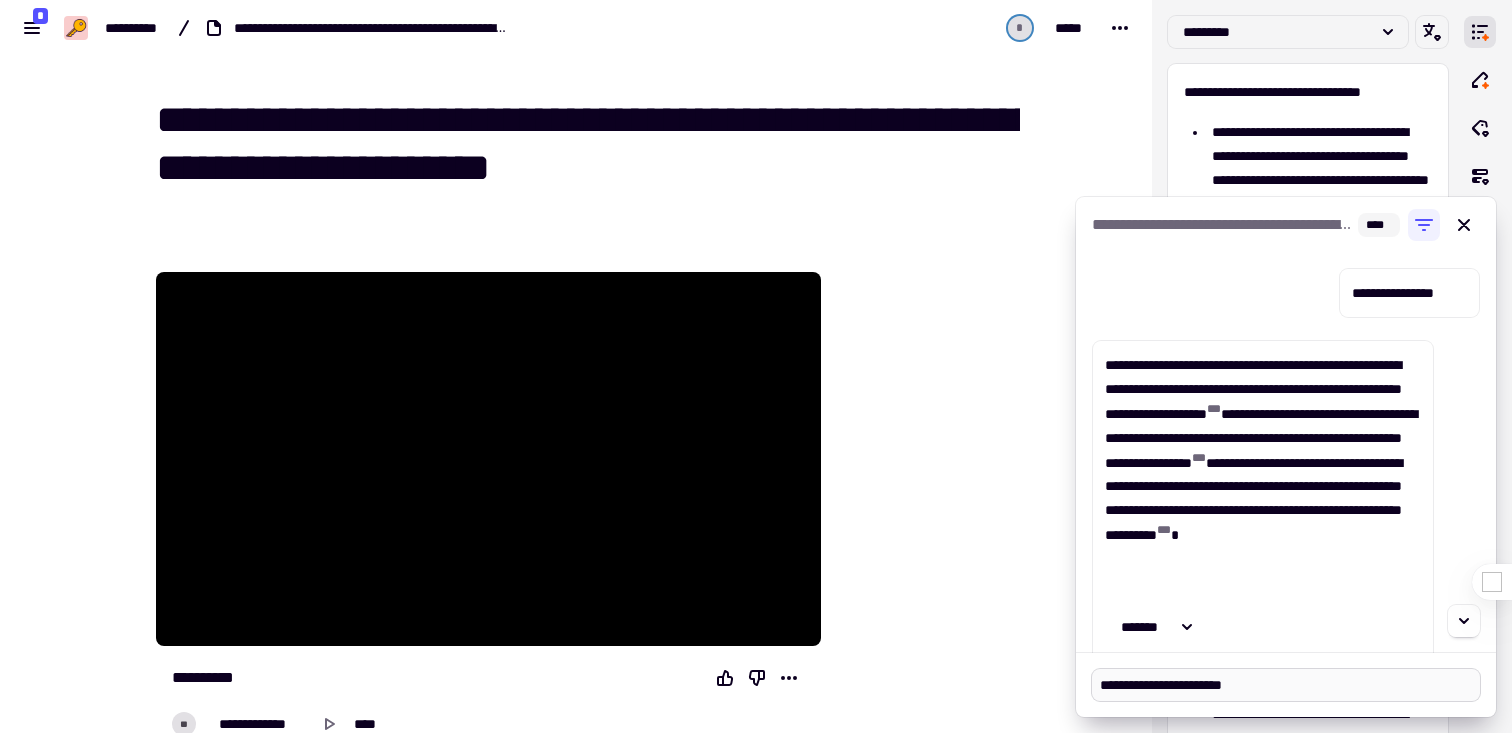 type on "**********" 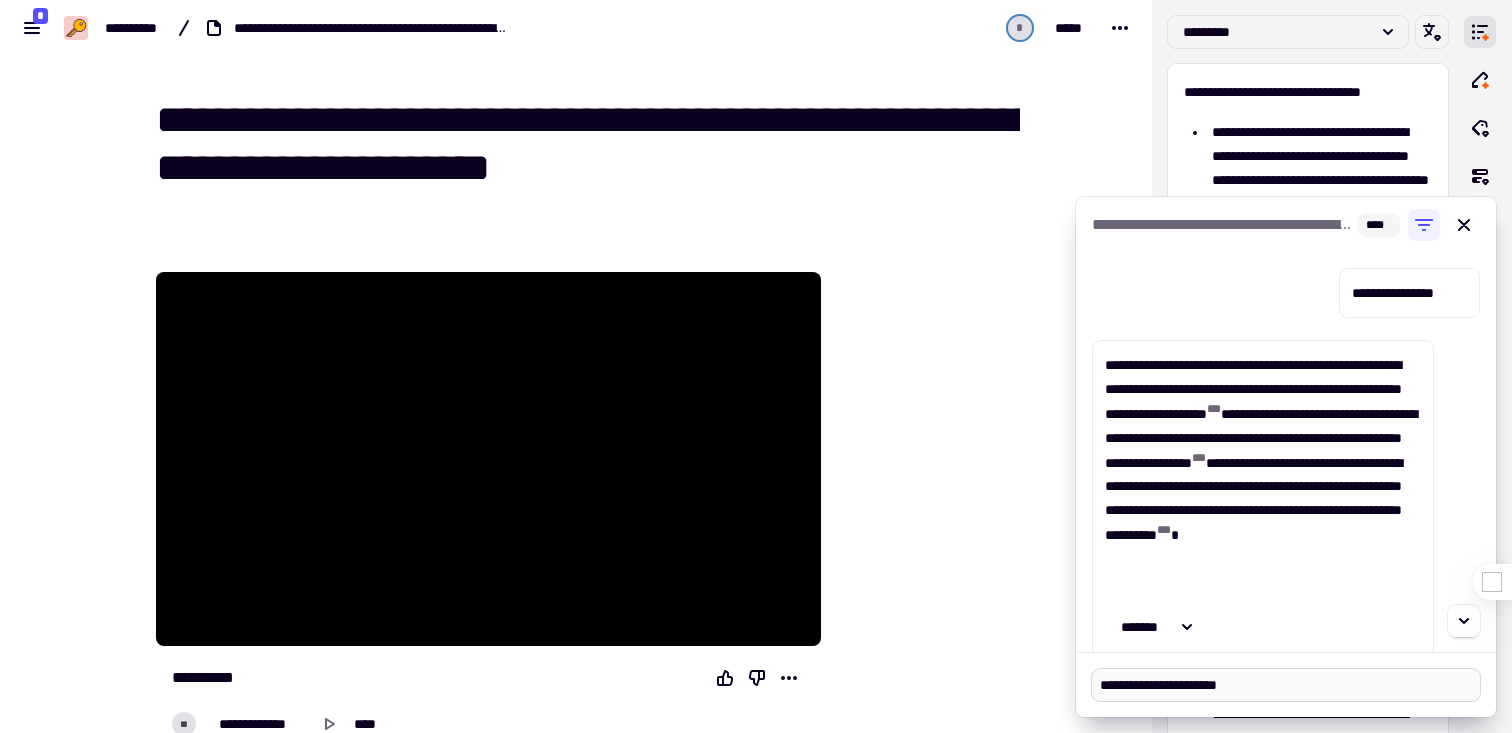 type on "**********" 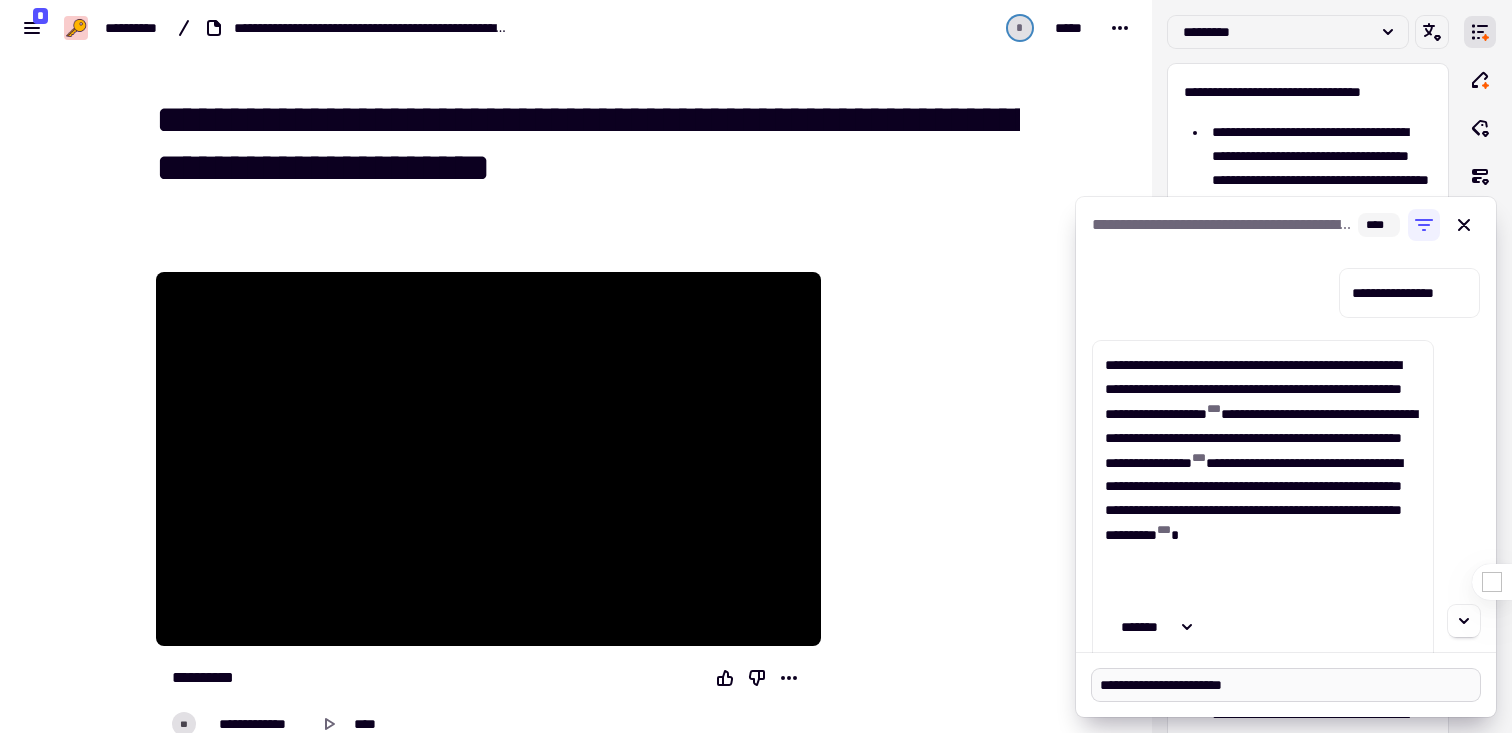 type on "*" 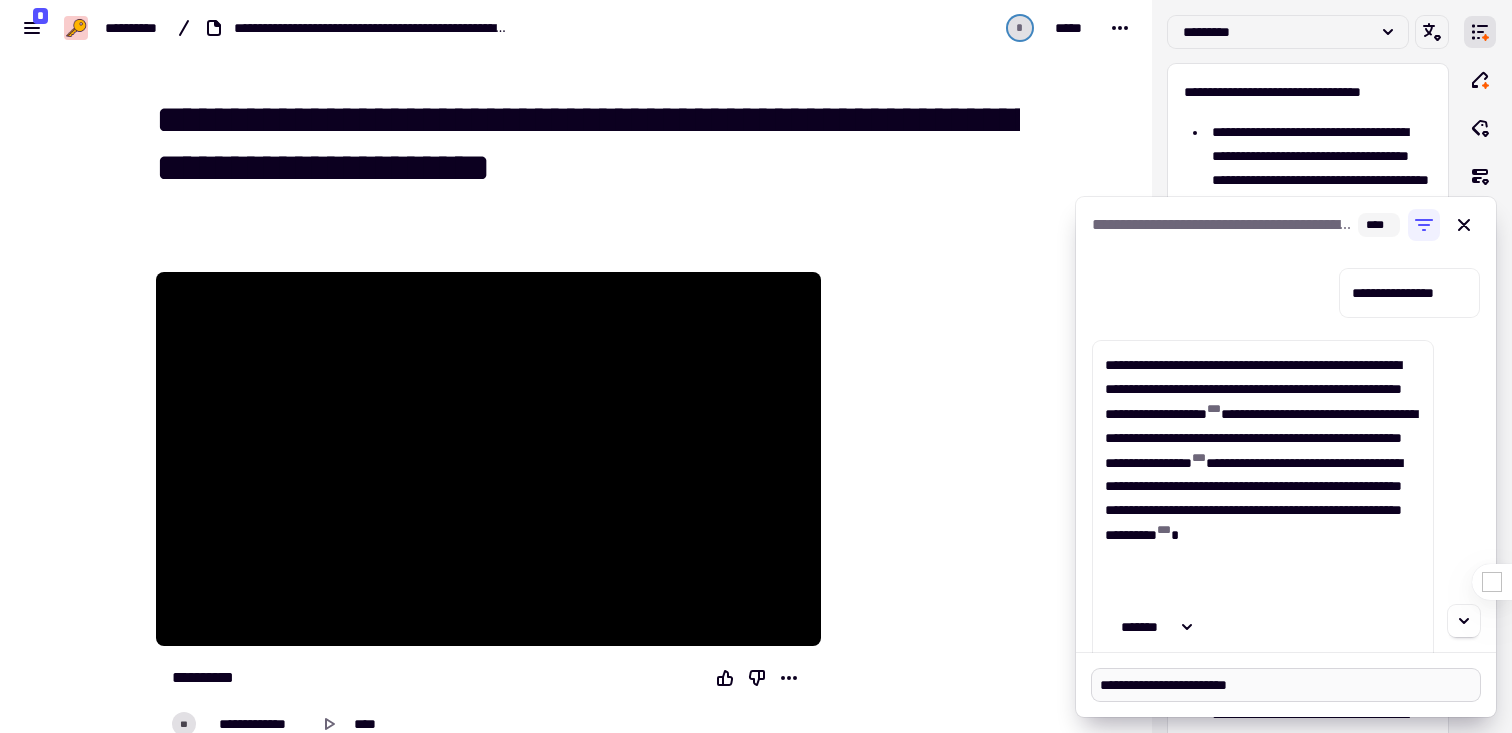 type on "**********" 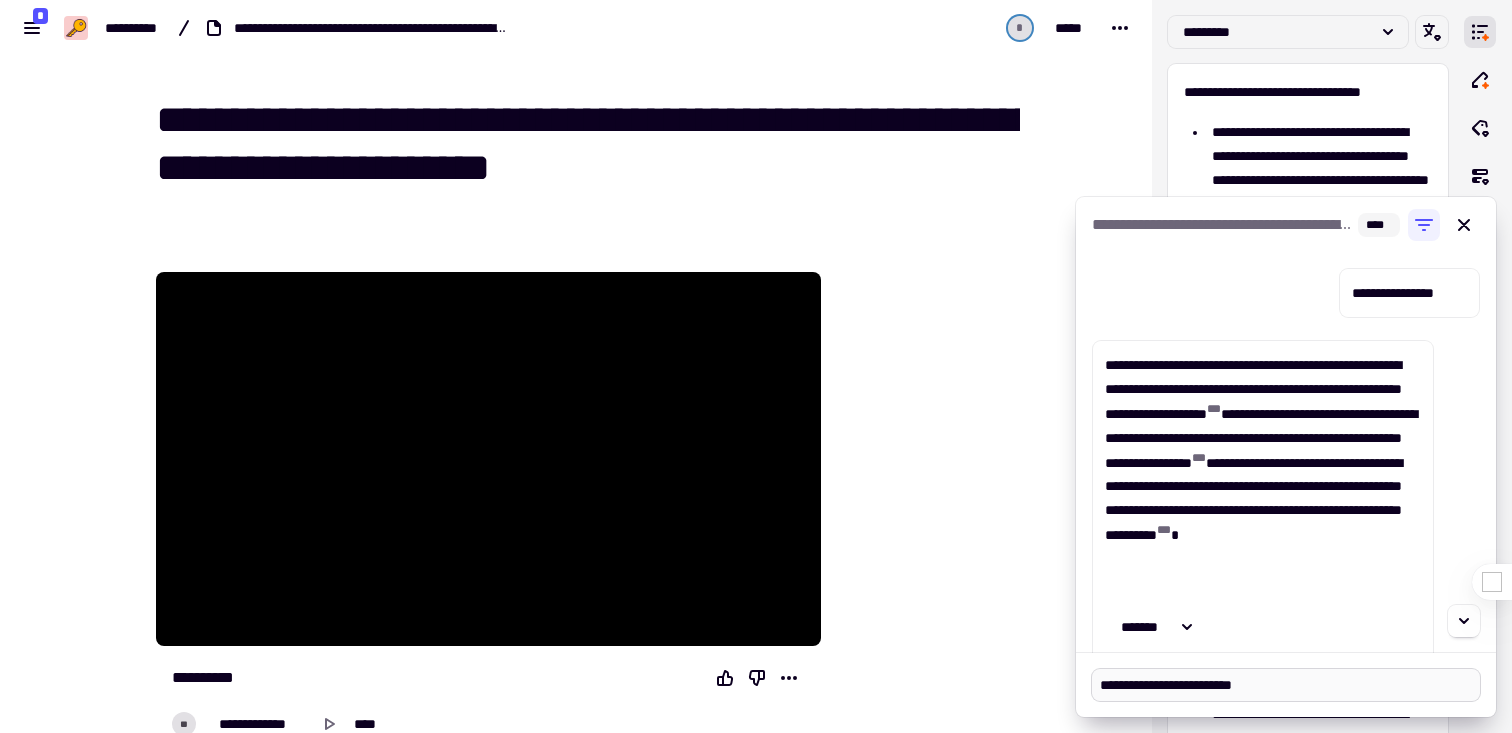 type on "**********" 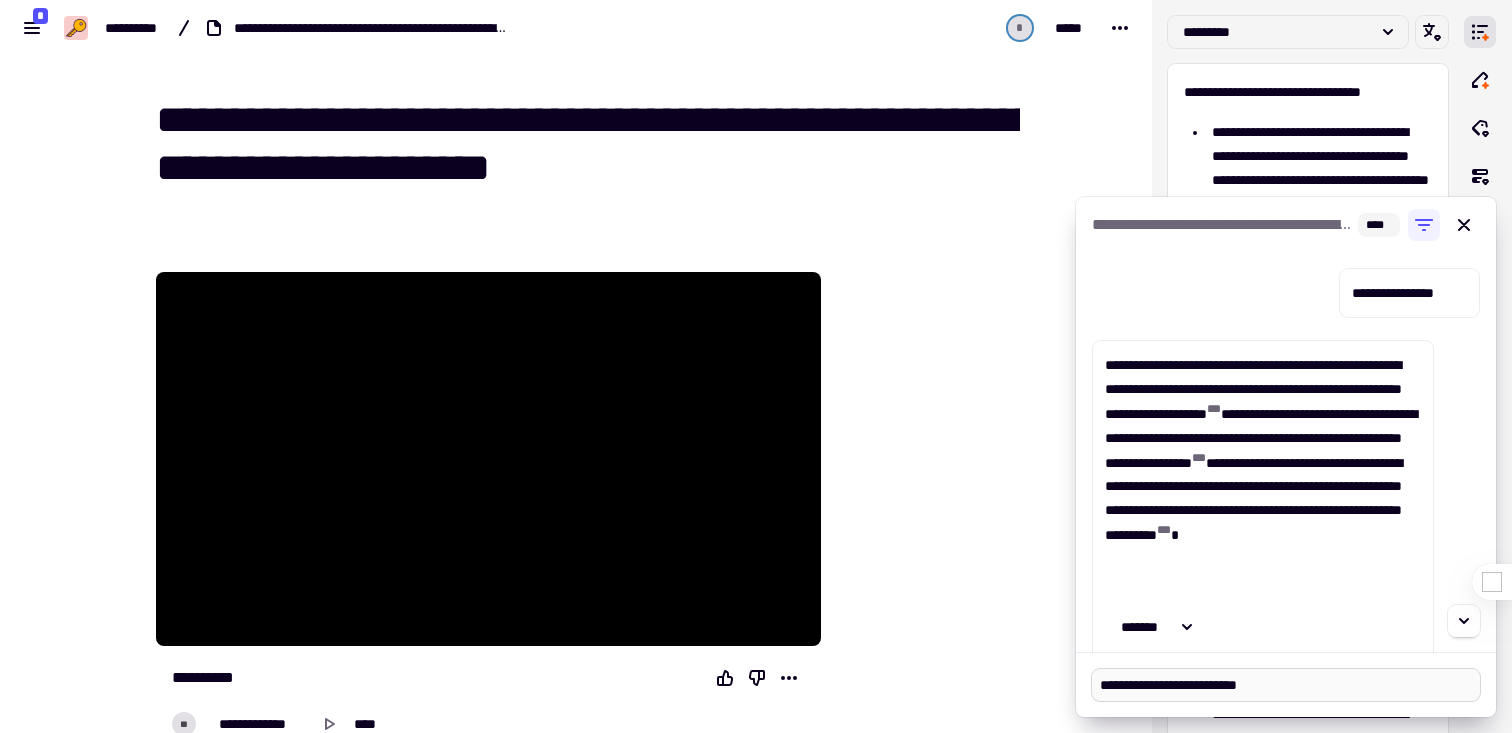type on "*" 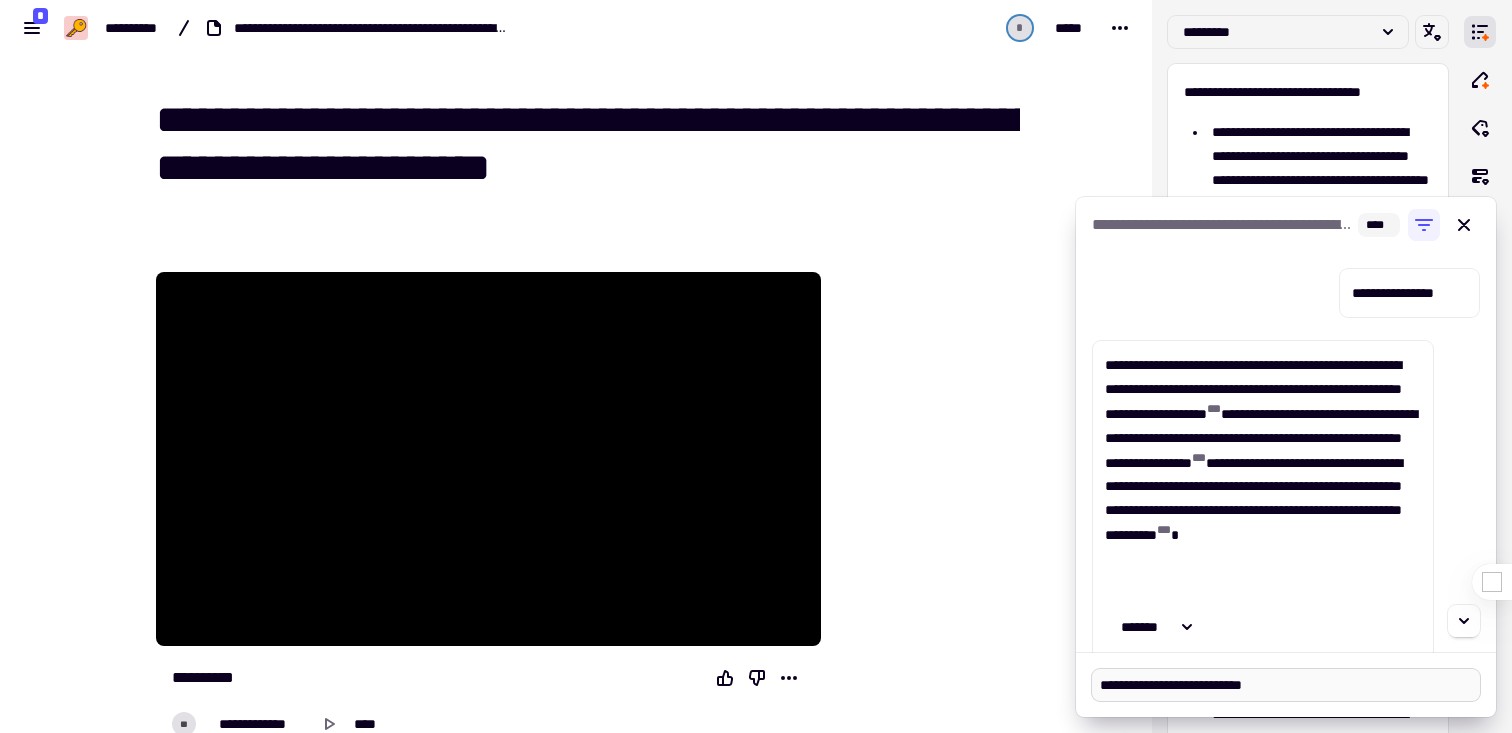 type on "**********" 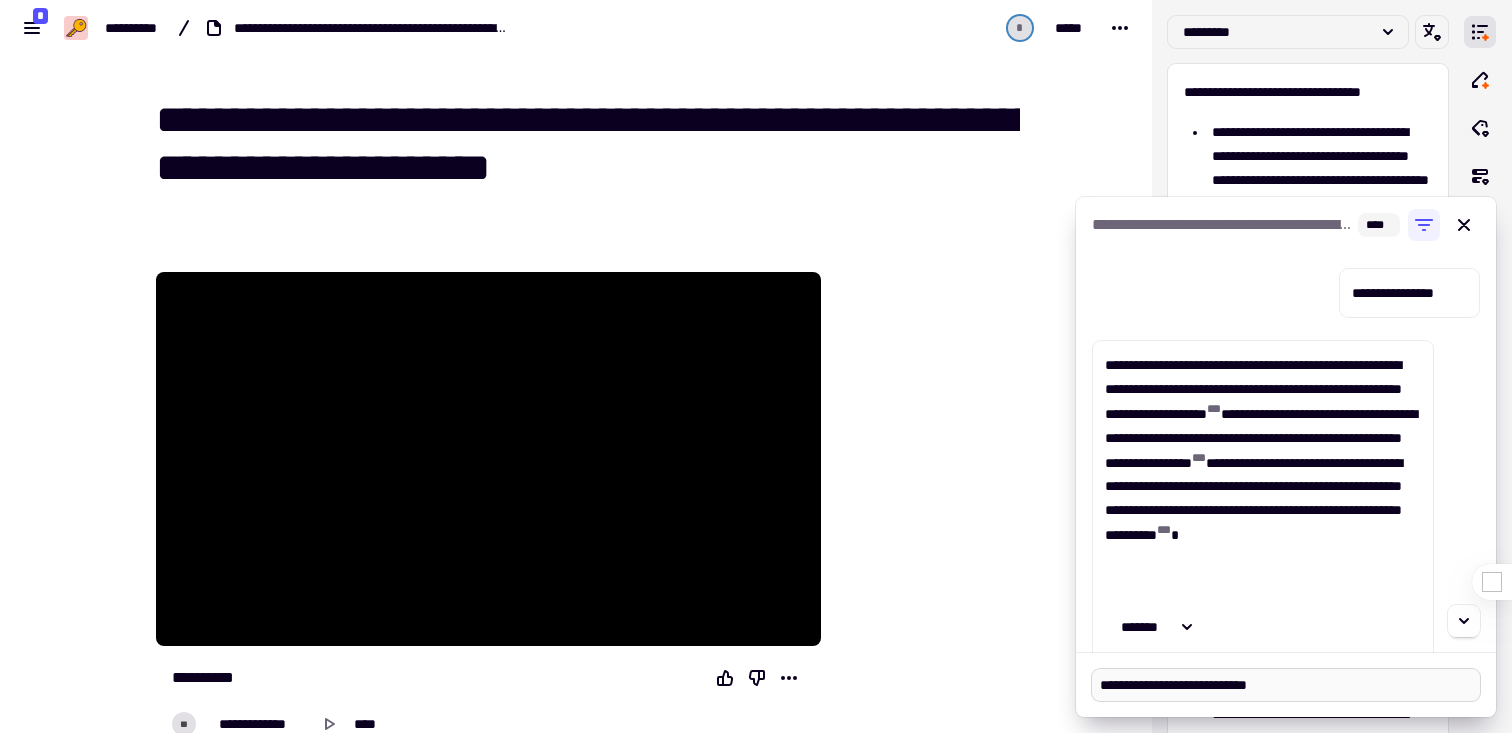 type on "**********" 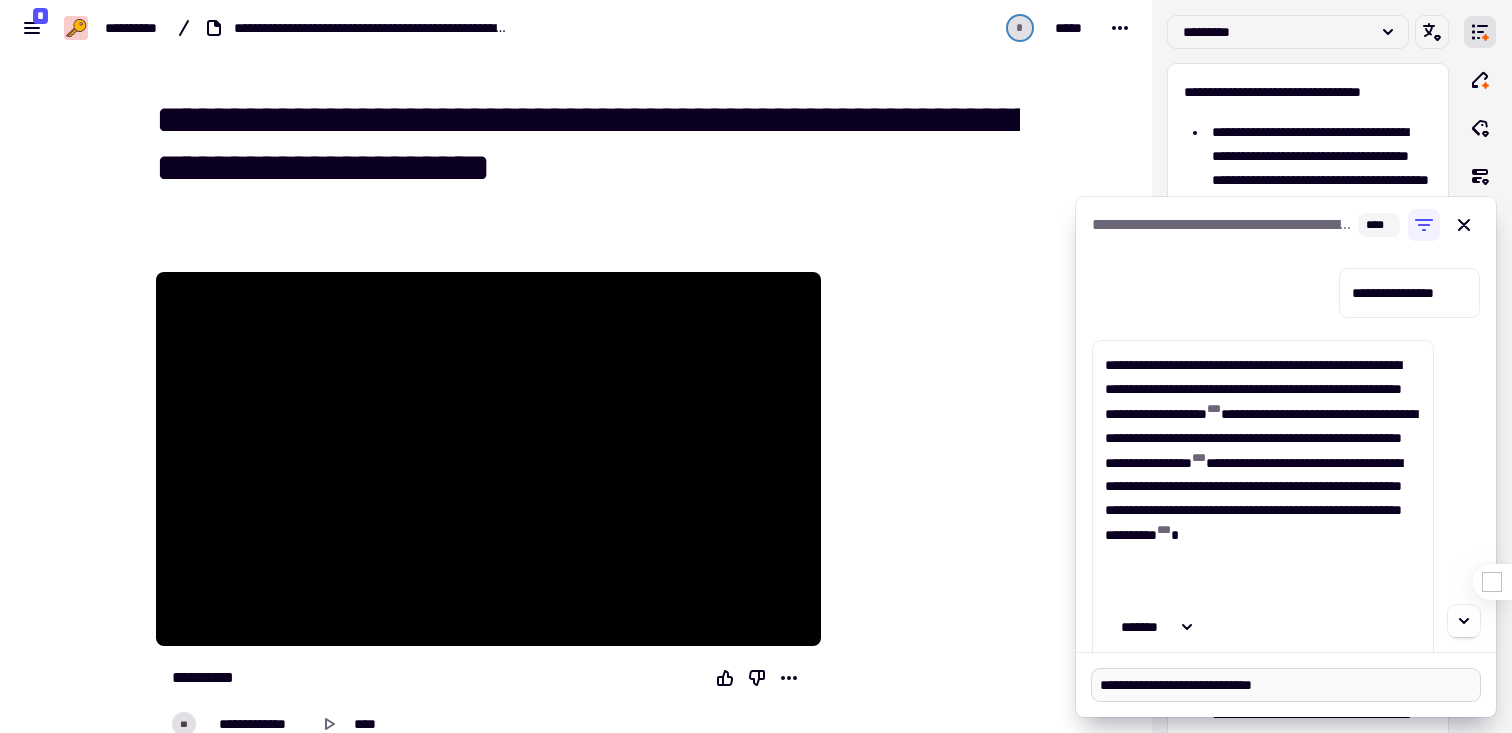 type on "**********" 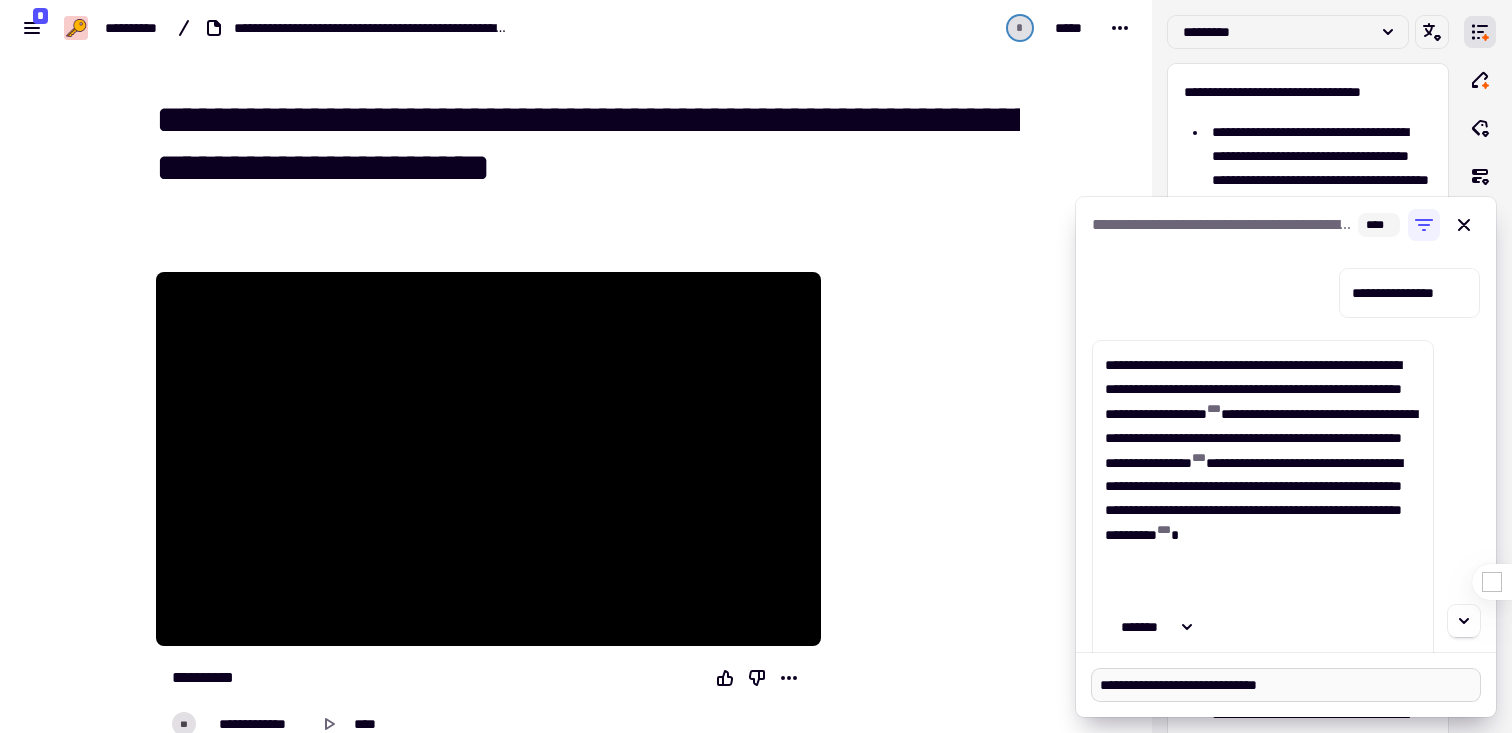 type on "**********" 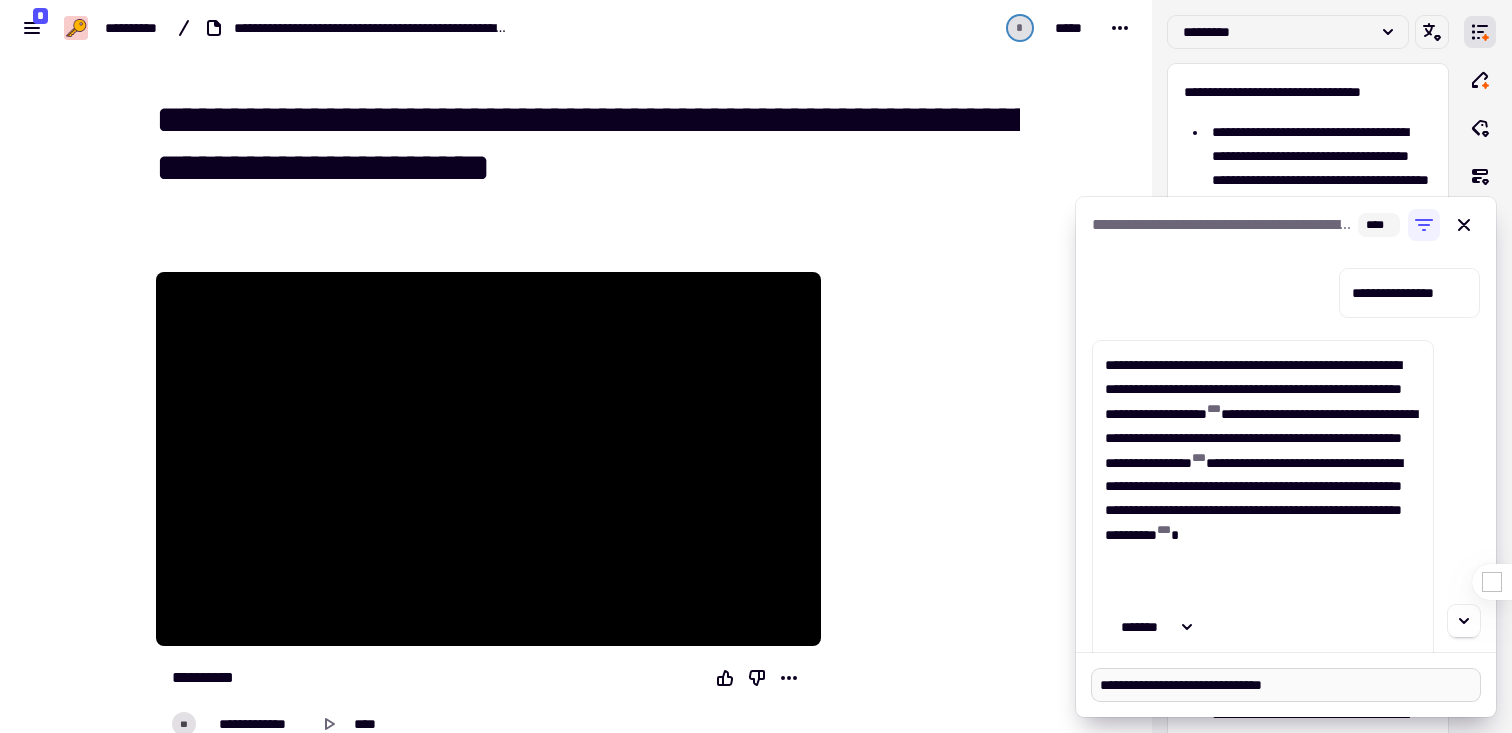 type on "**********" 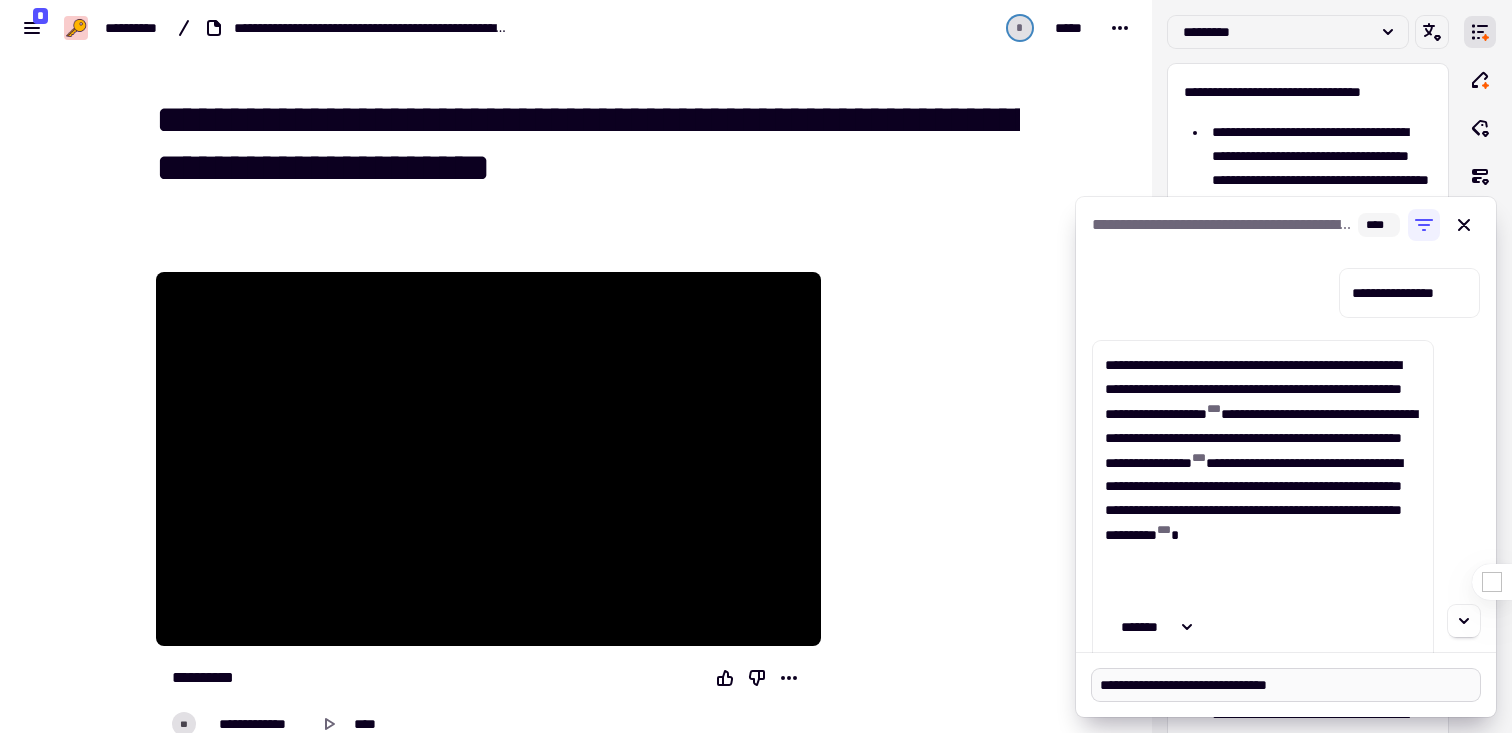 type on "**********" 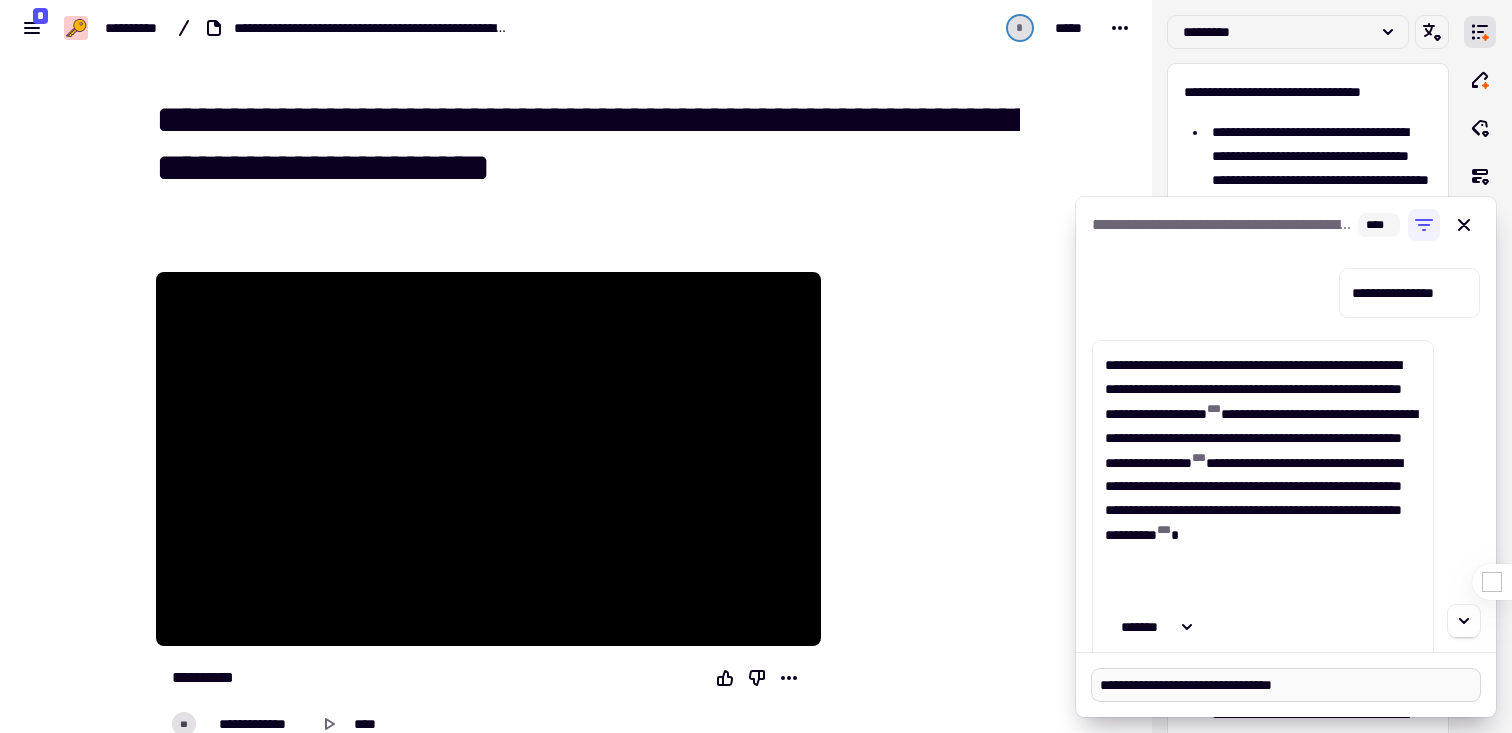 type on "**********" 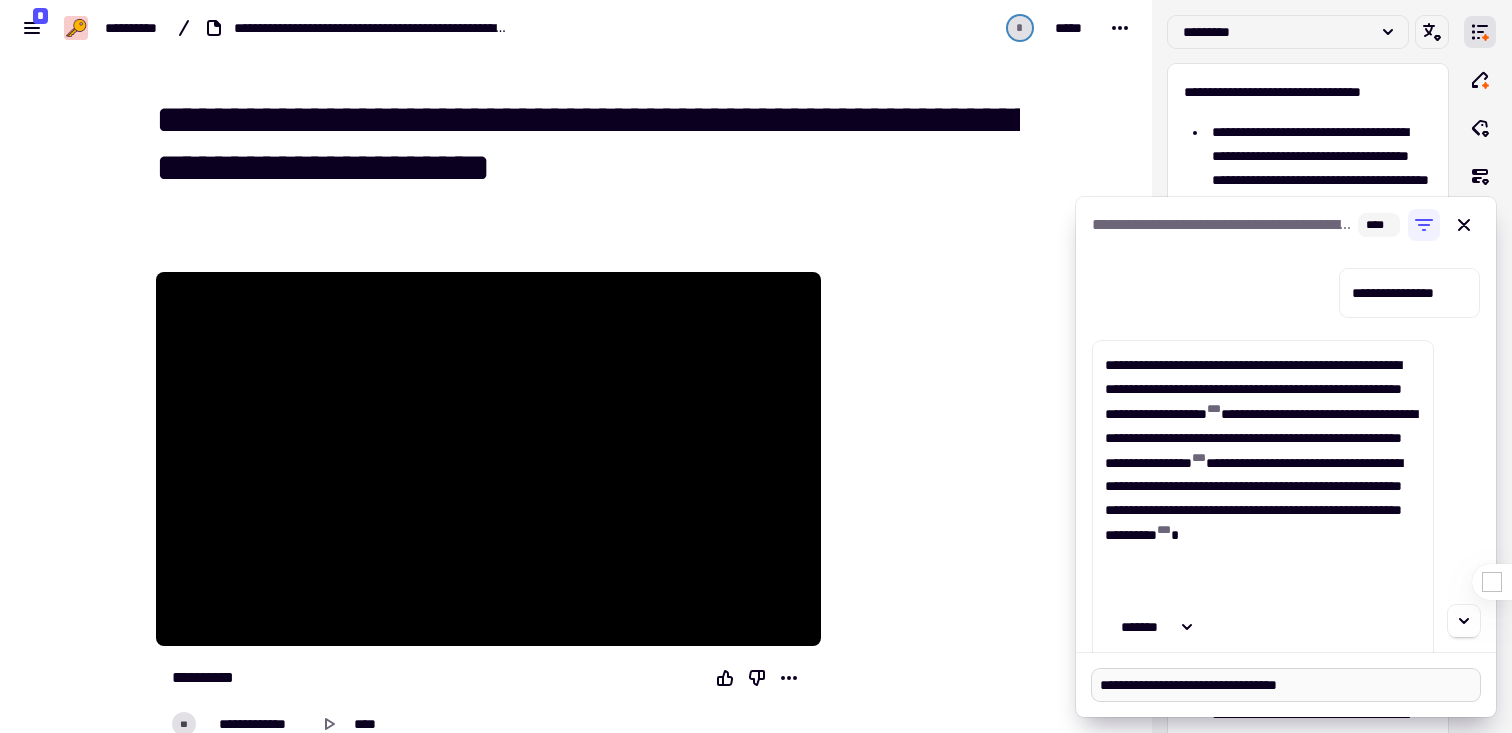 type on "**********" 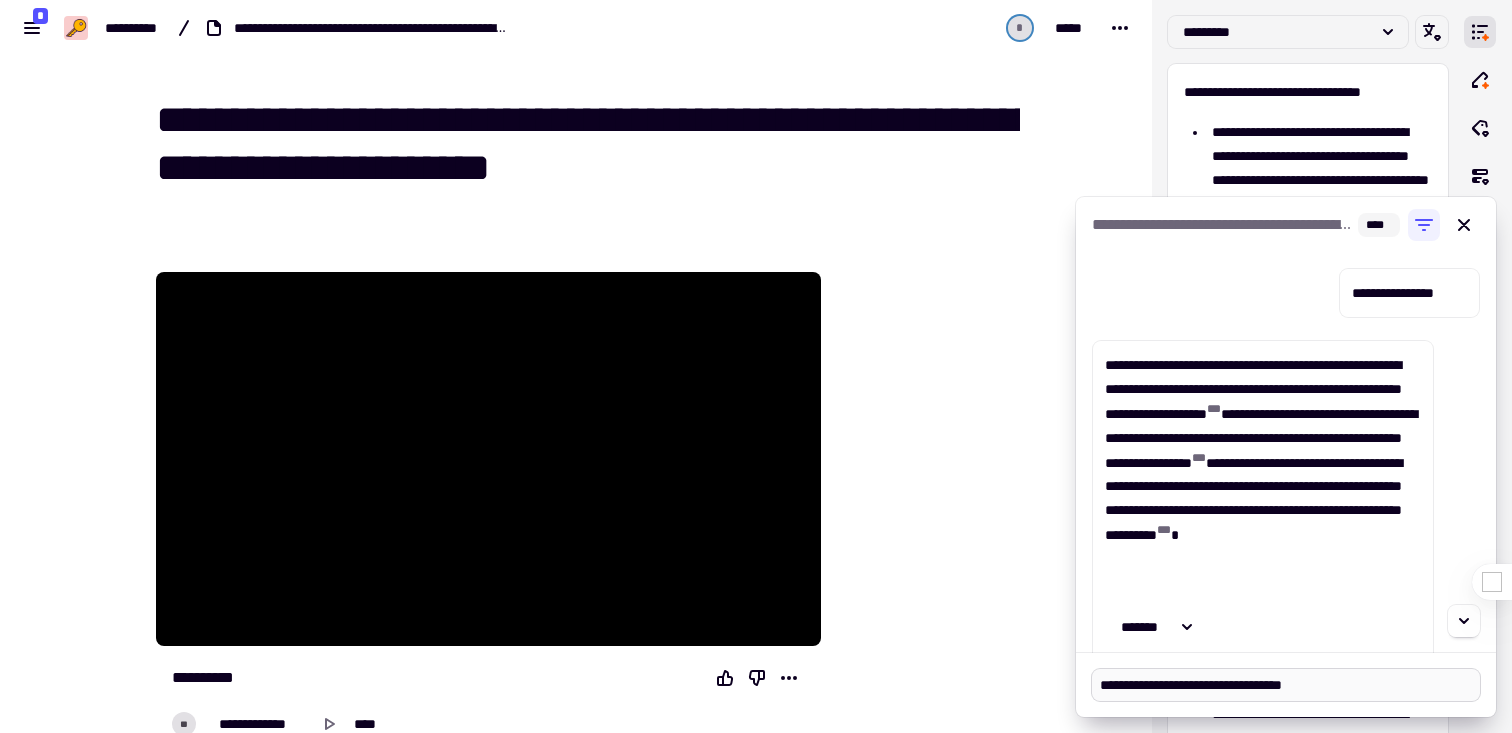 type on "**********" 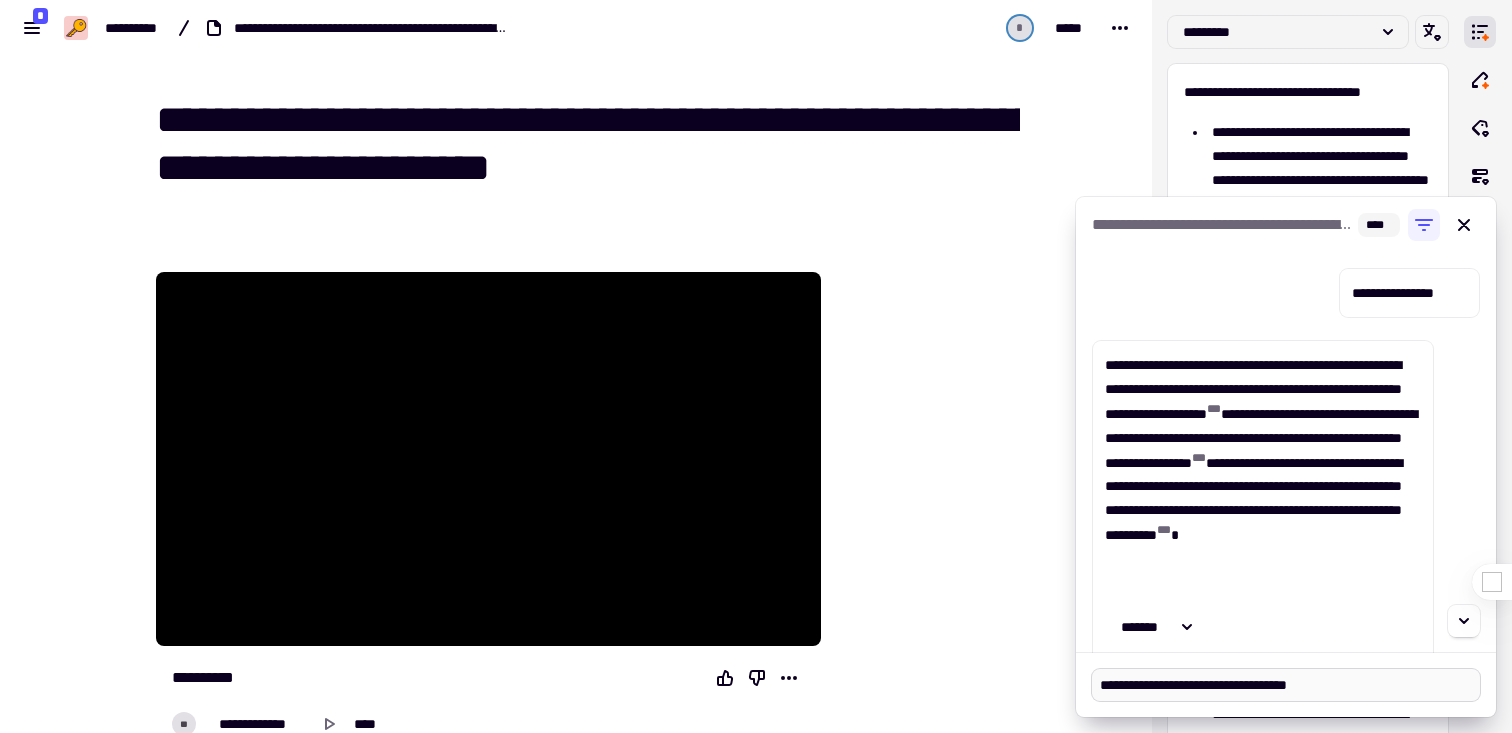 type on "**********" 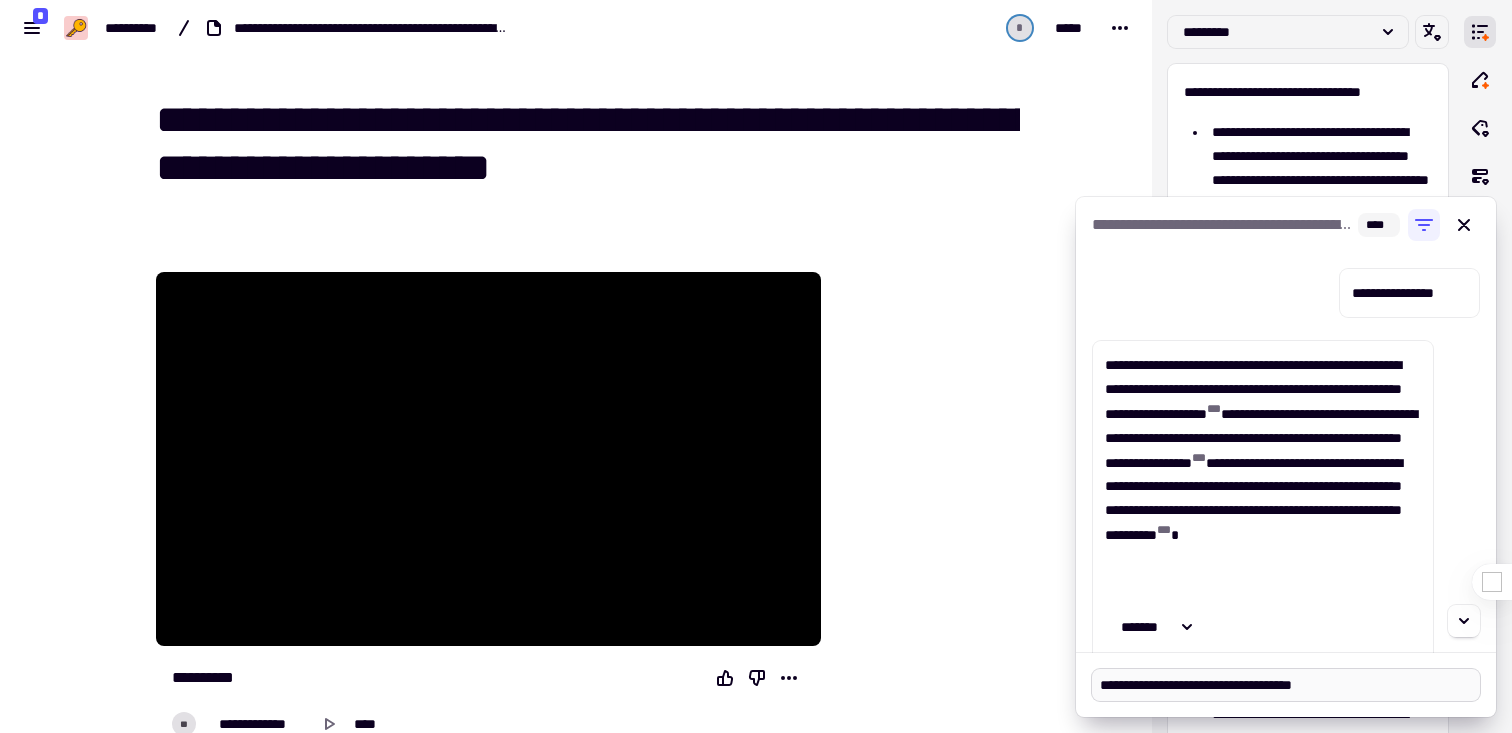 type on "**********" 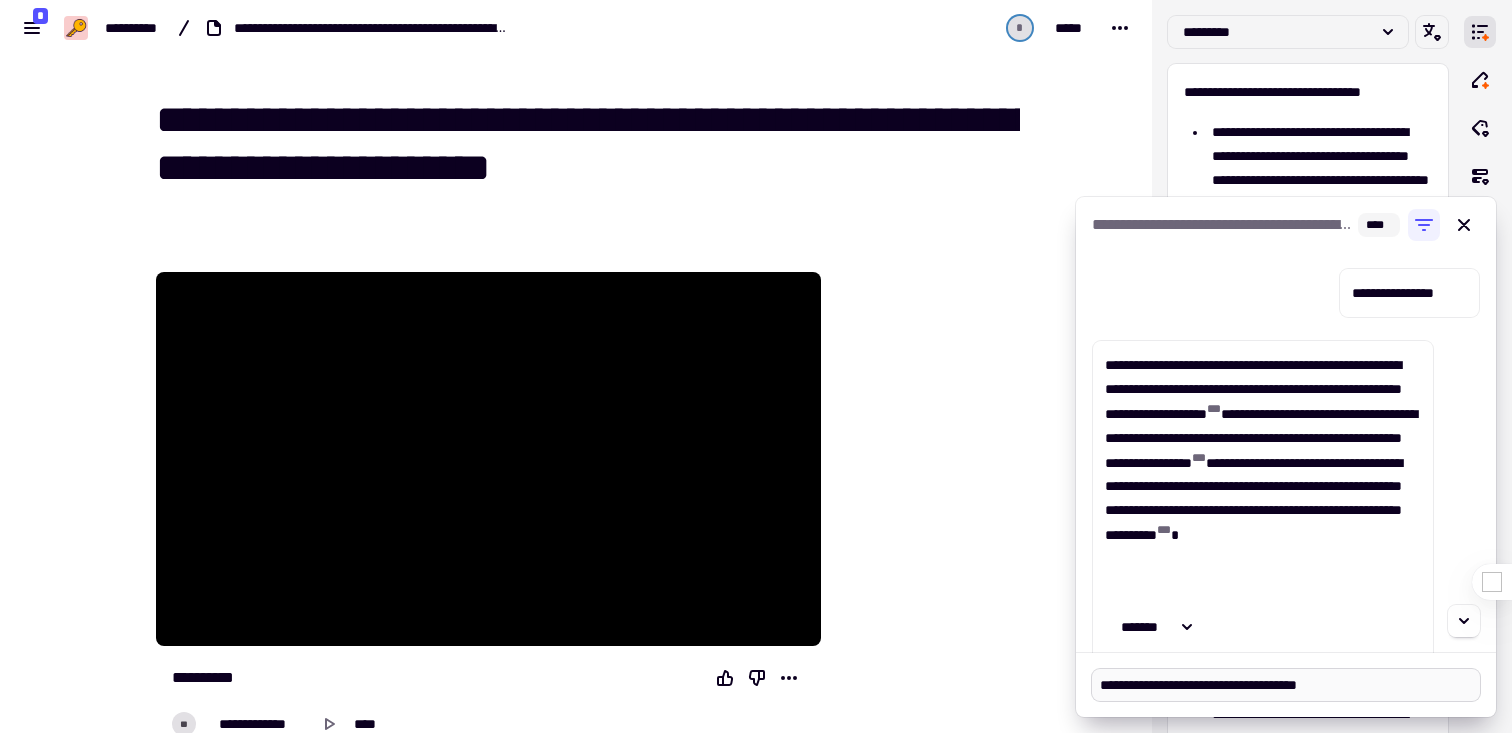 type on "**********" 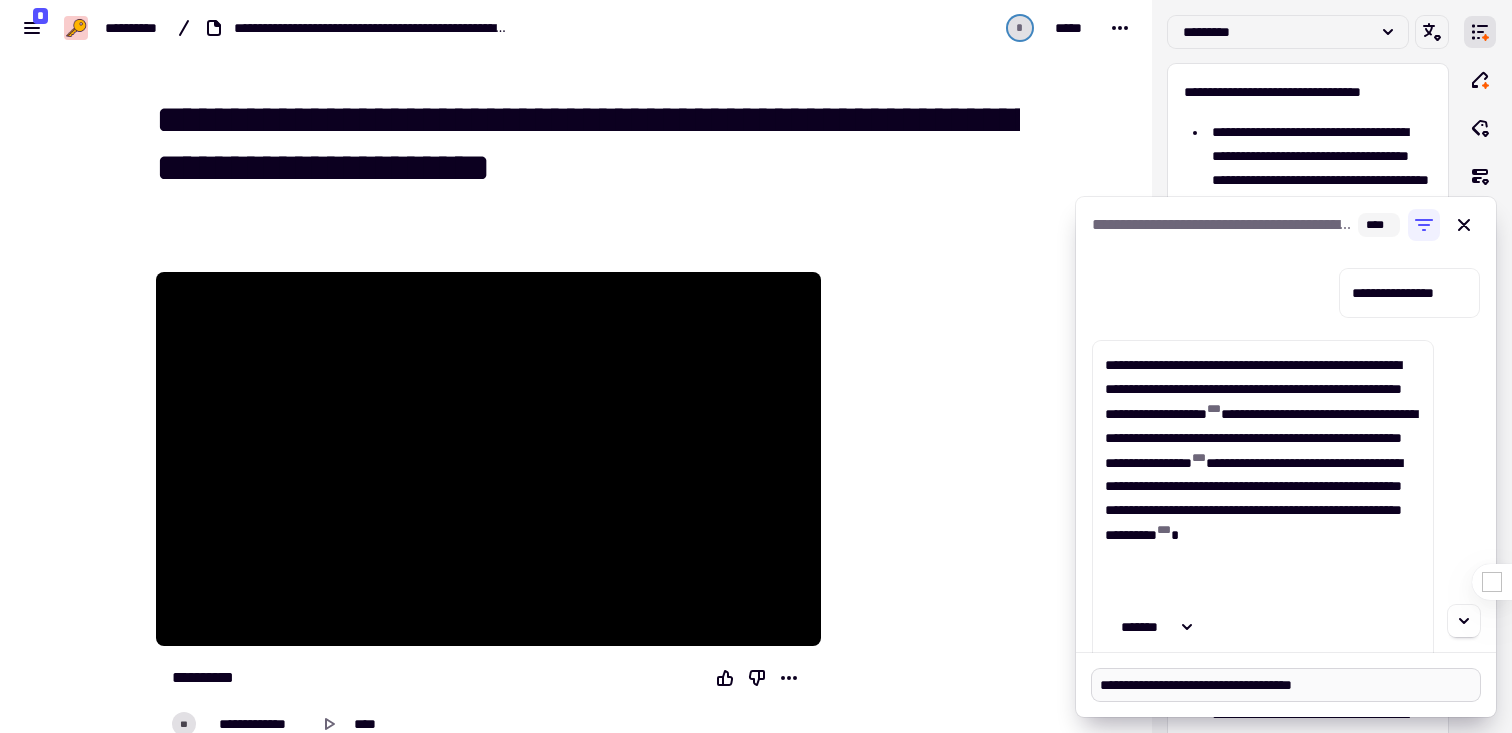type on "**********" 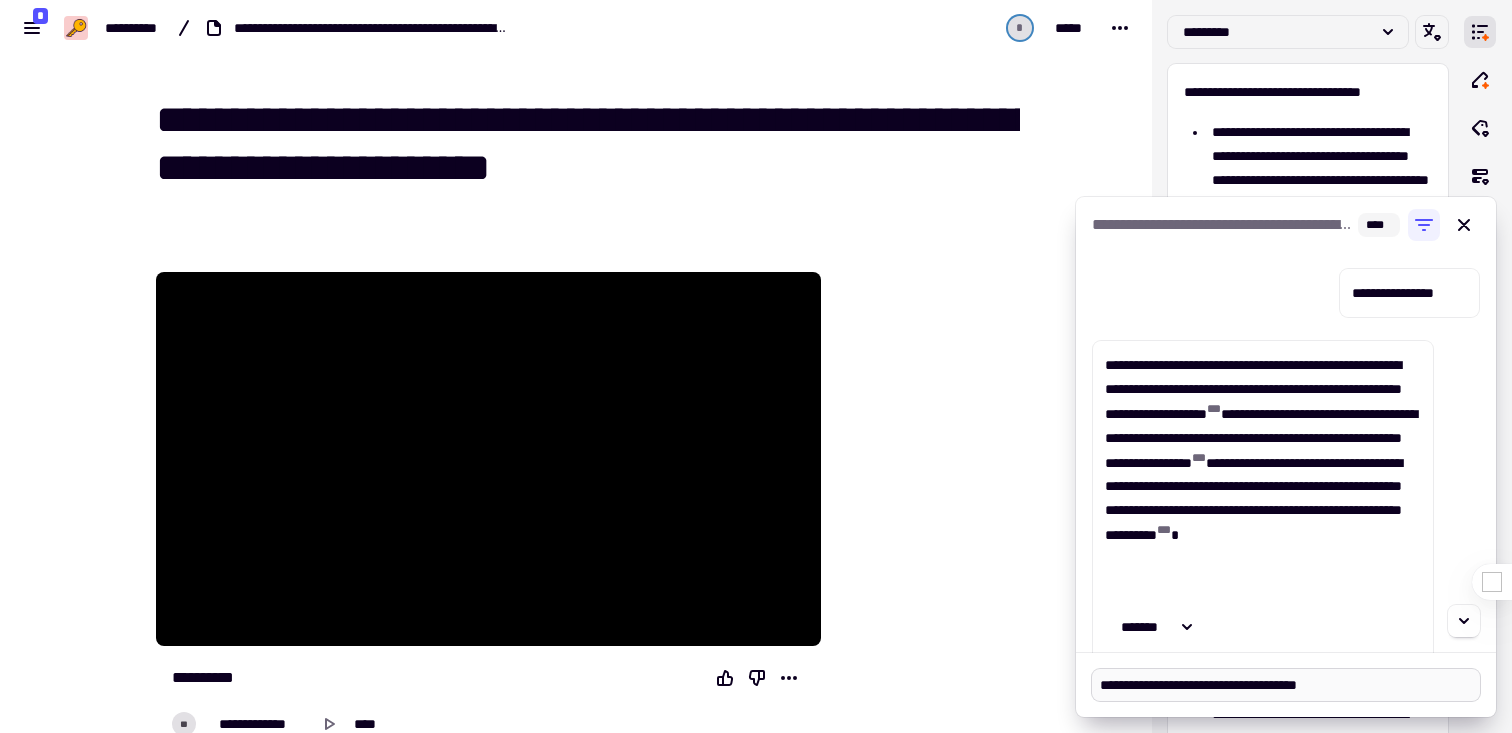 type on "**********" 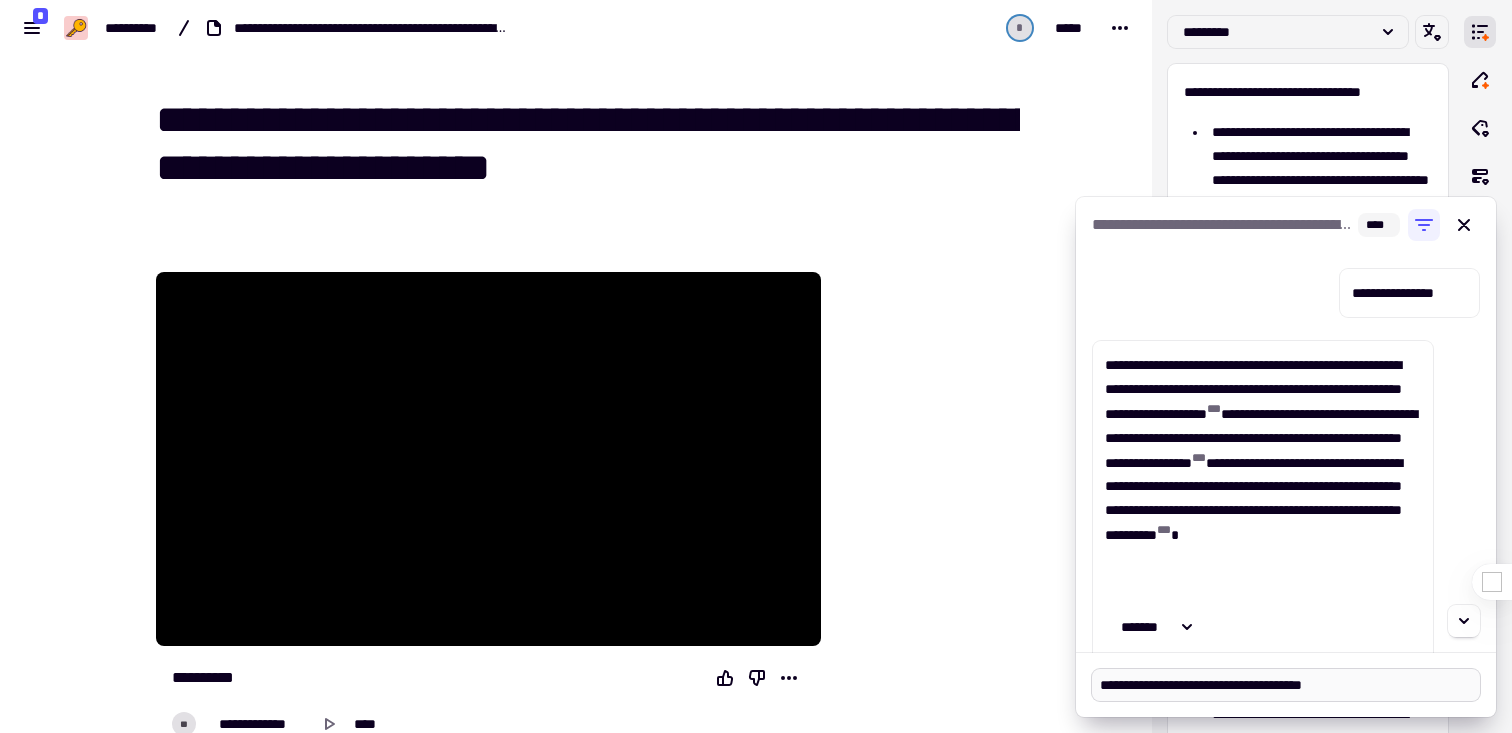 type on "**********" 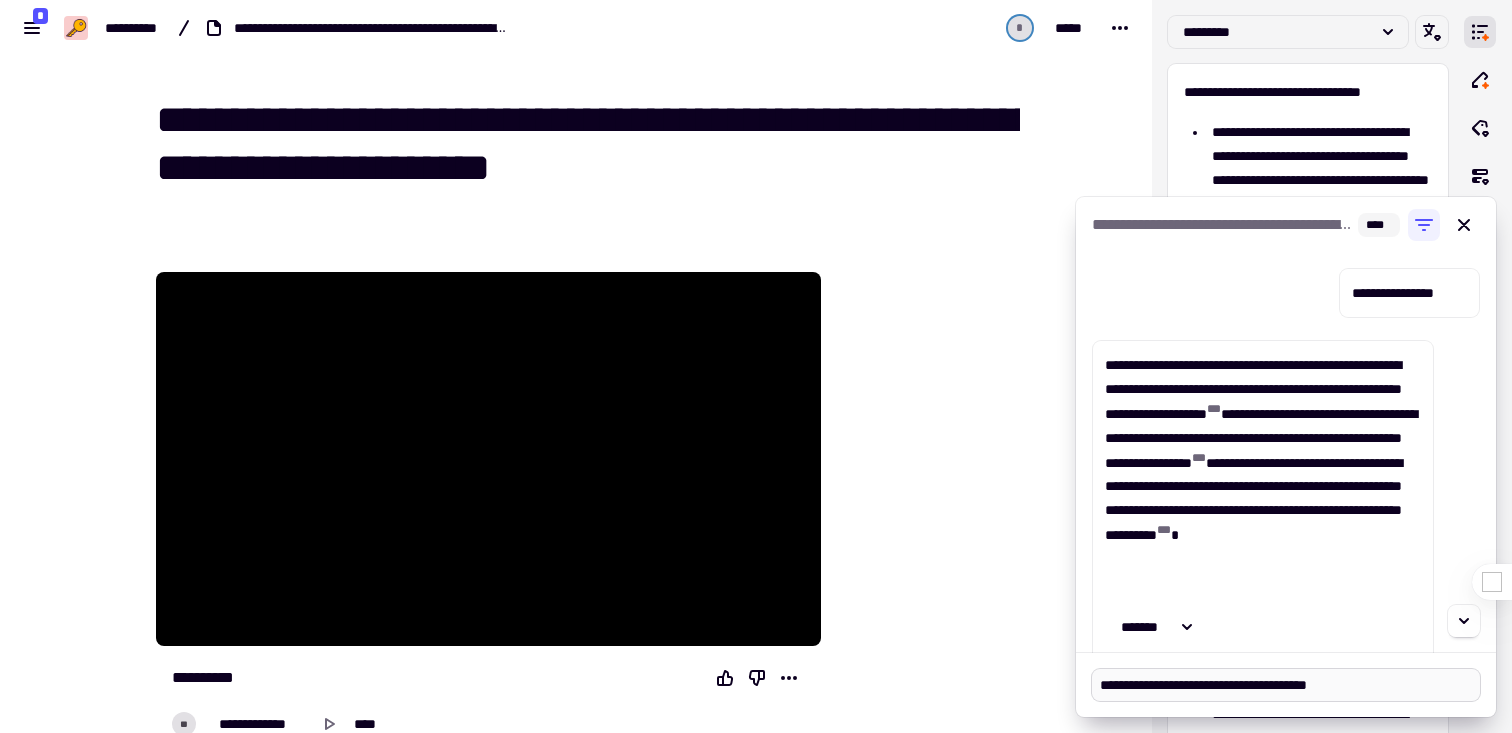 type on "**********" 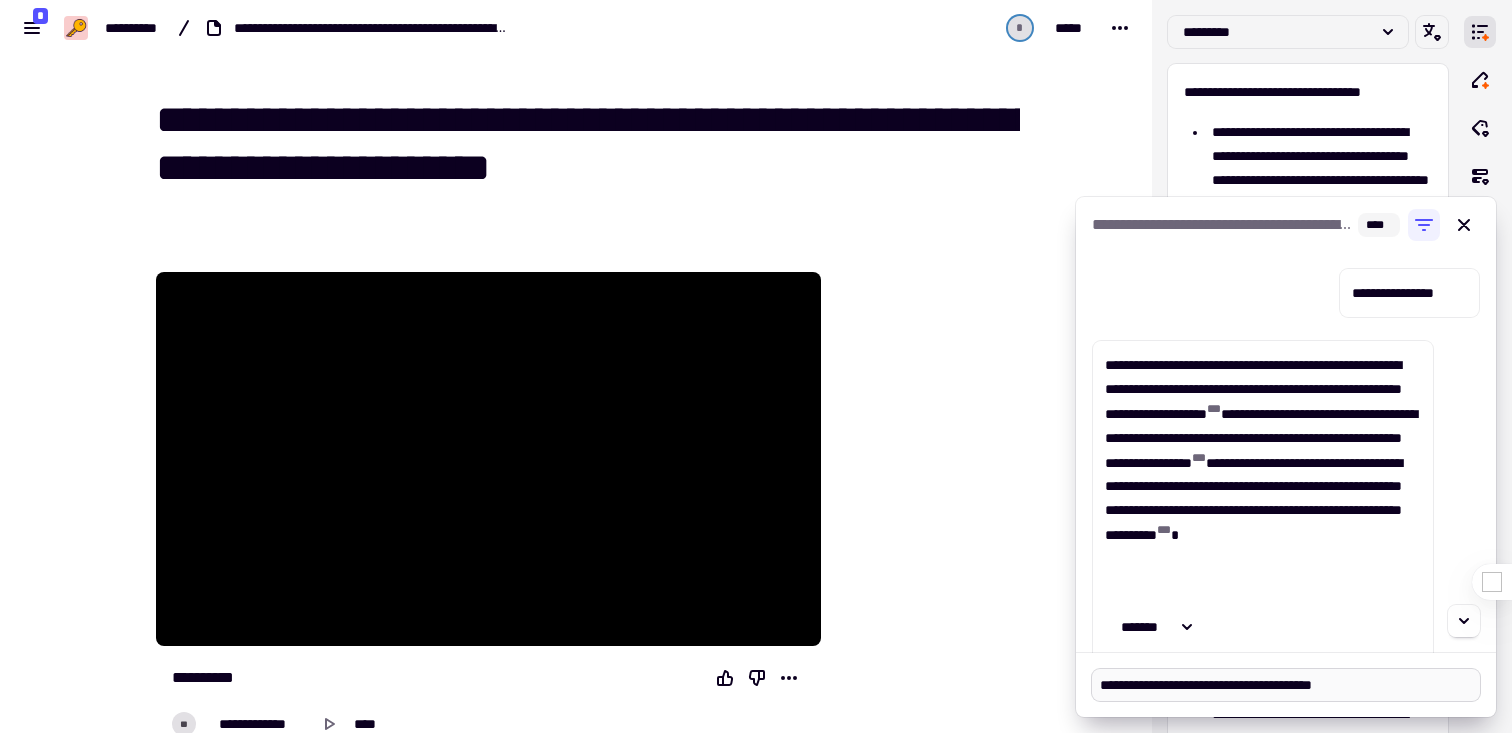 type on "**********" 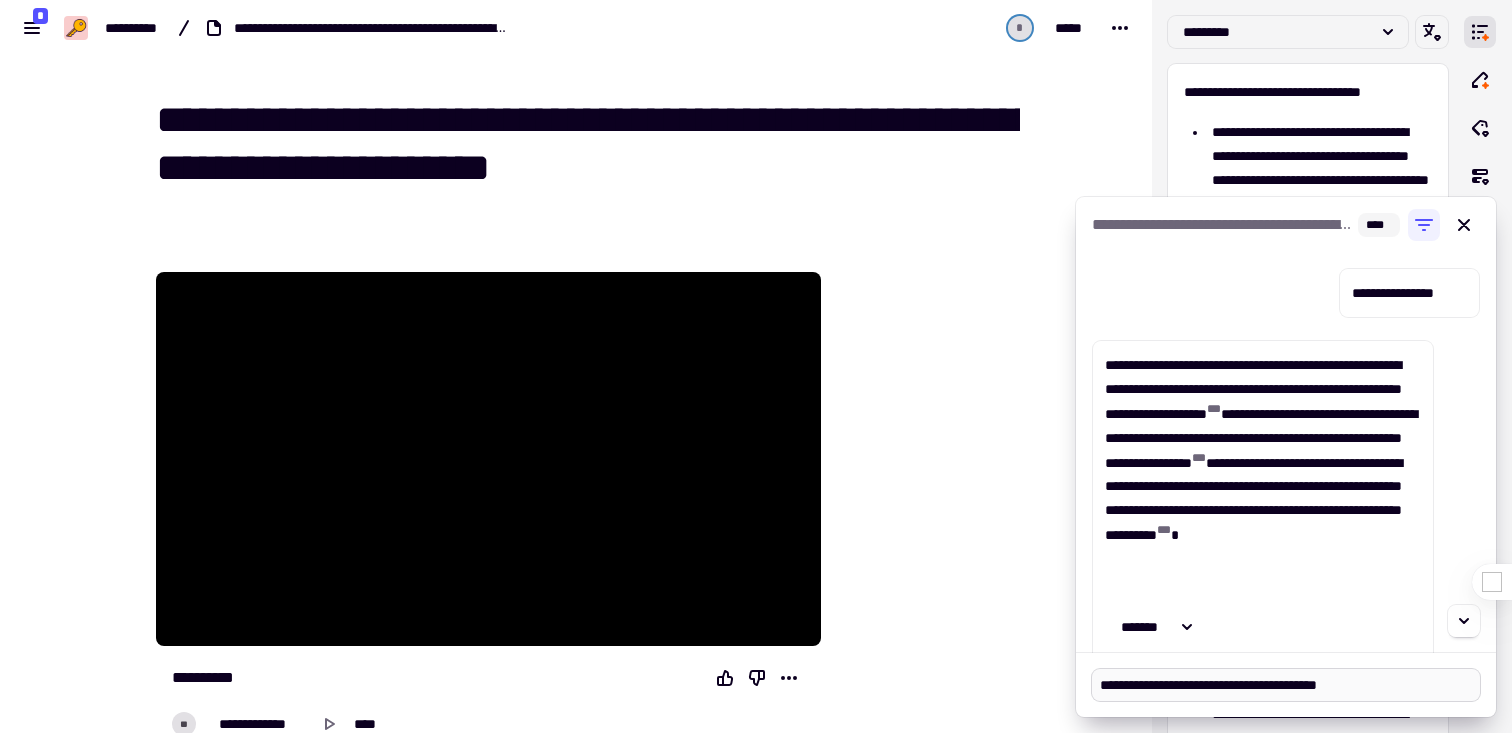 type on "**********" 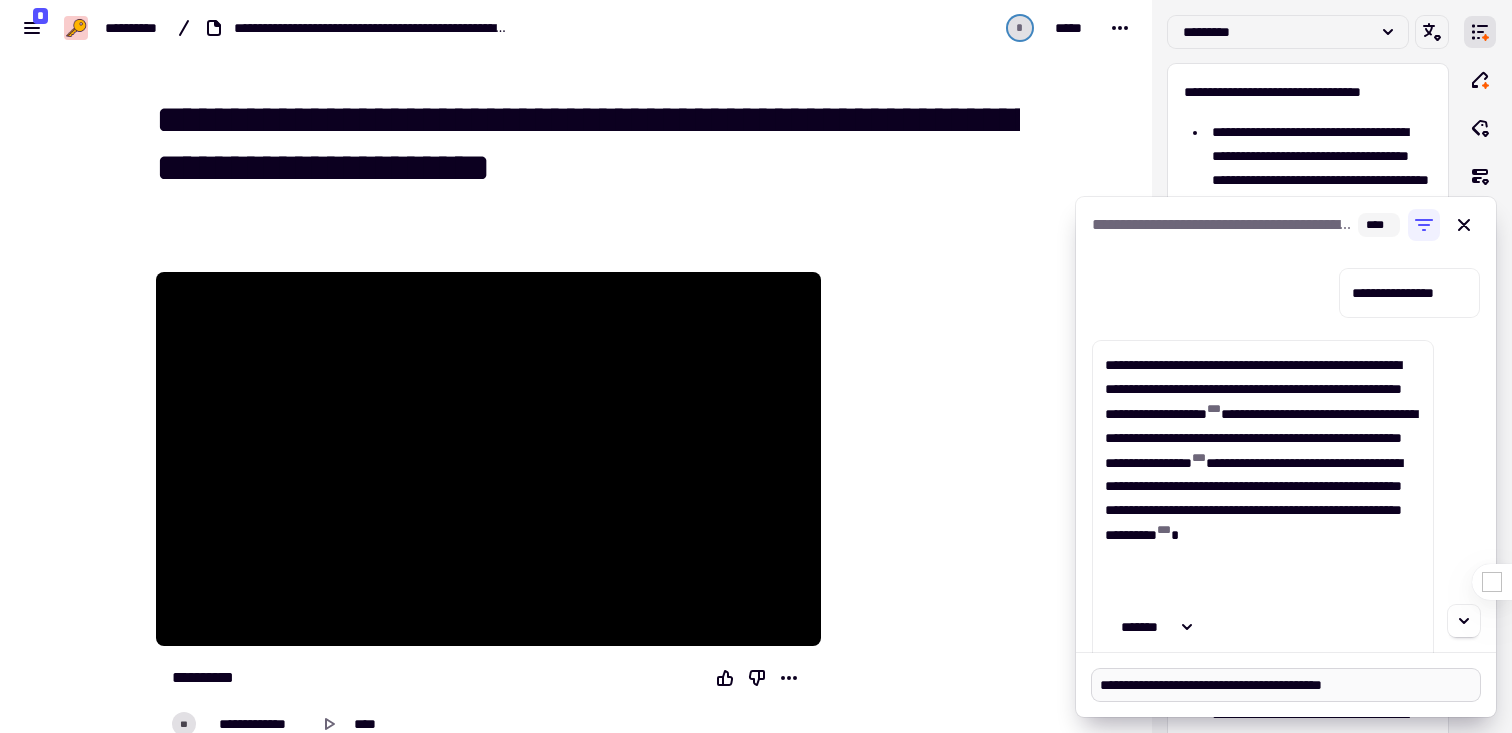 type on "**********" 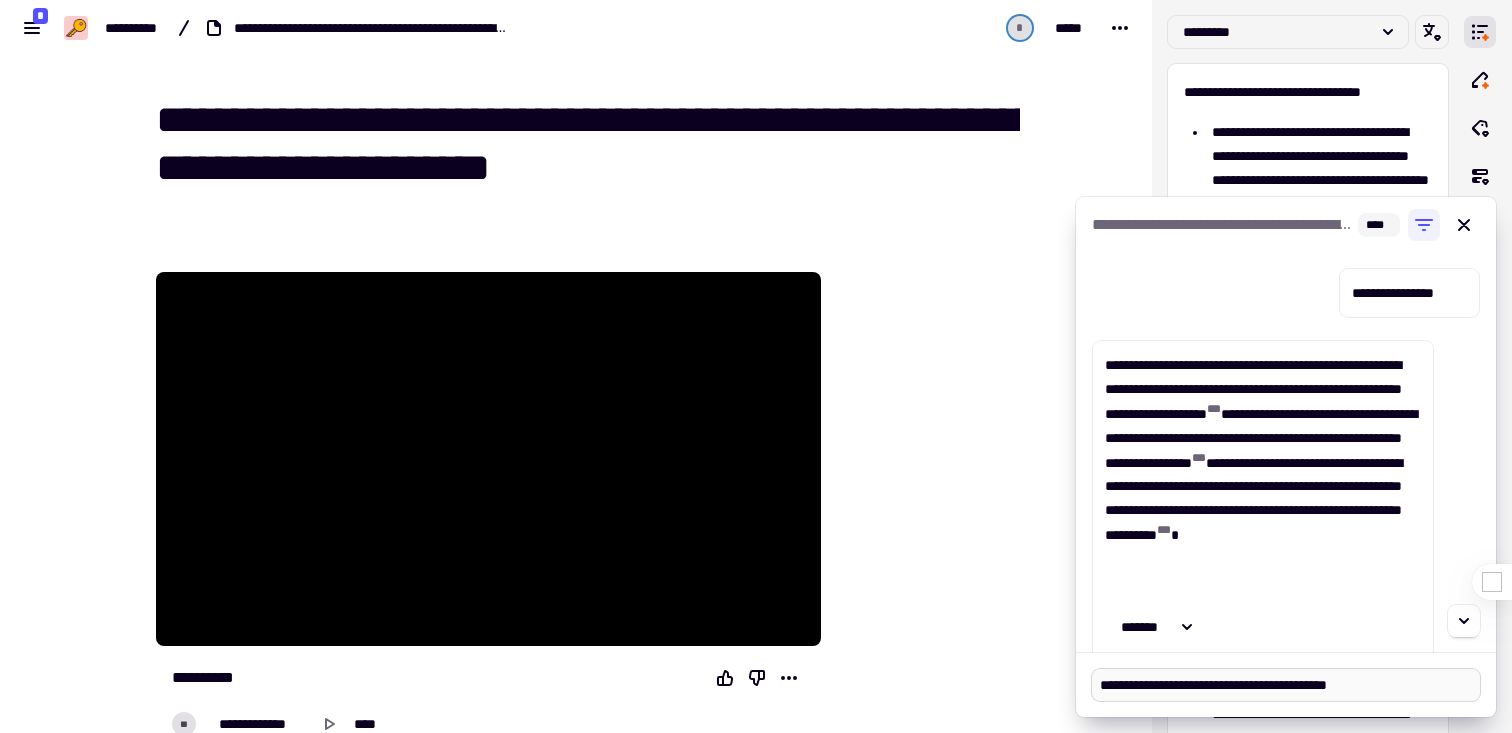 type on "**********" 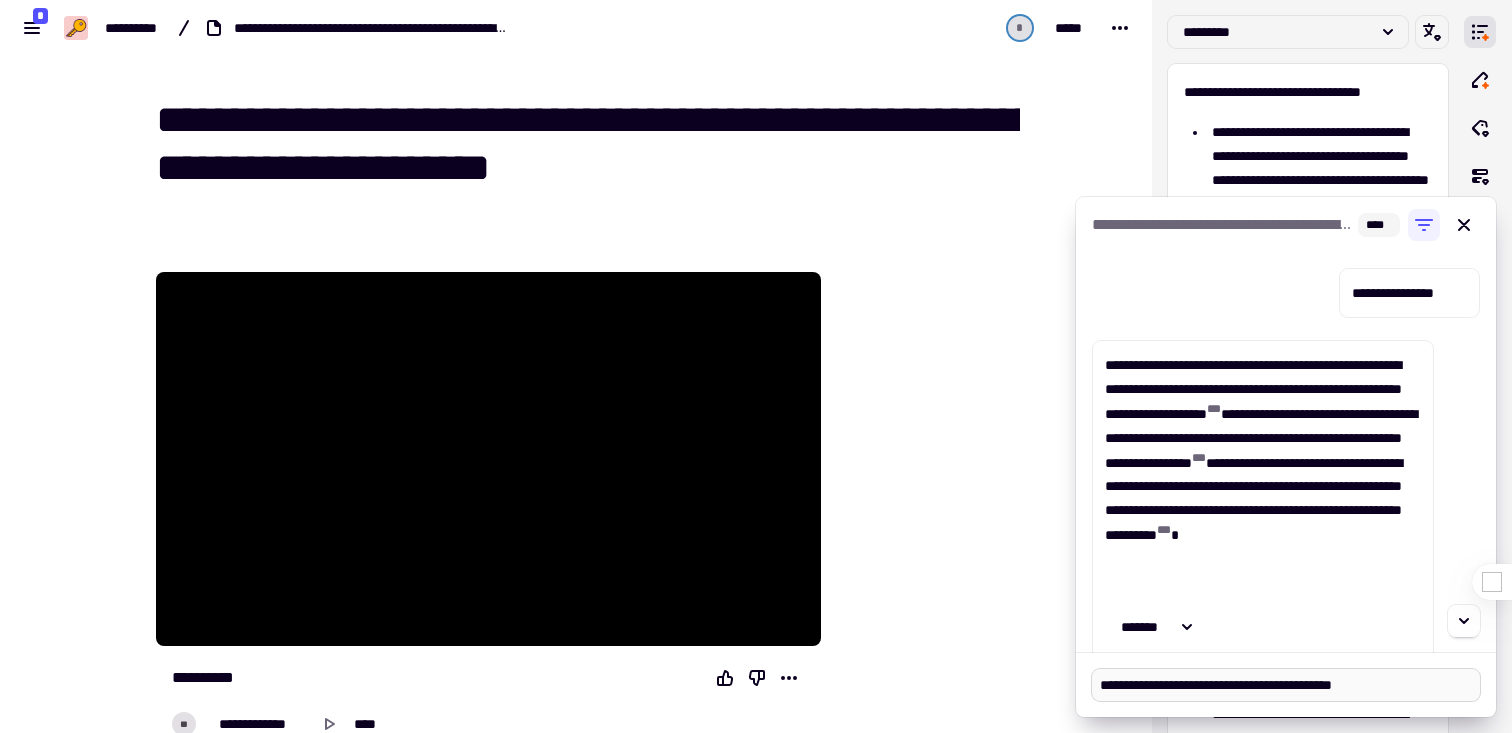 type on "**********" 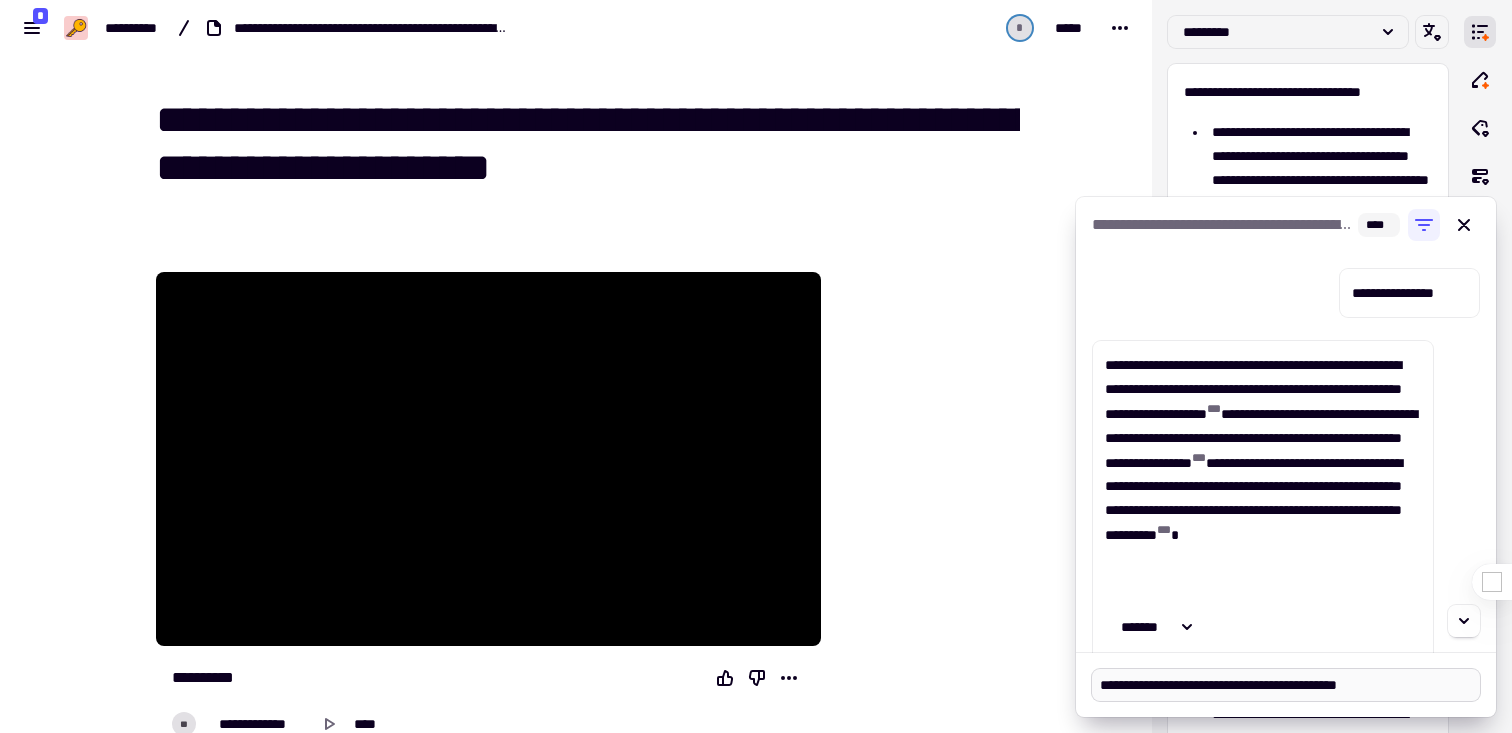 type on "**********" 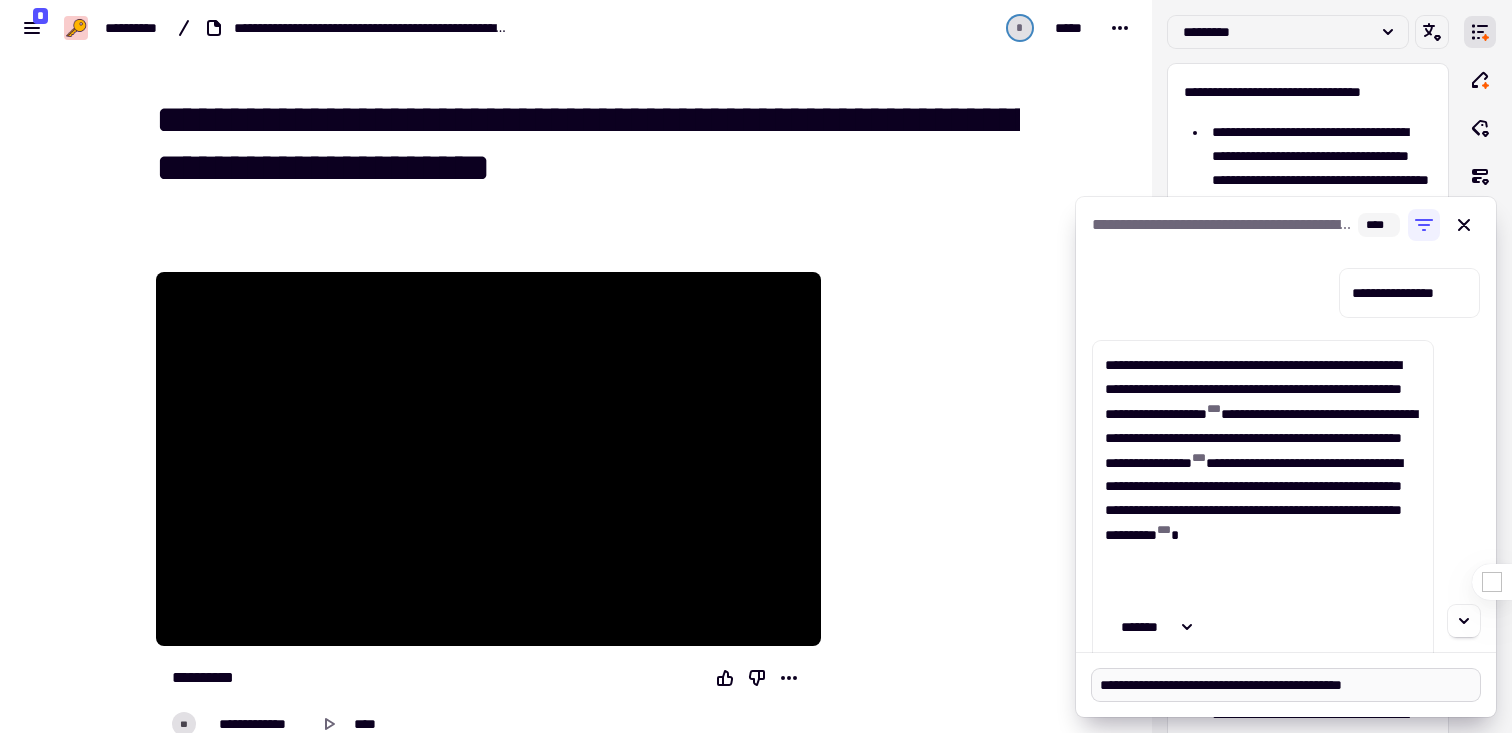 type on "**********" 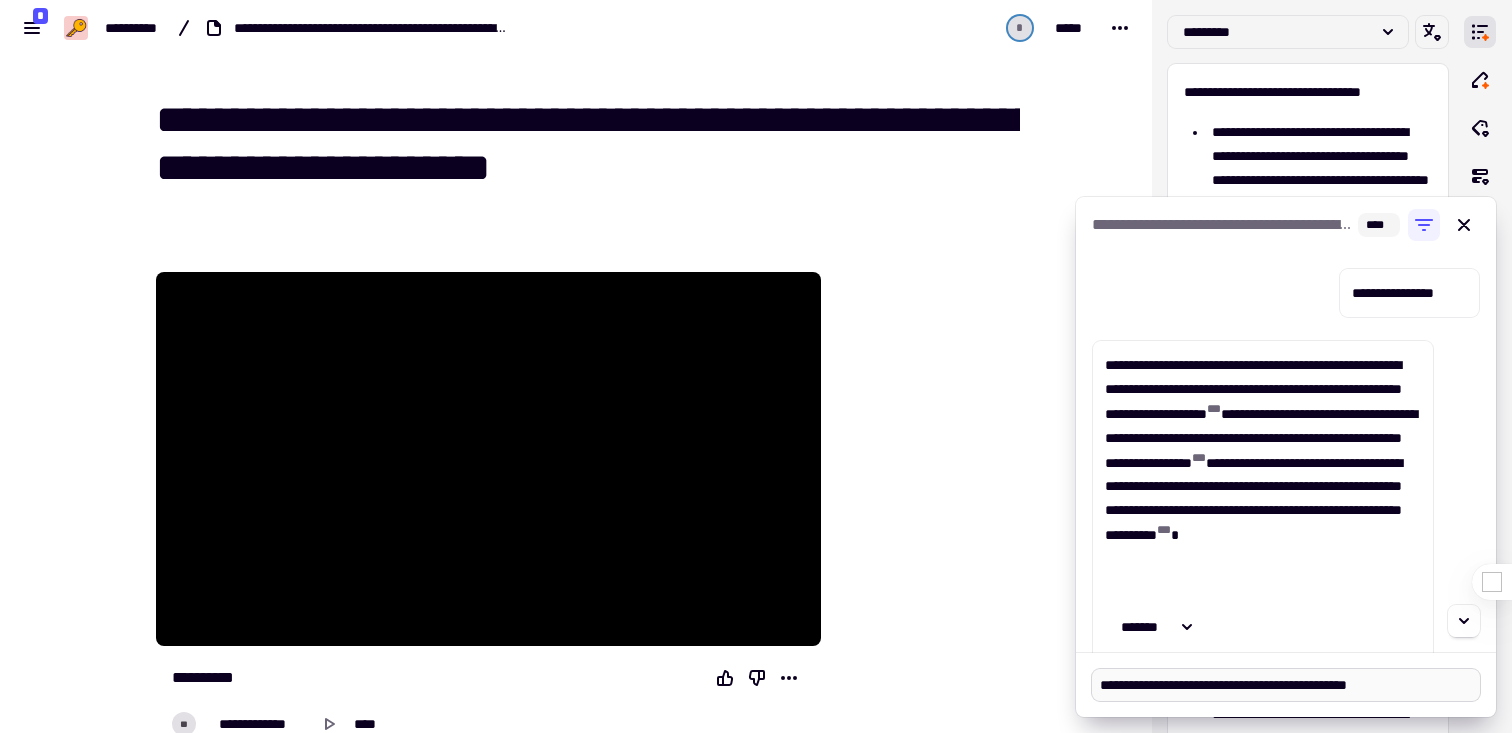 type on "**********" 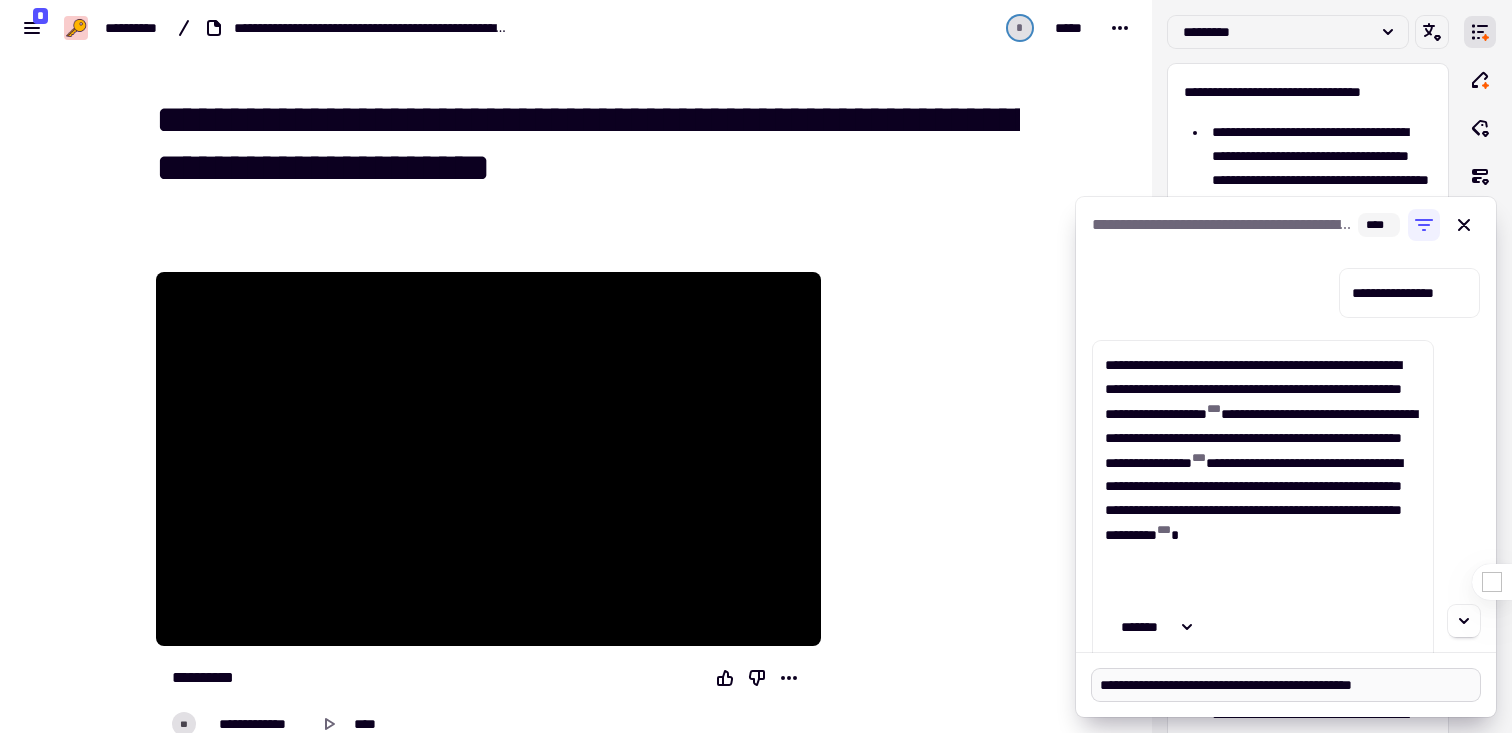 type on "**********" 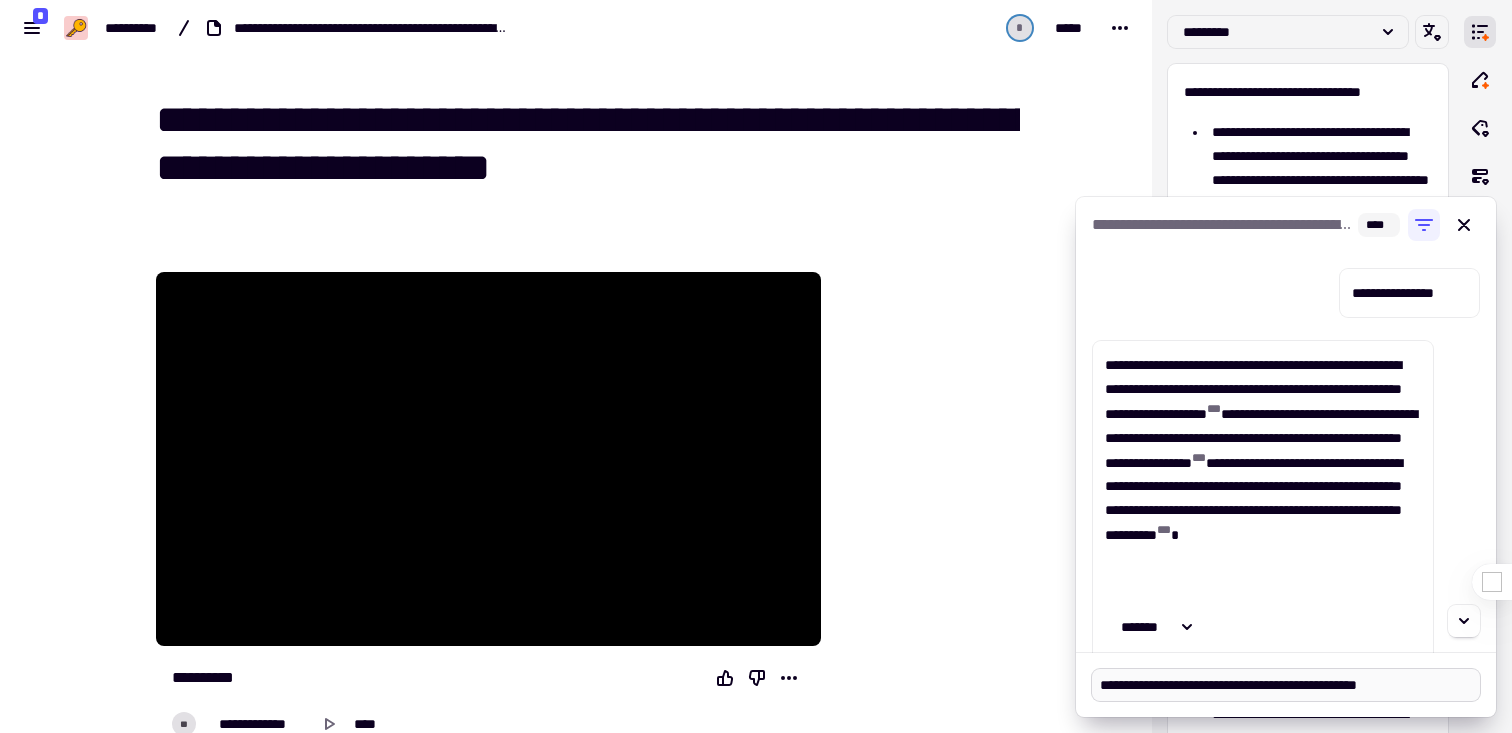 type on "**********" 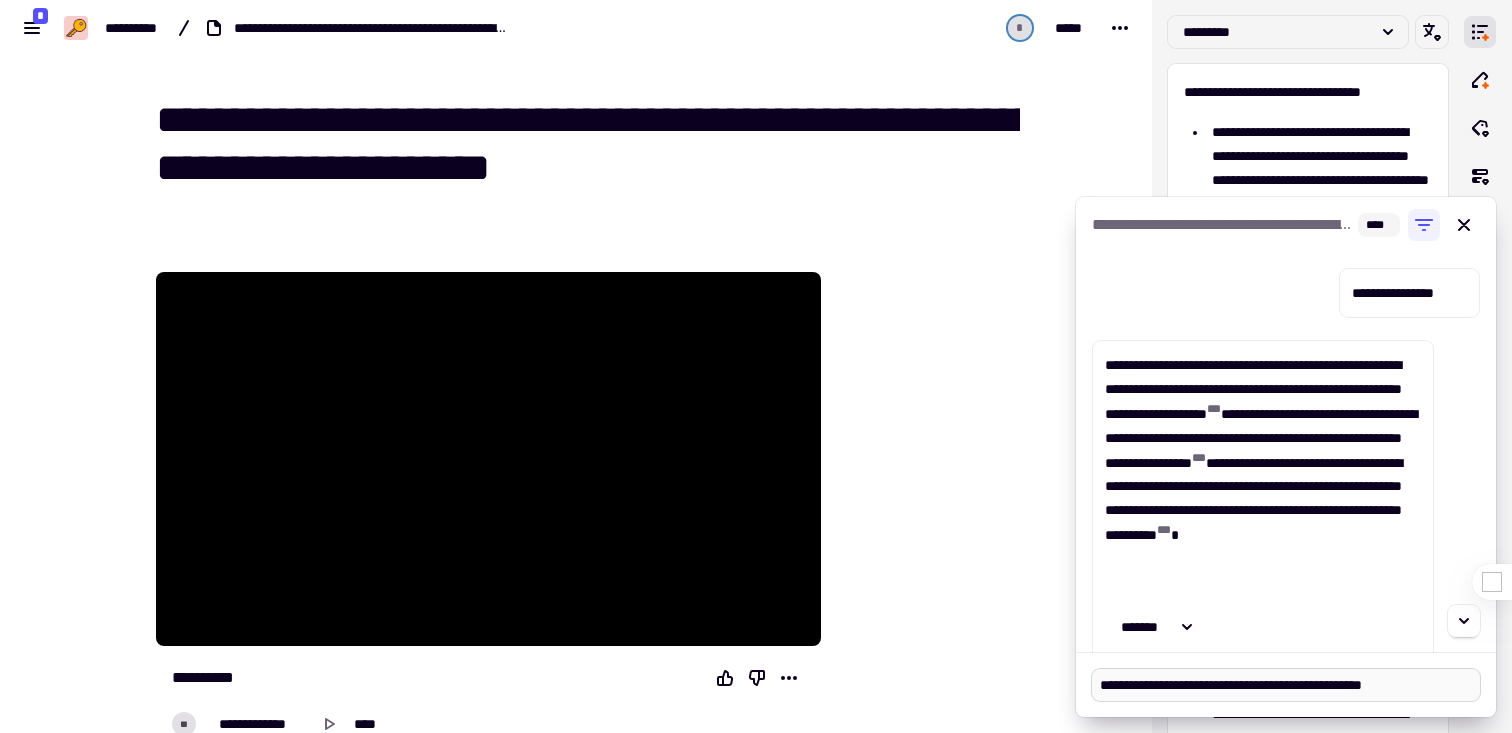 type on "**********" 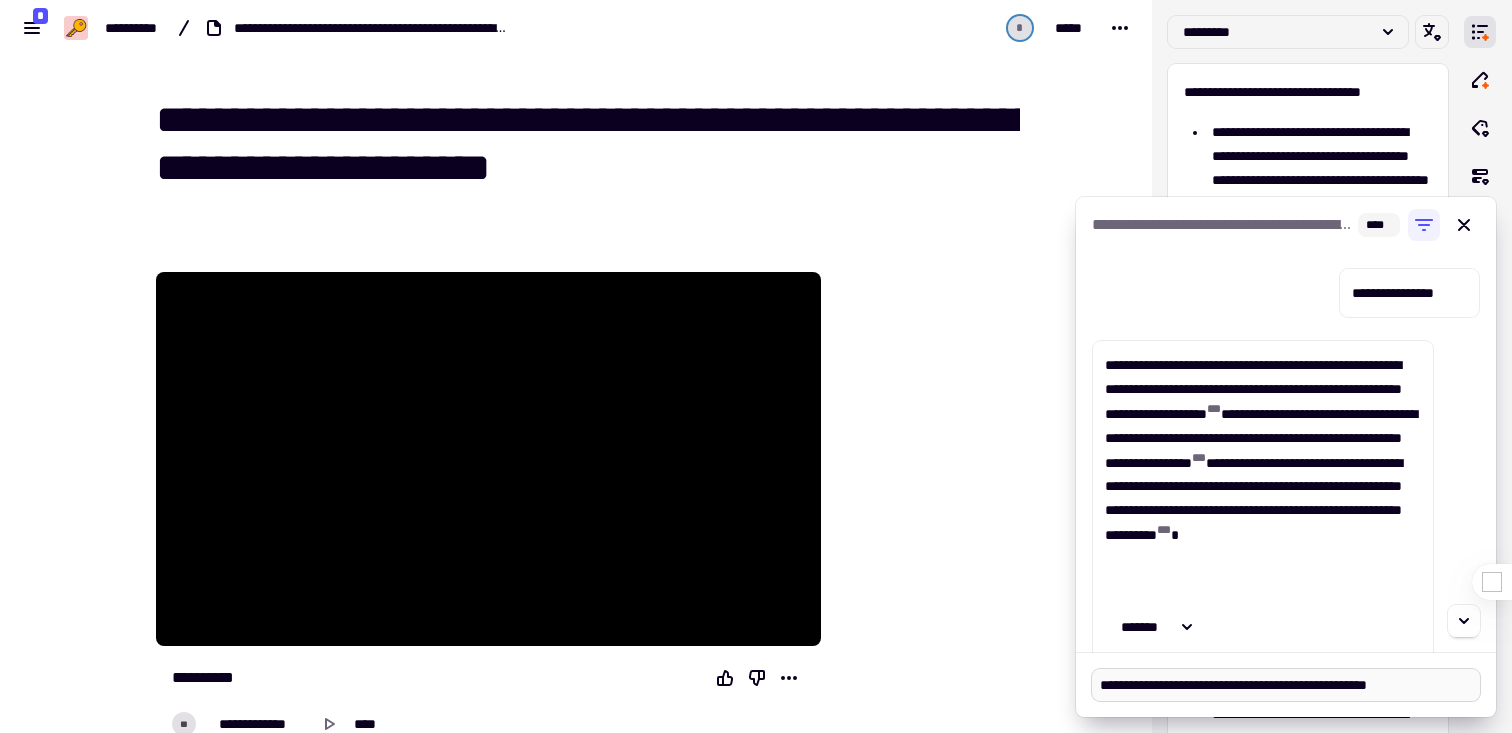 type on "**********" 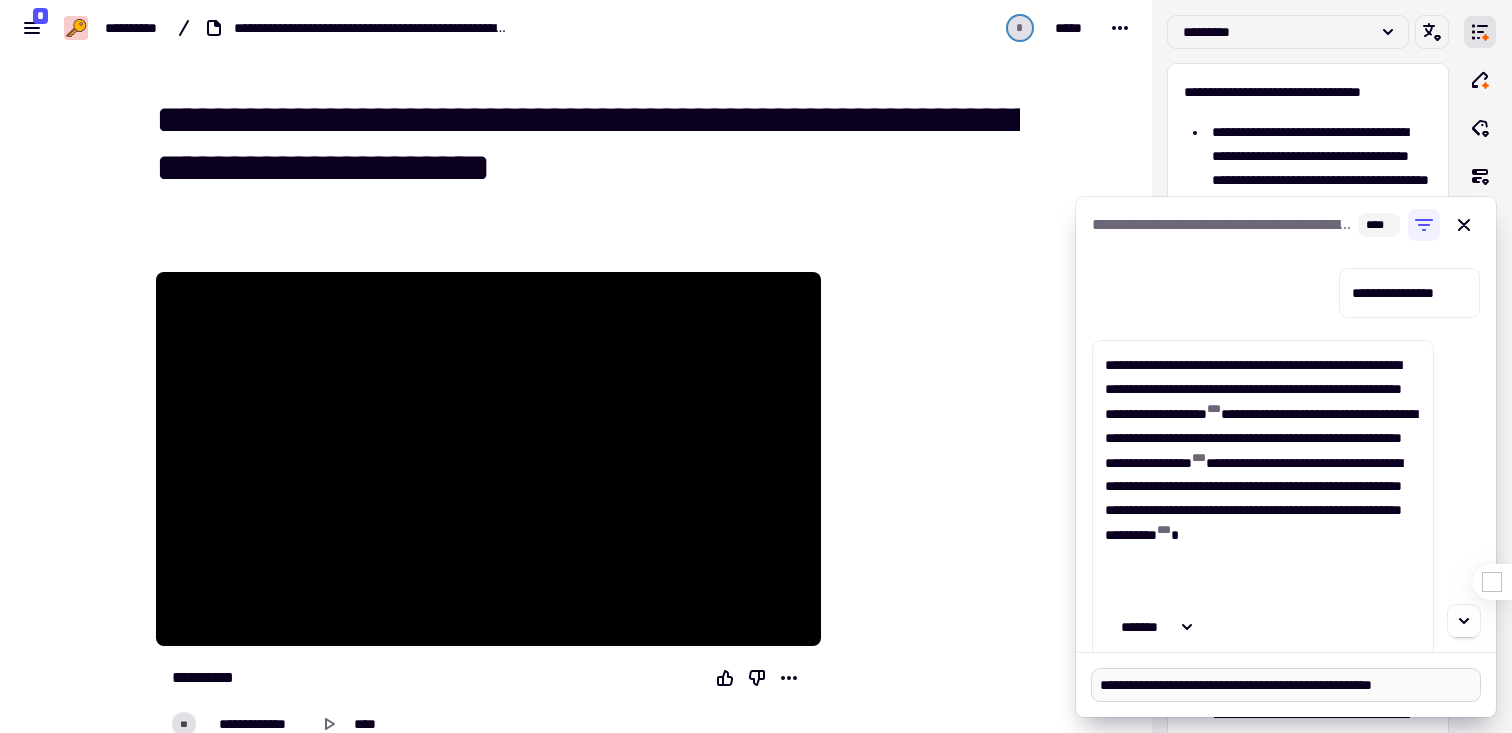 type on "**********" 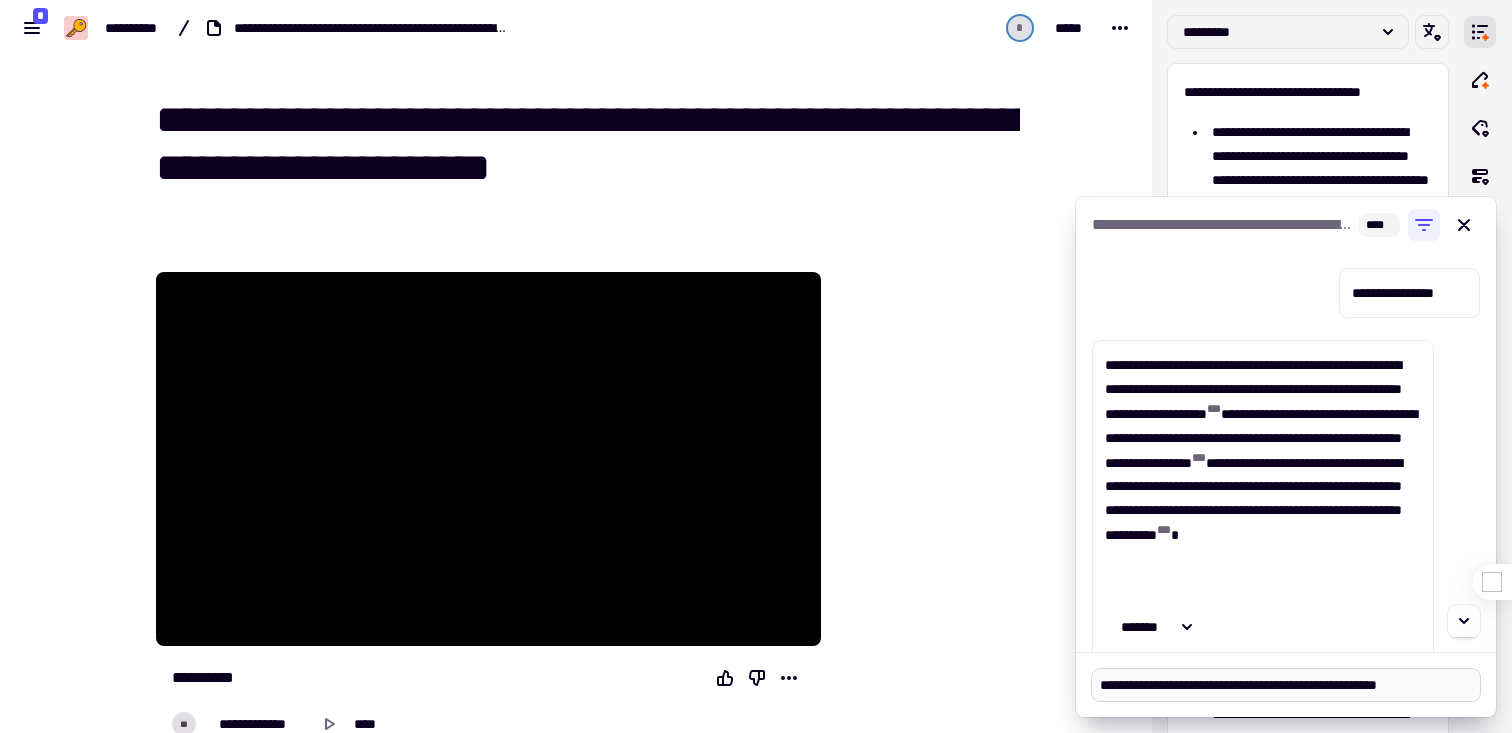 type on "**********" 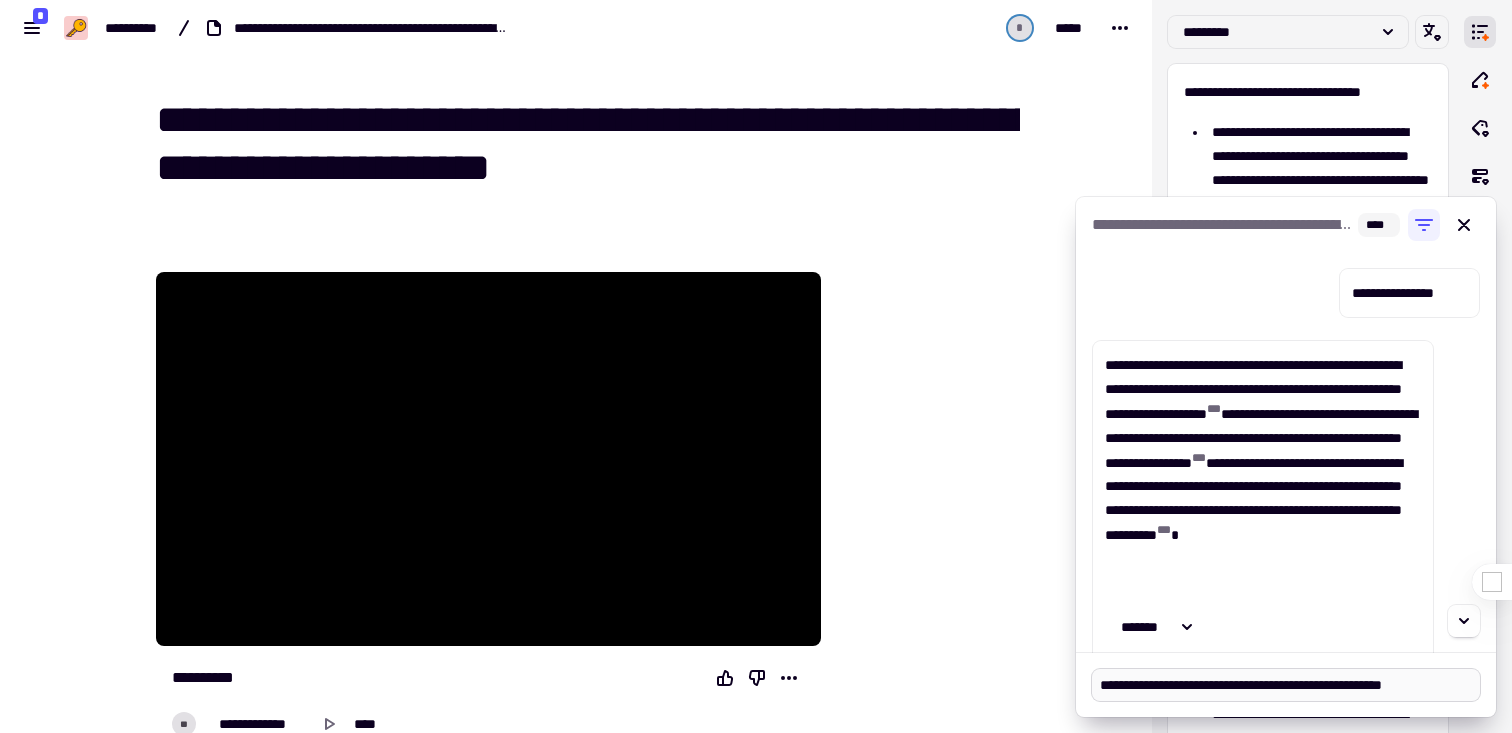 type on "**********" 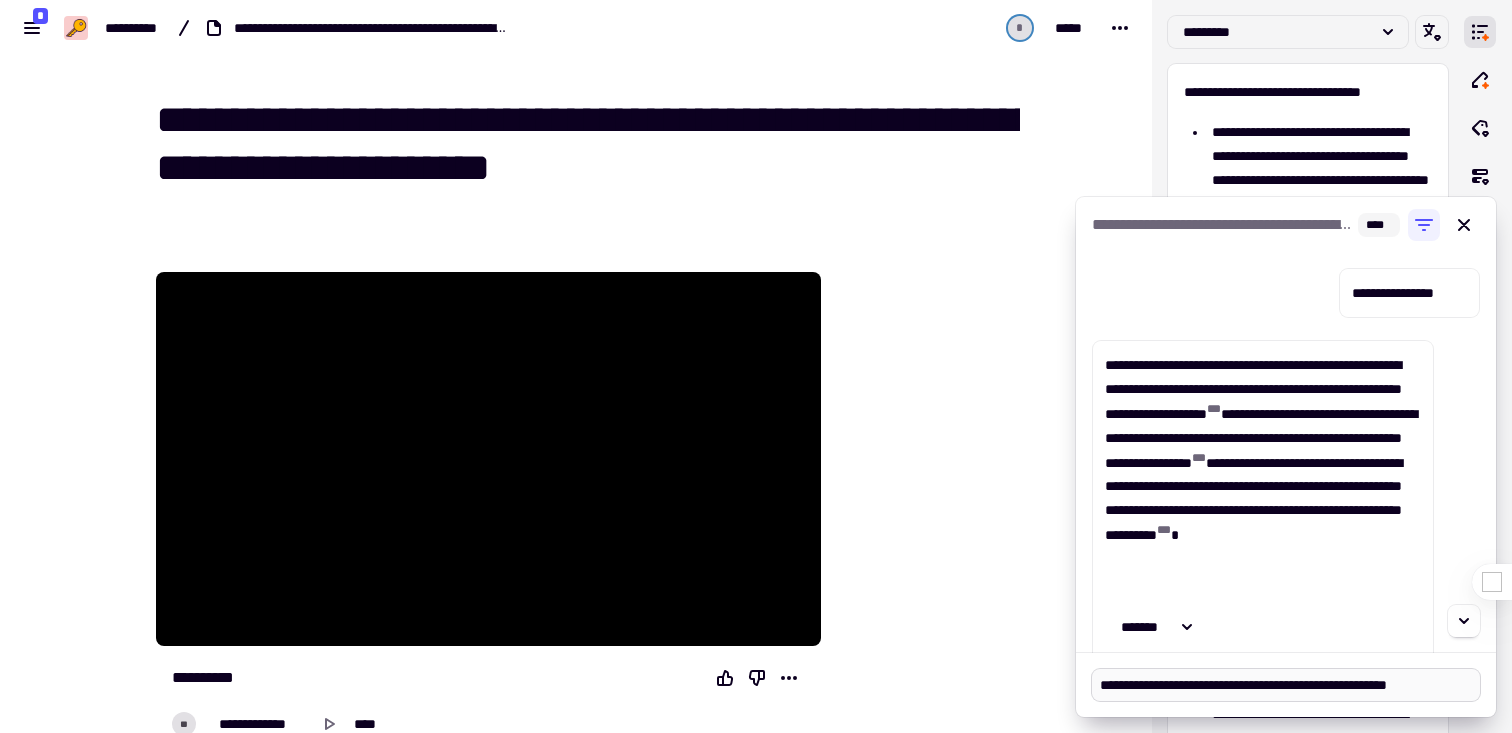 type on "**********" 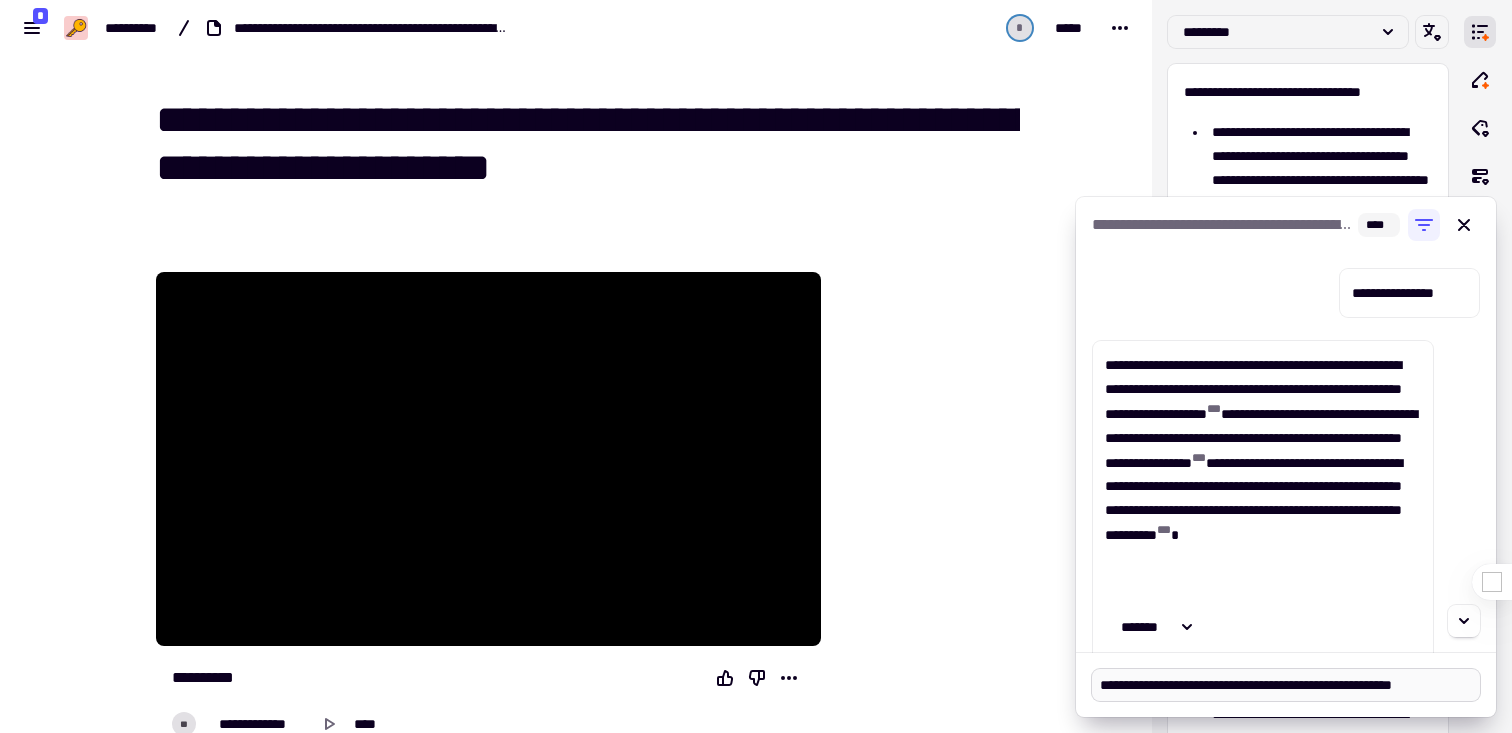 type on "**********" 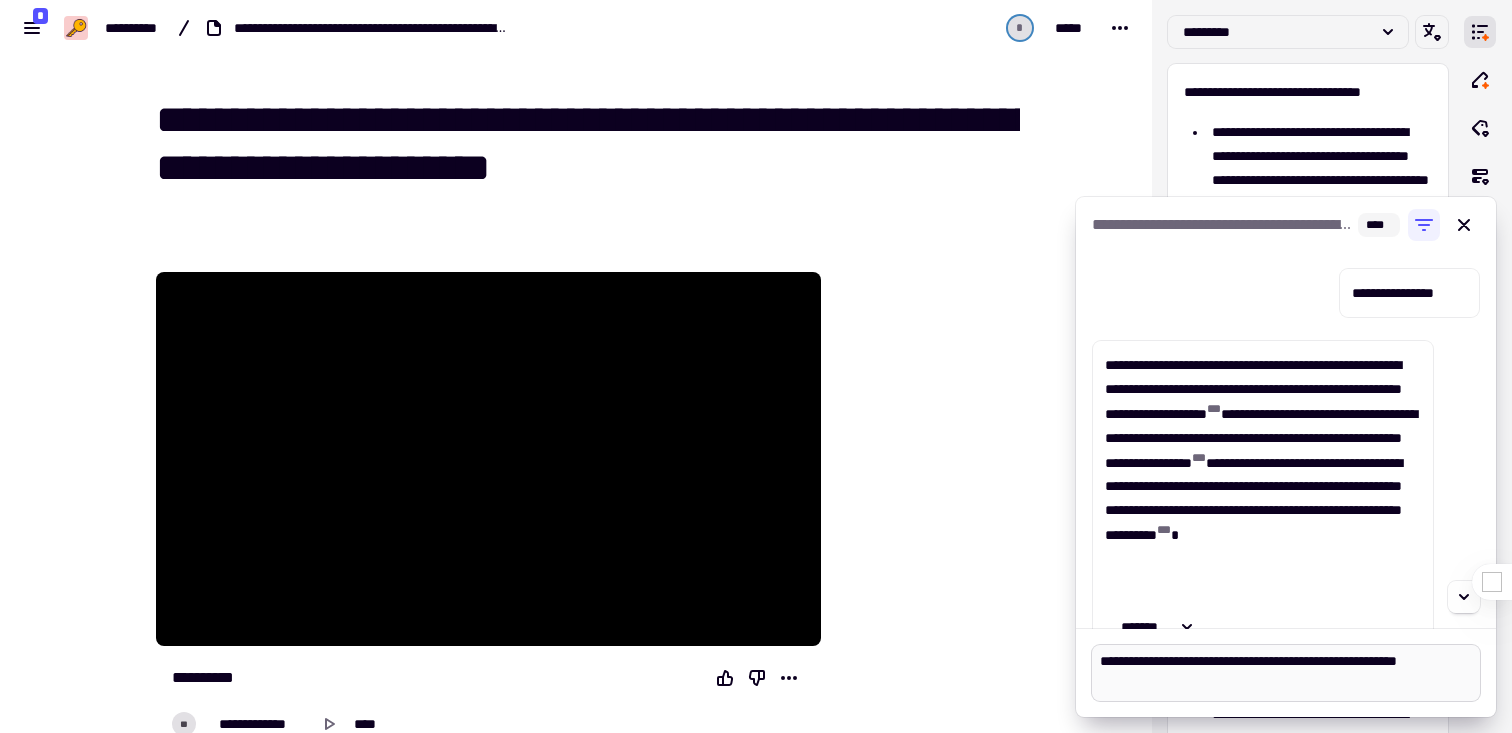 type on "**********" 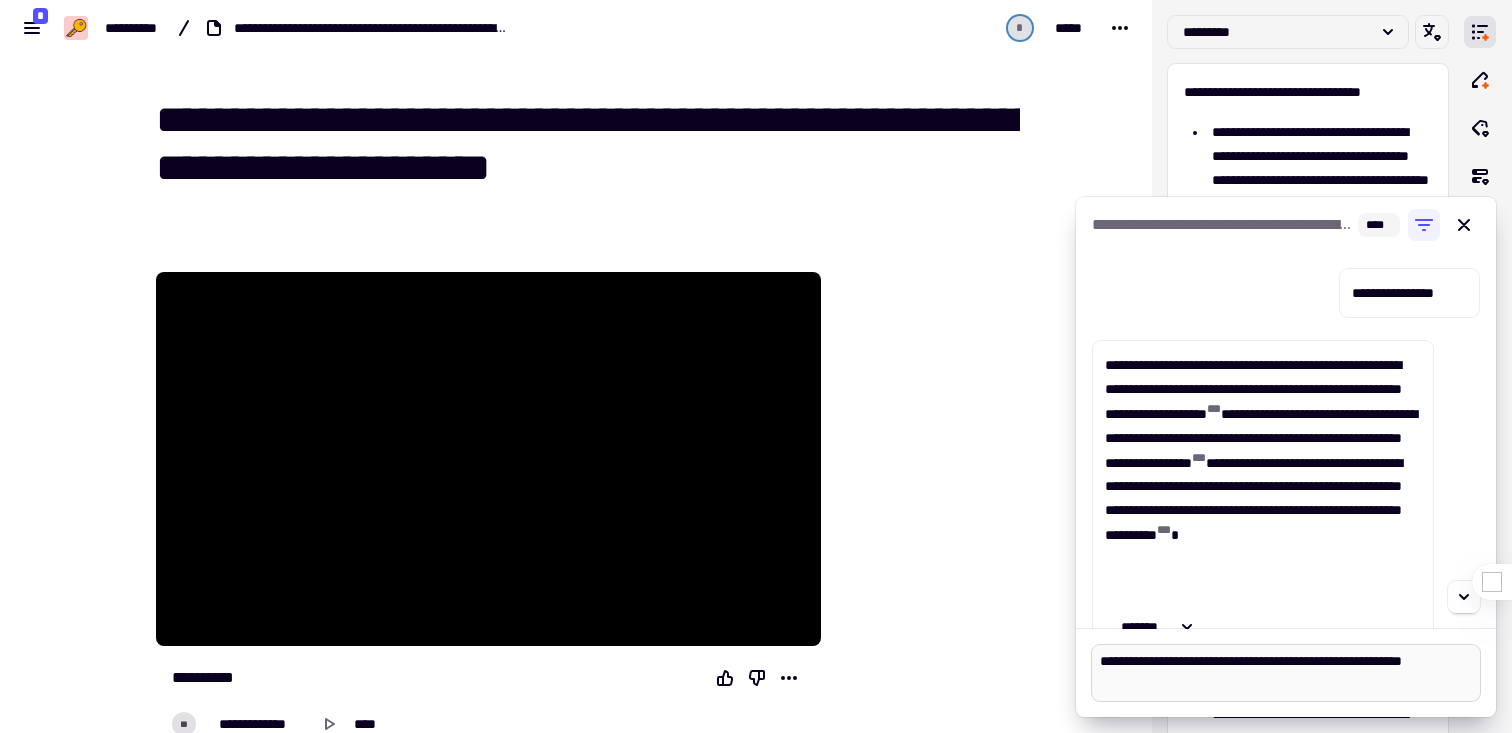 type on "*" 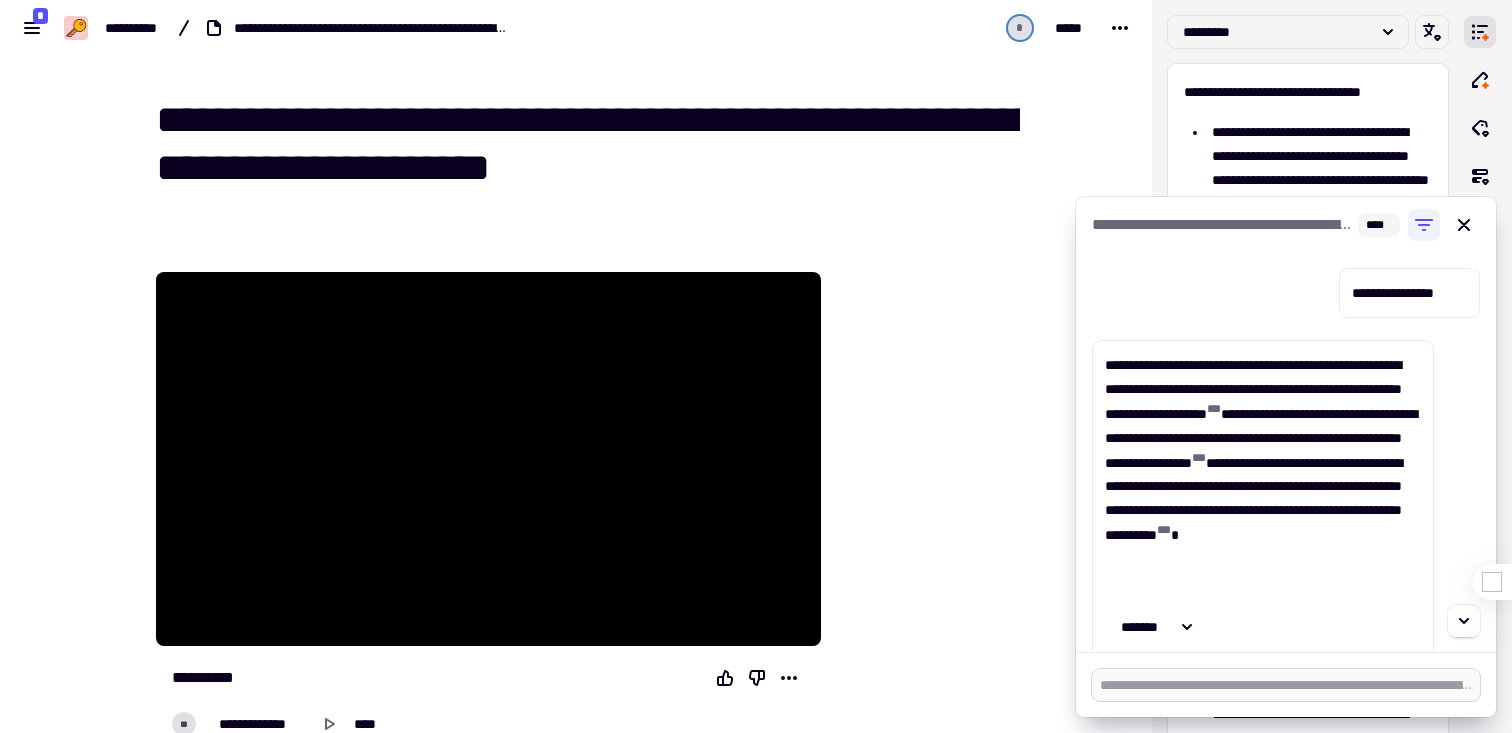 scroll, scrollTop: 103, scrollLeft: 0, axis: vertical 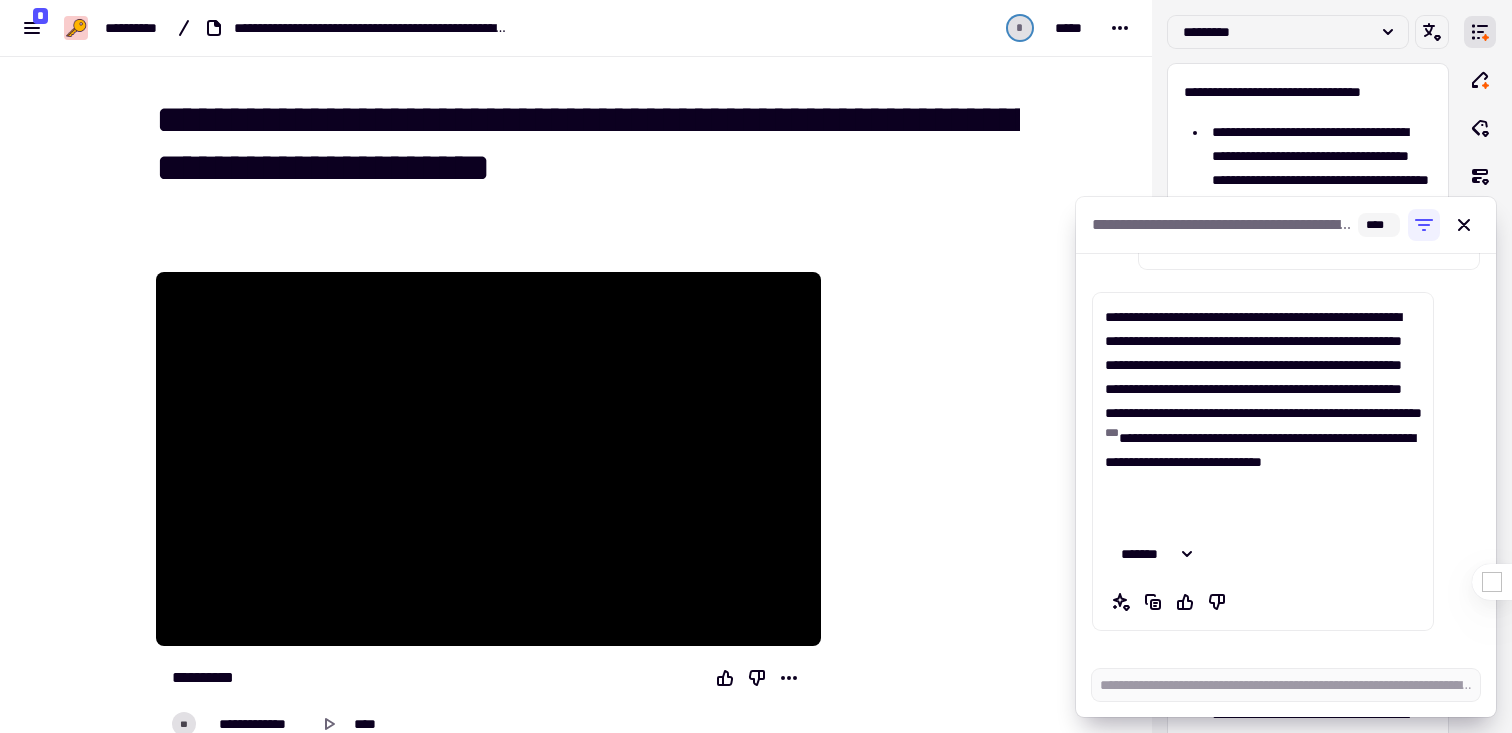 click on "**********" at bounding box center [1263, 413] 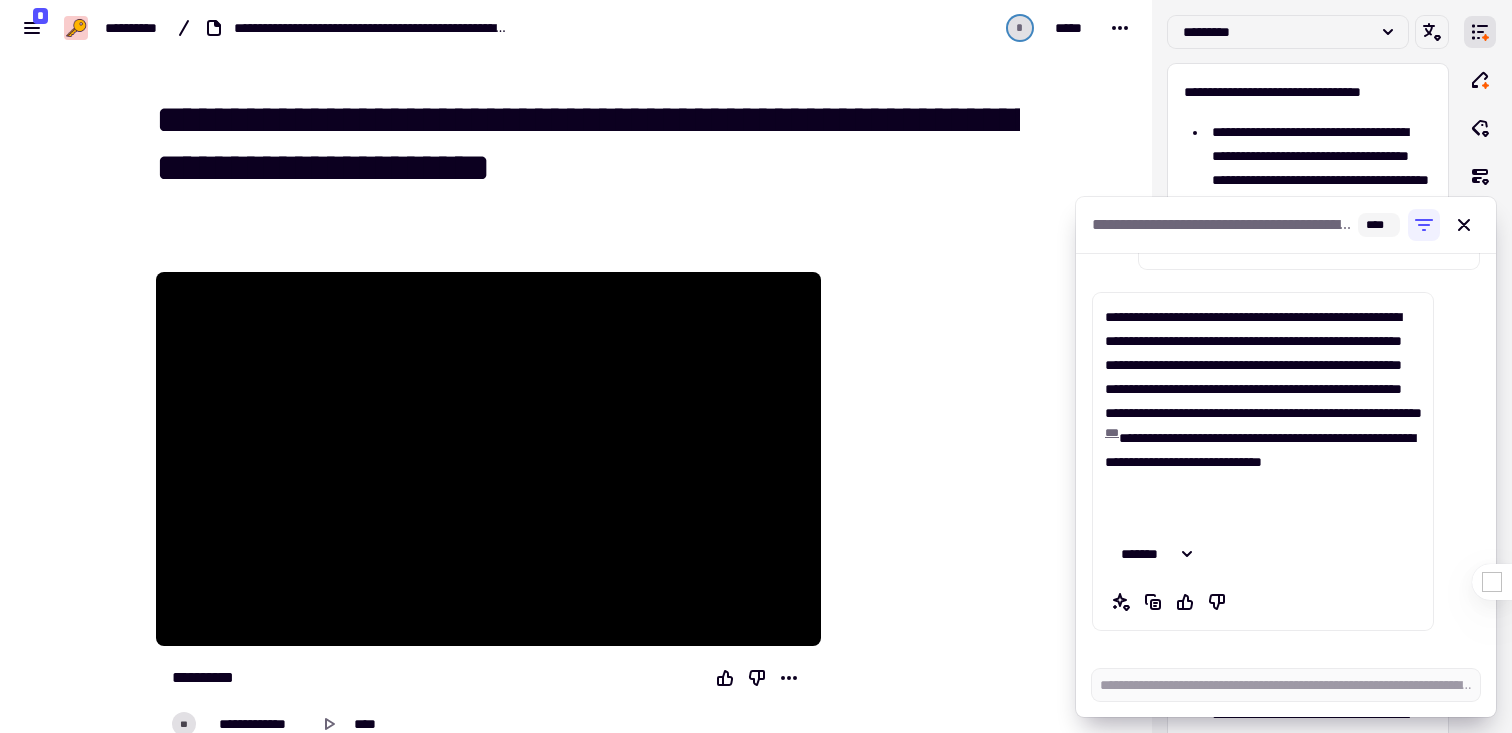 click on "* * *" at bounding box center [1112, 433] 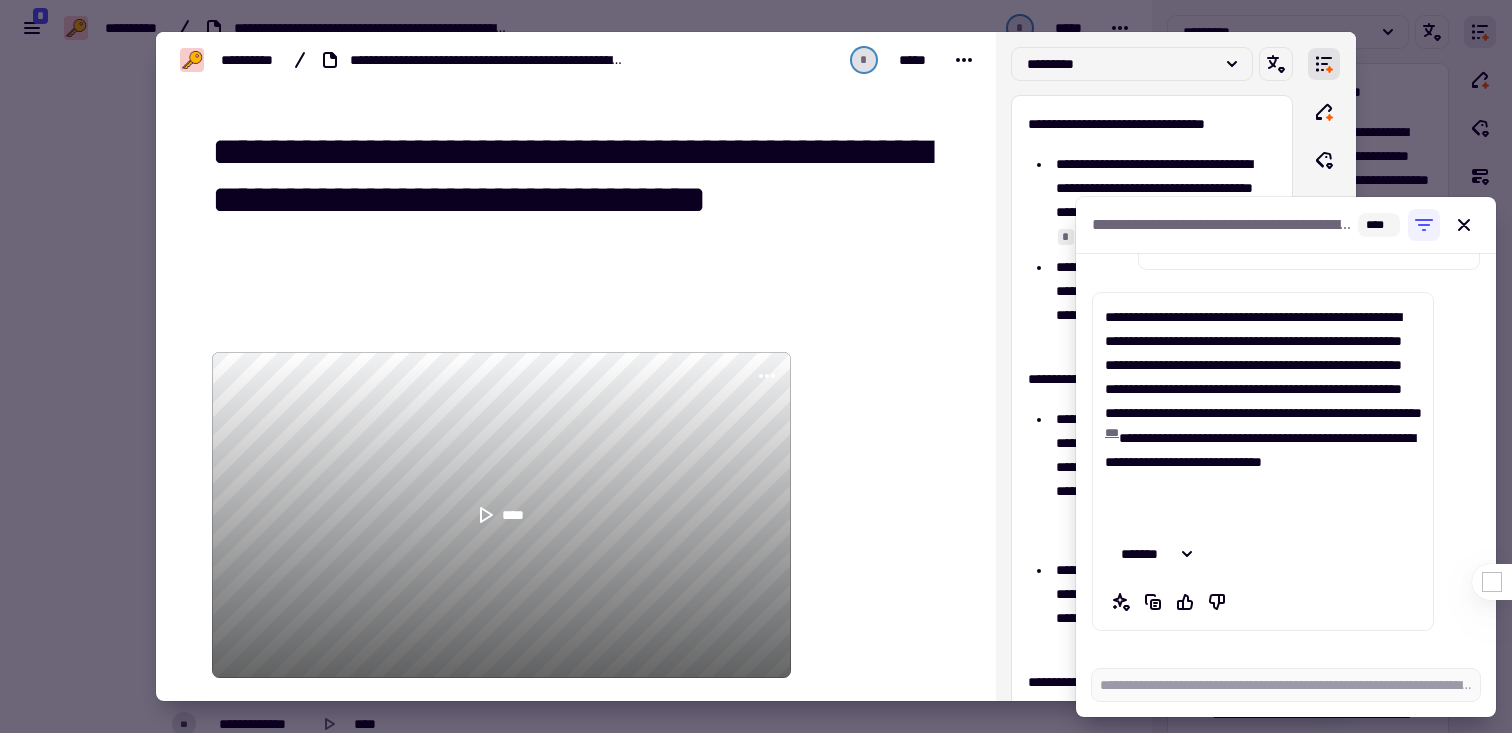 click on "* * *" at bounding box center [1112, 433] 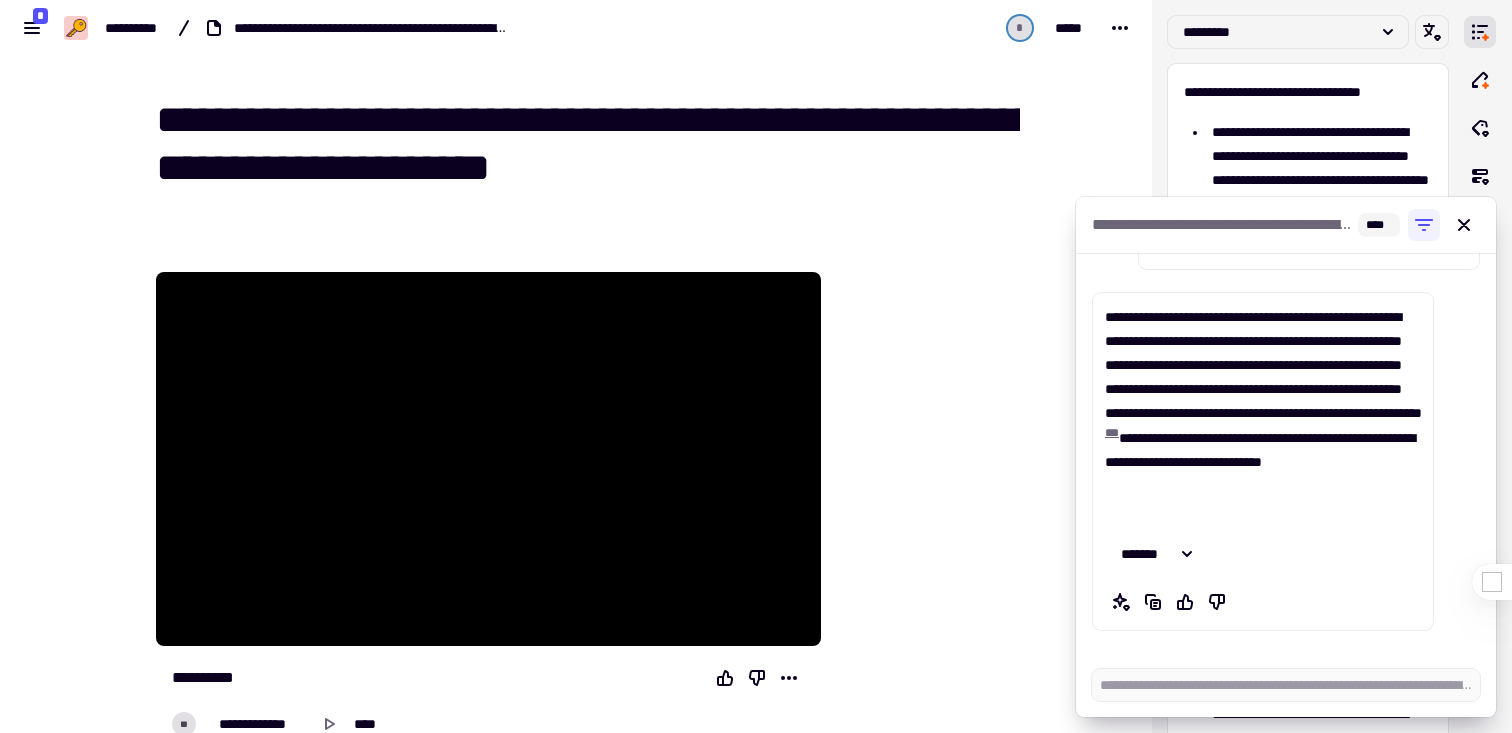 click on "* * *" at bounding box center [1112, 433] 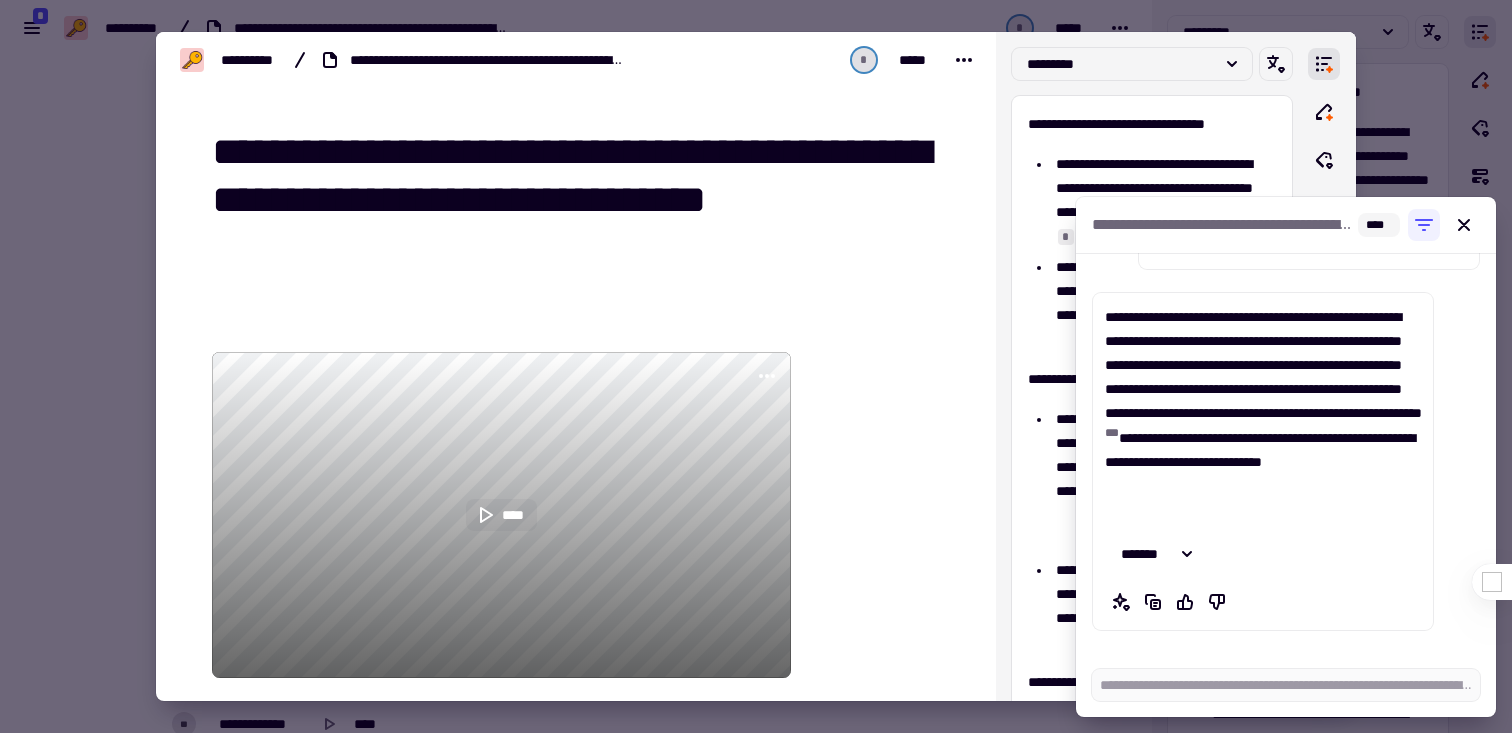 click on "****" 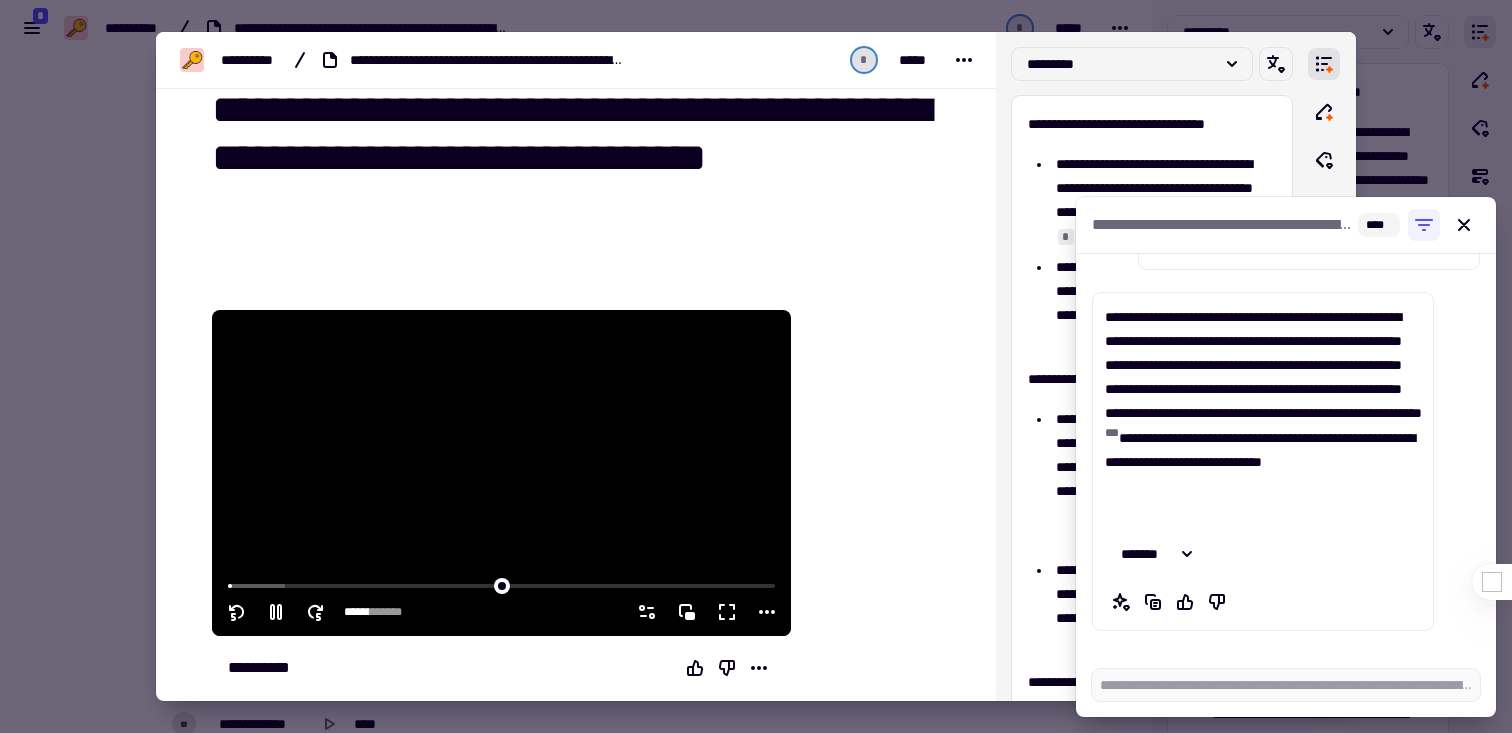 scroll, scrollTop: 64, scrollLeft: 0, axis: vertical 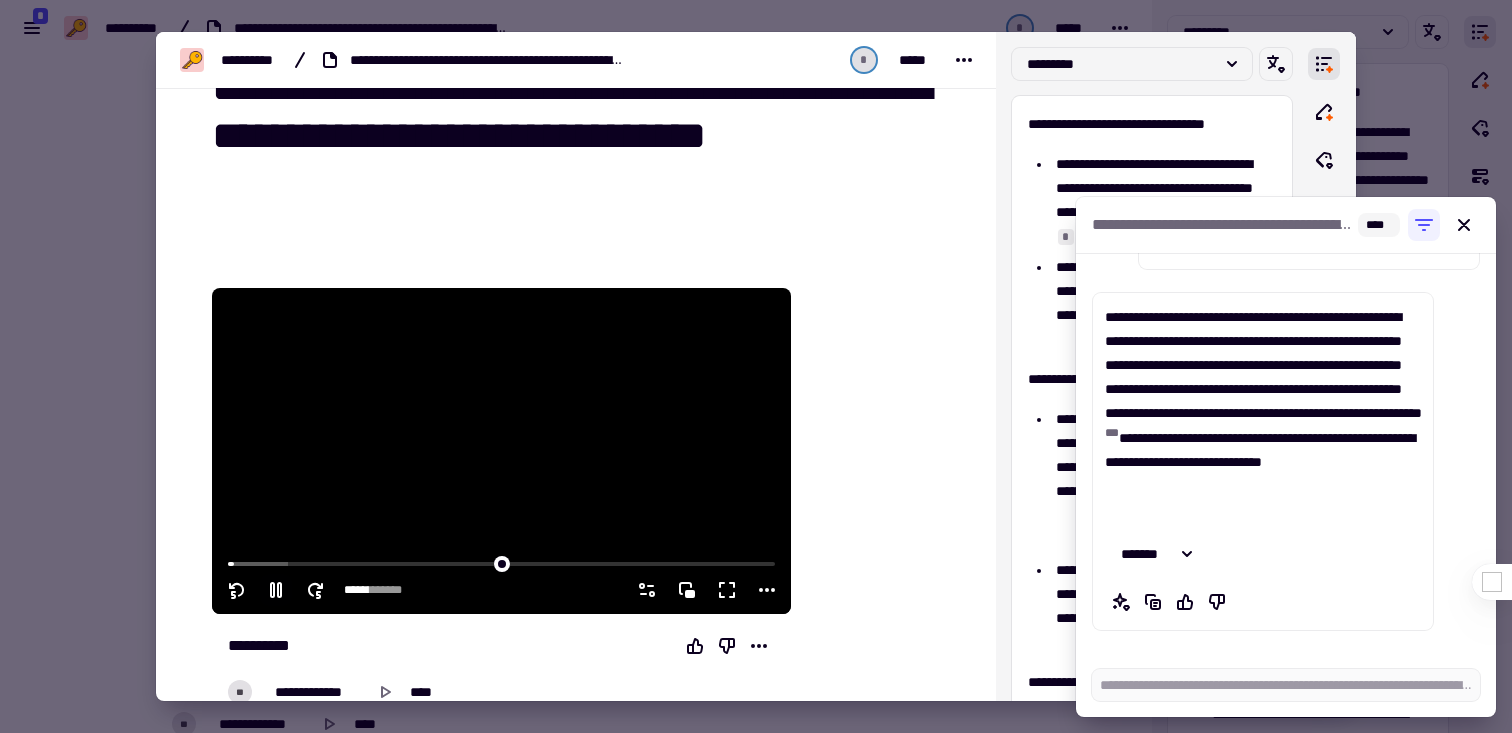 click 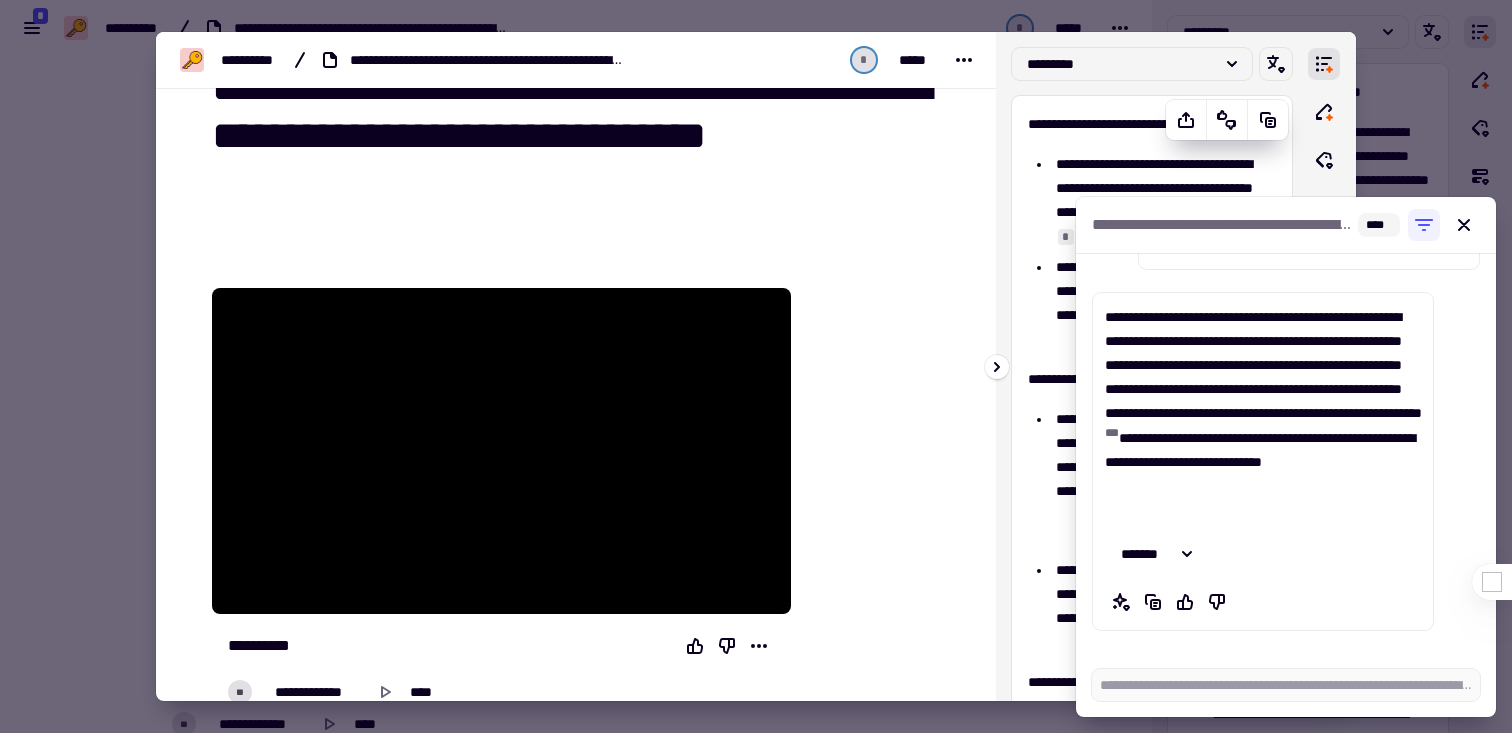 click 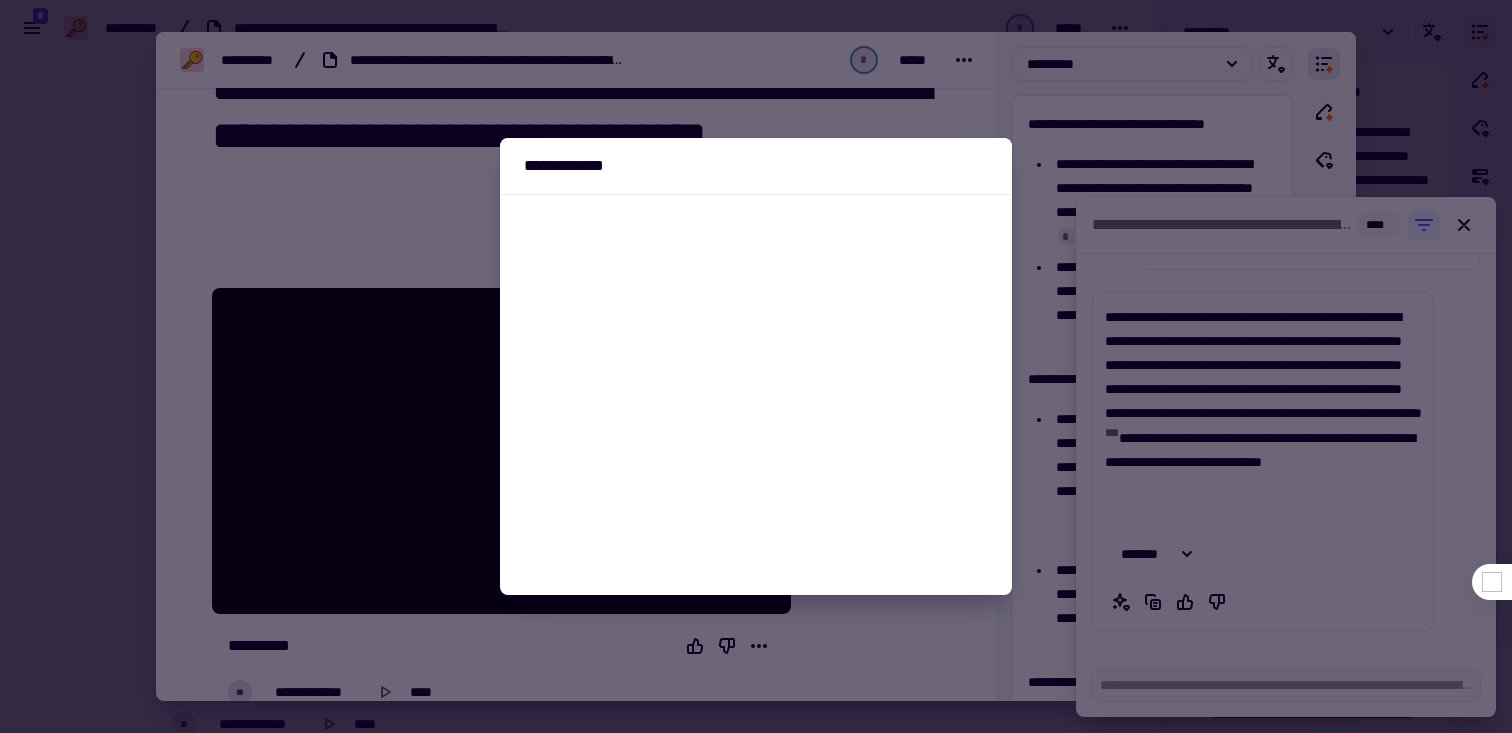 click at bounding box center [756, 395] 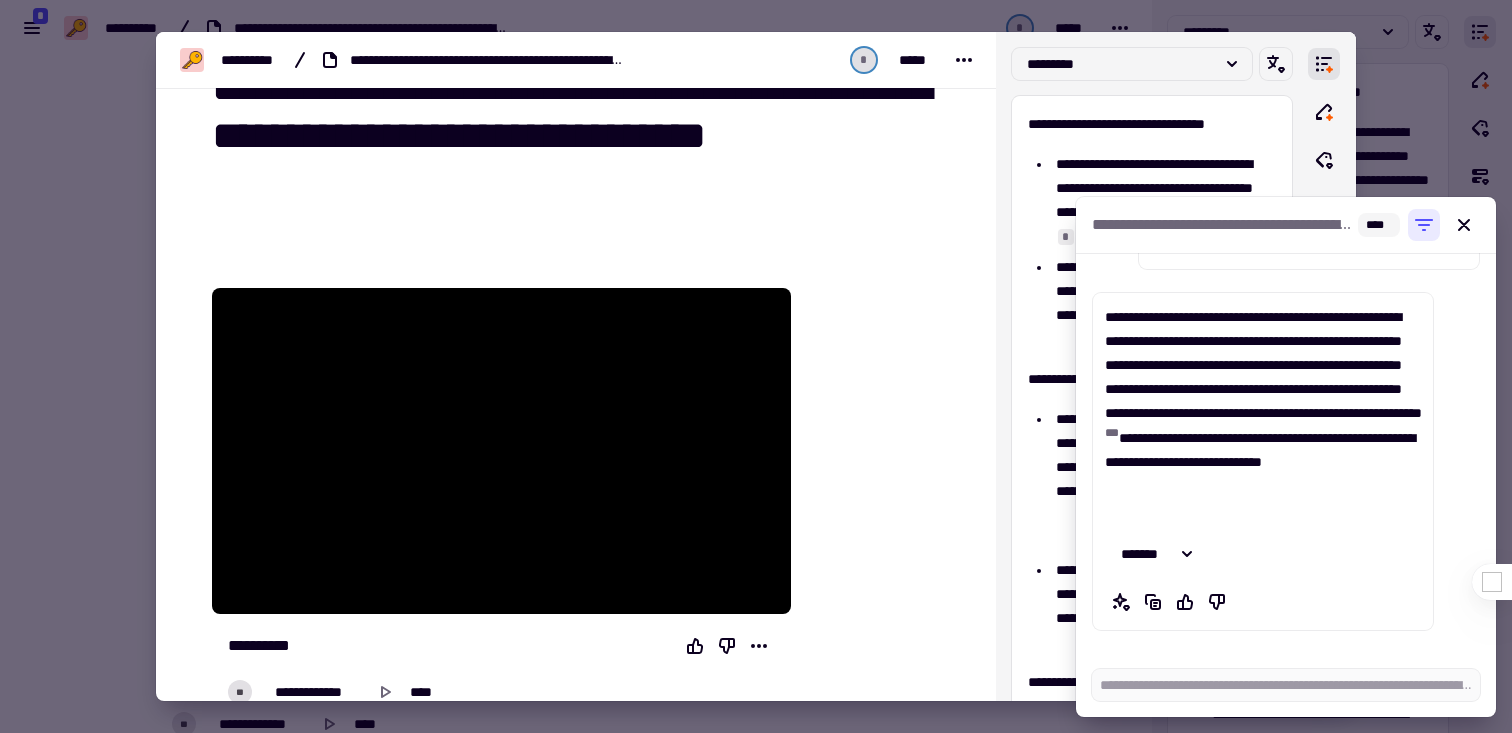 click 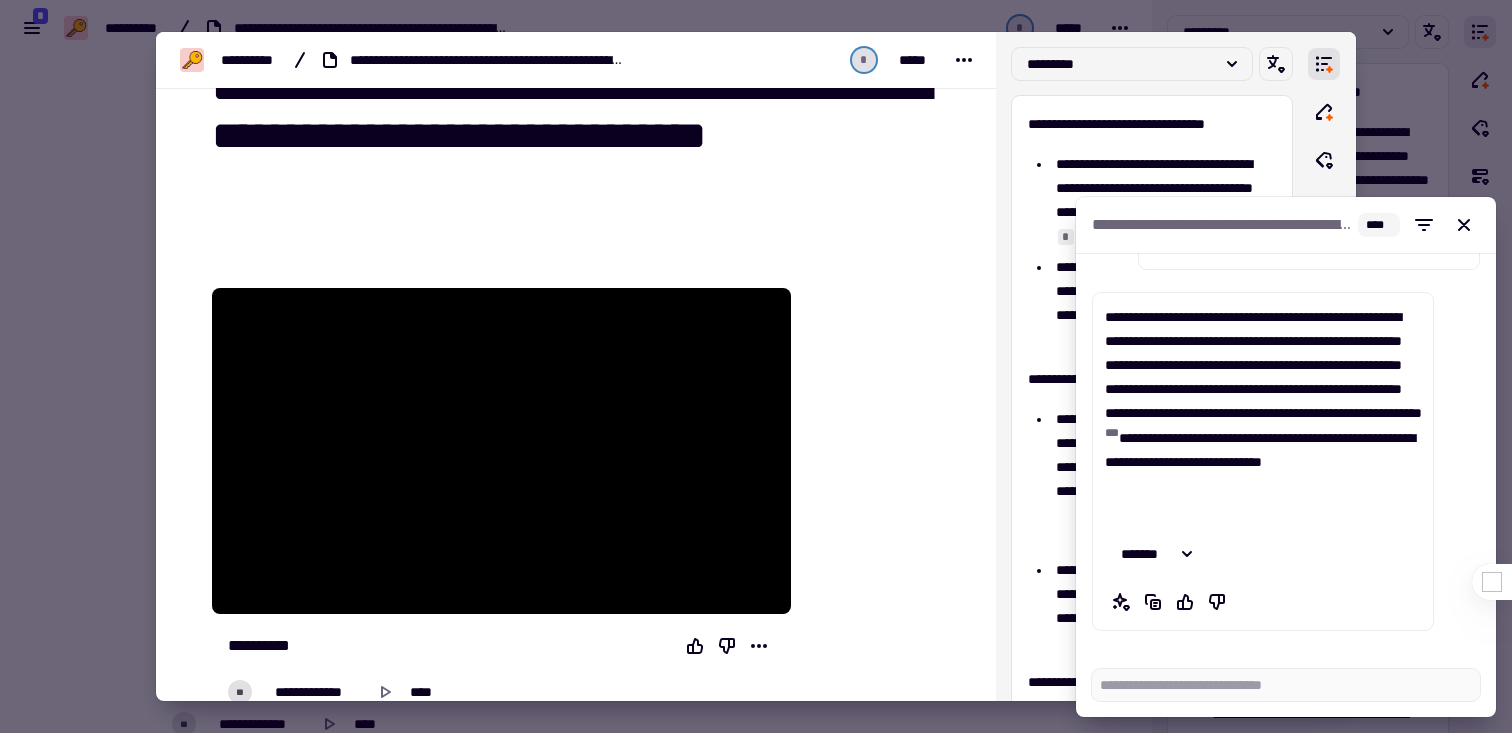 click on "**********" at bounding box center (1286, 225) 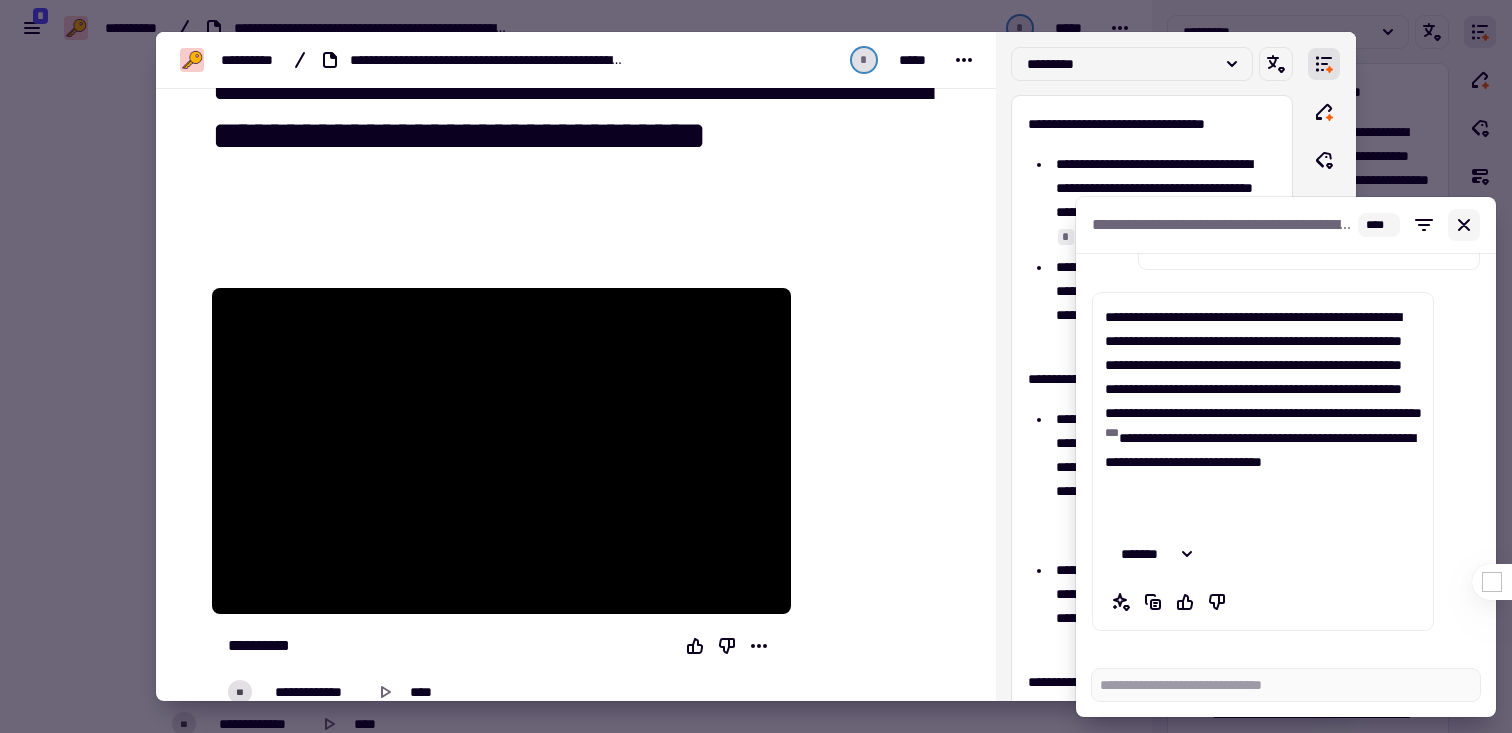 click 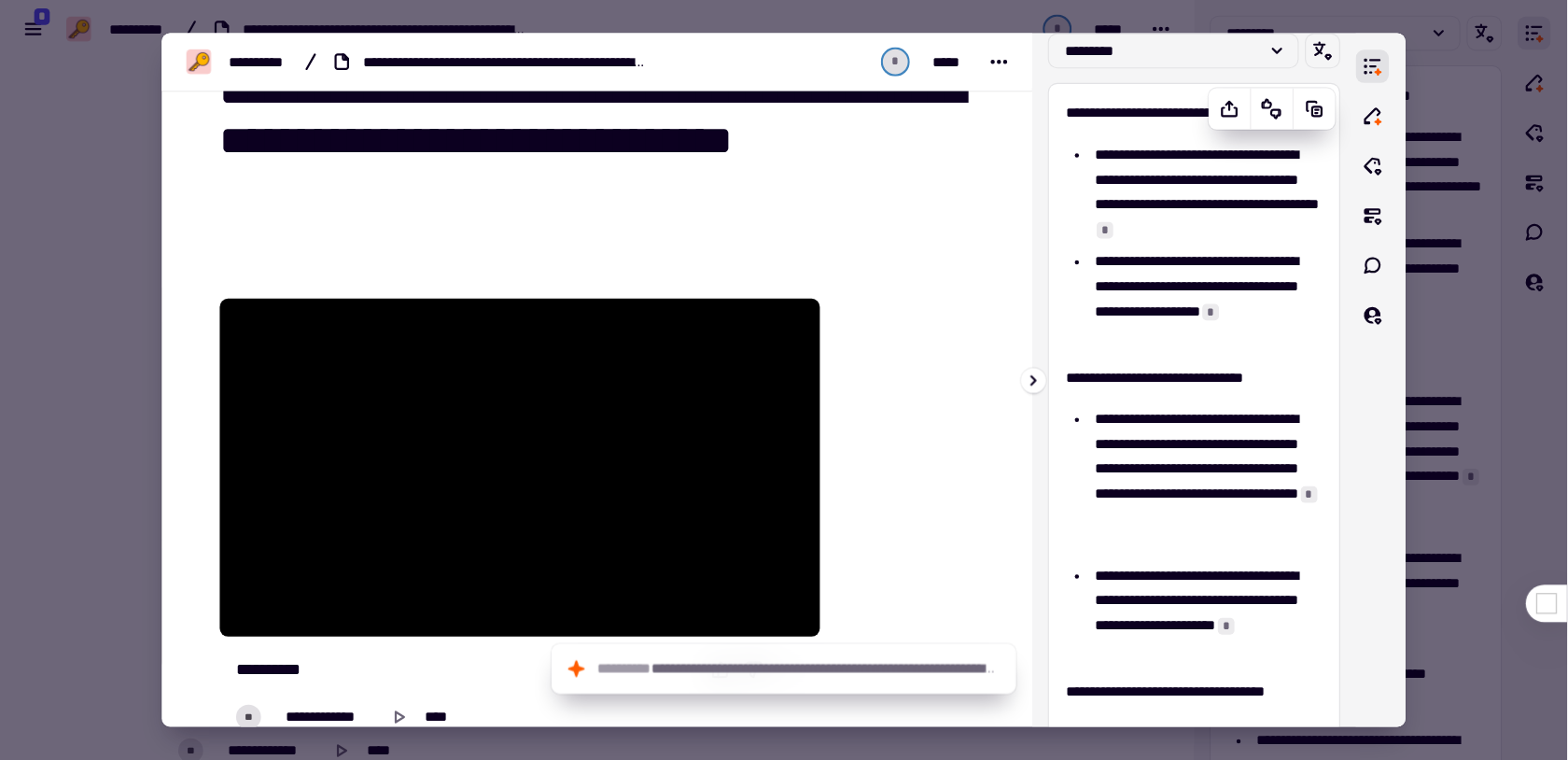 scroll, scrollTop: 0, scrollLeft: 0, axis: both 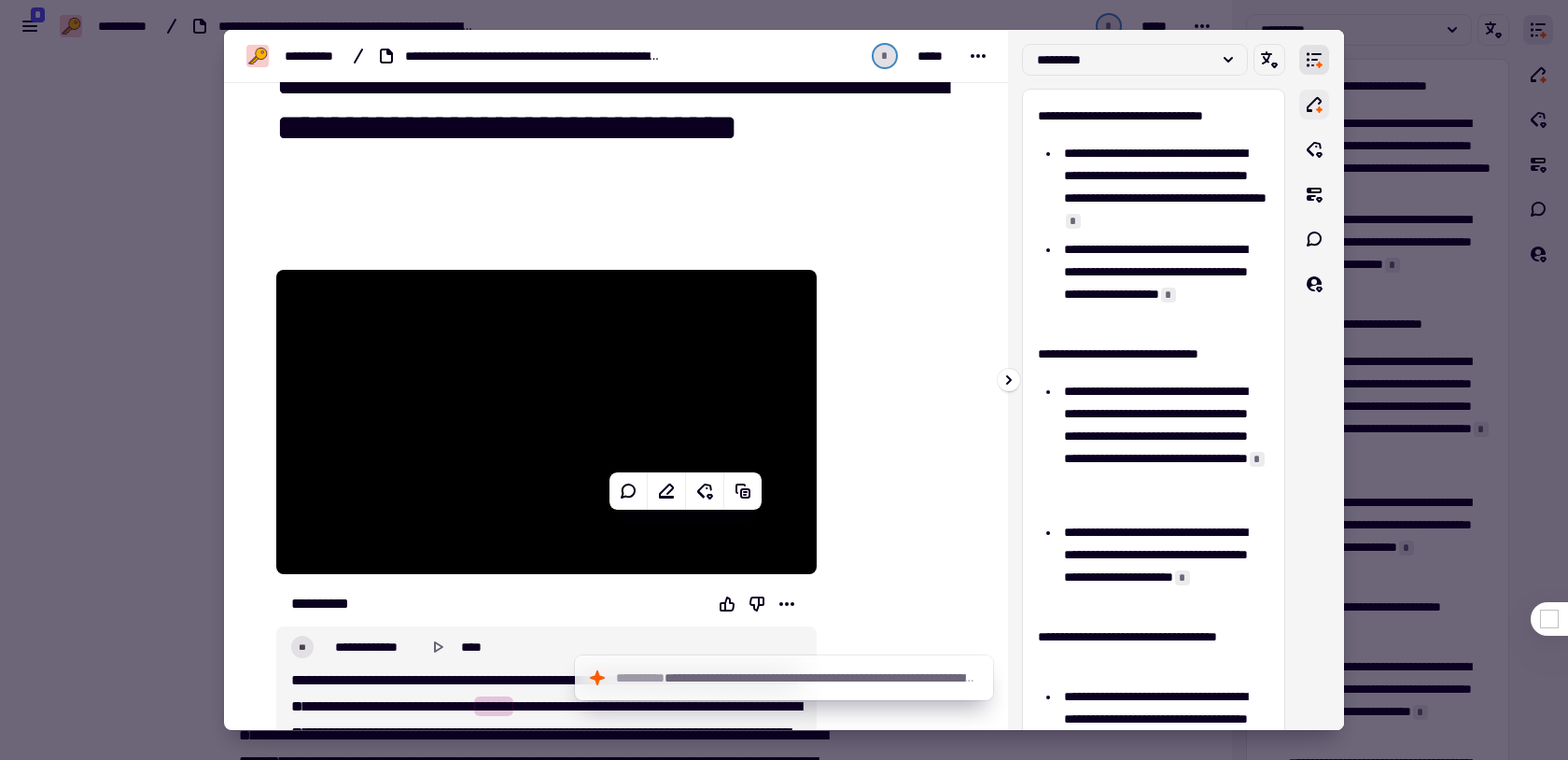 click 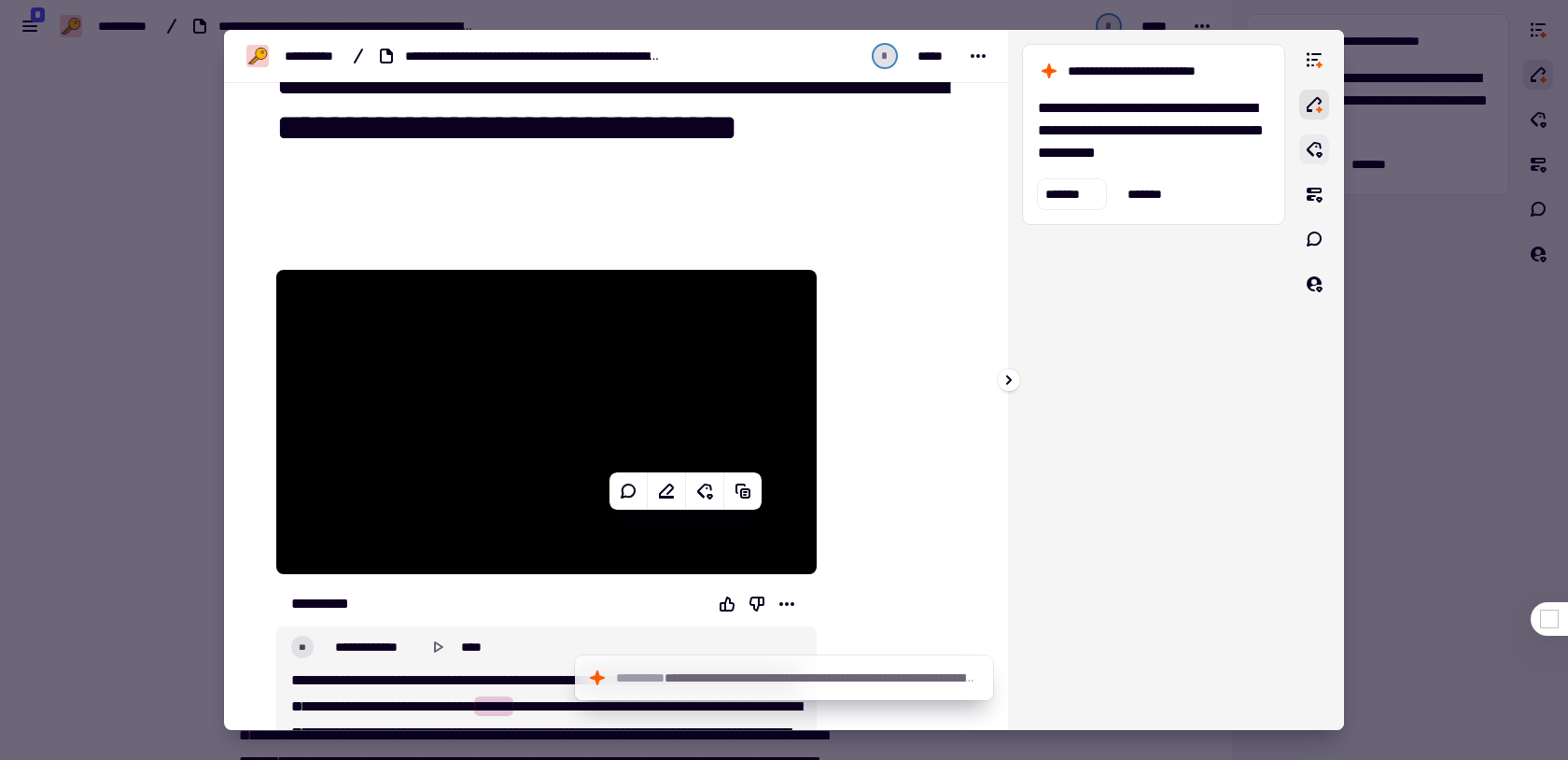click 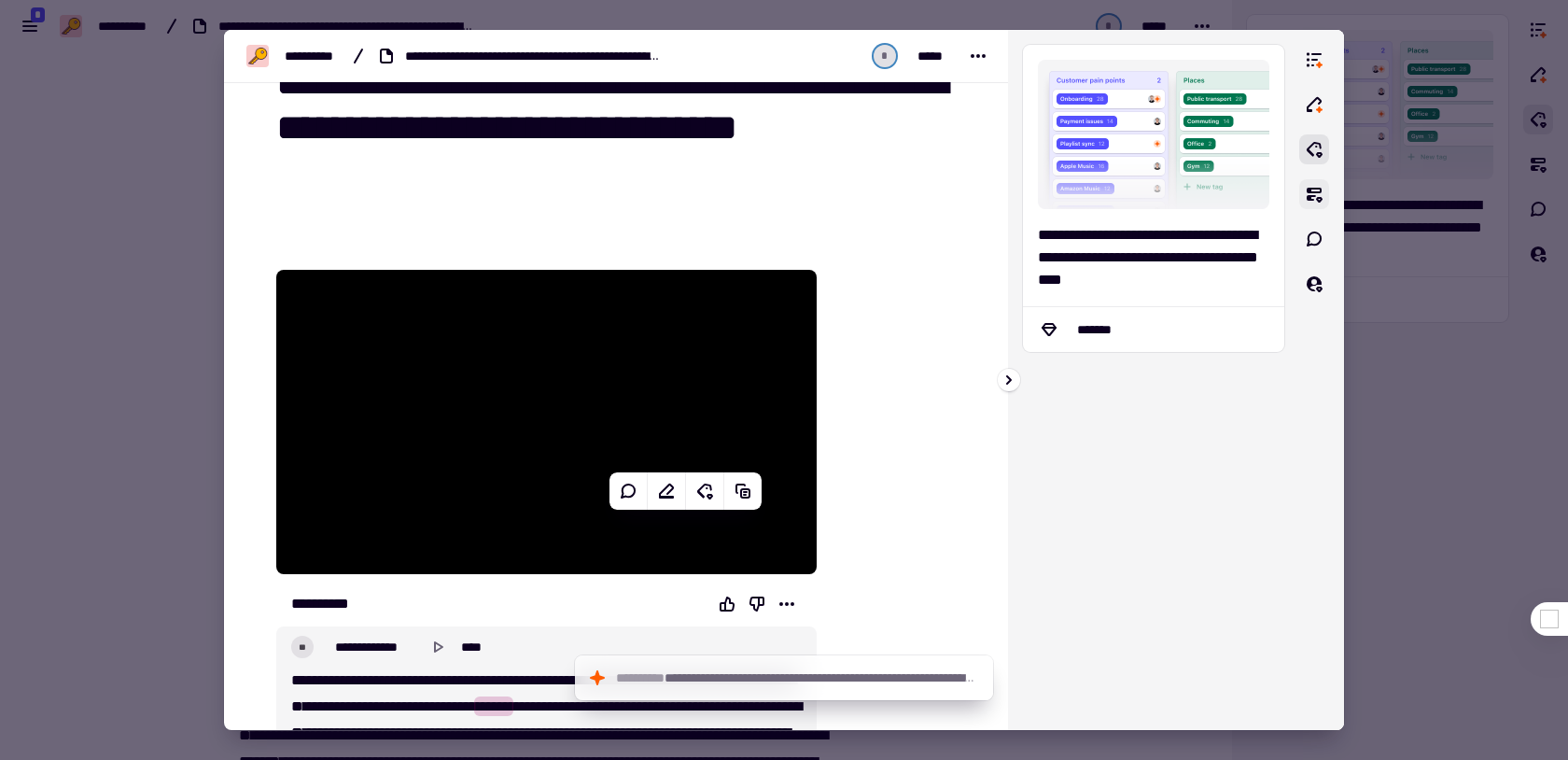 click 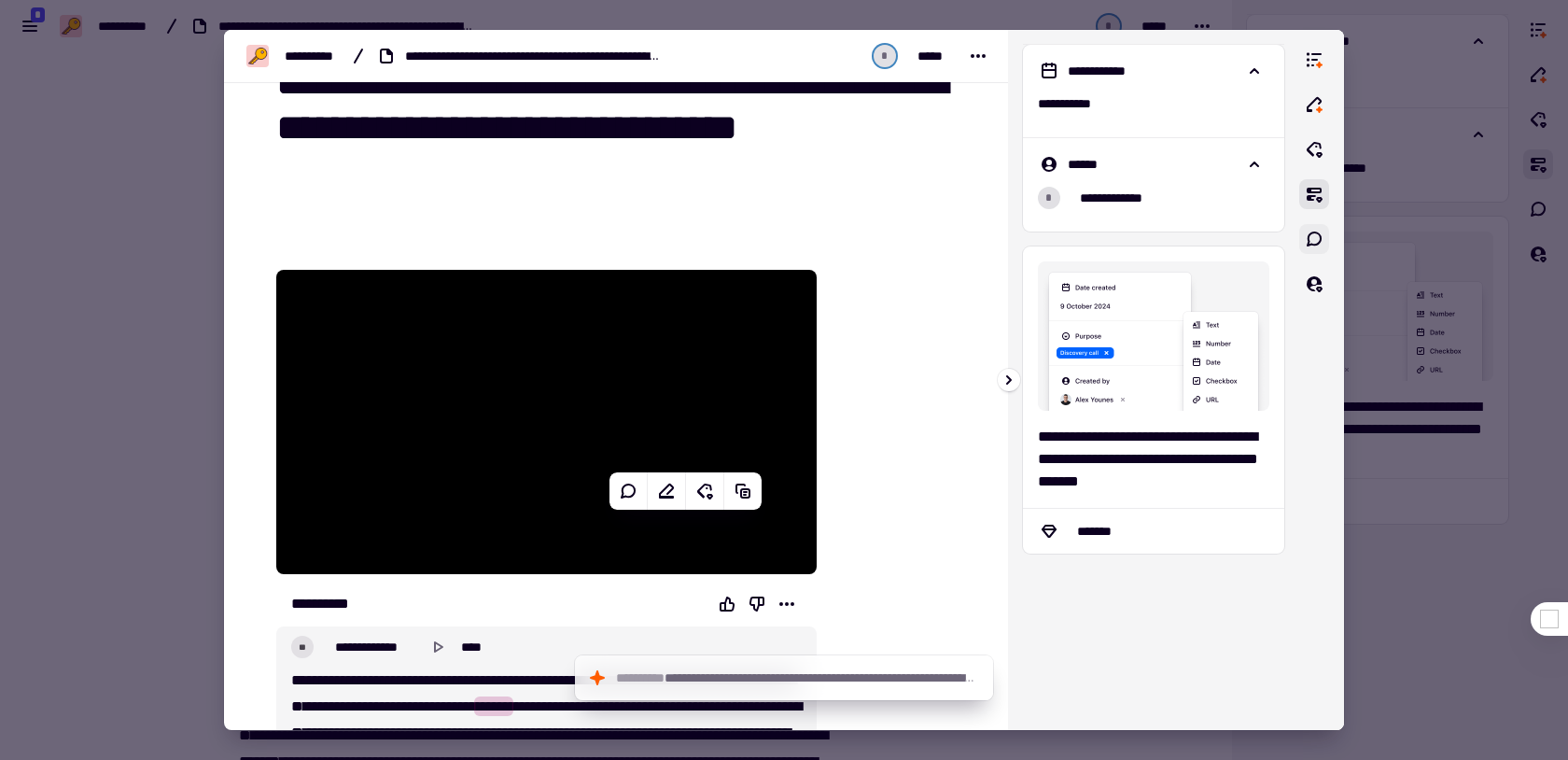 click 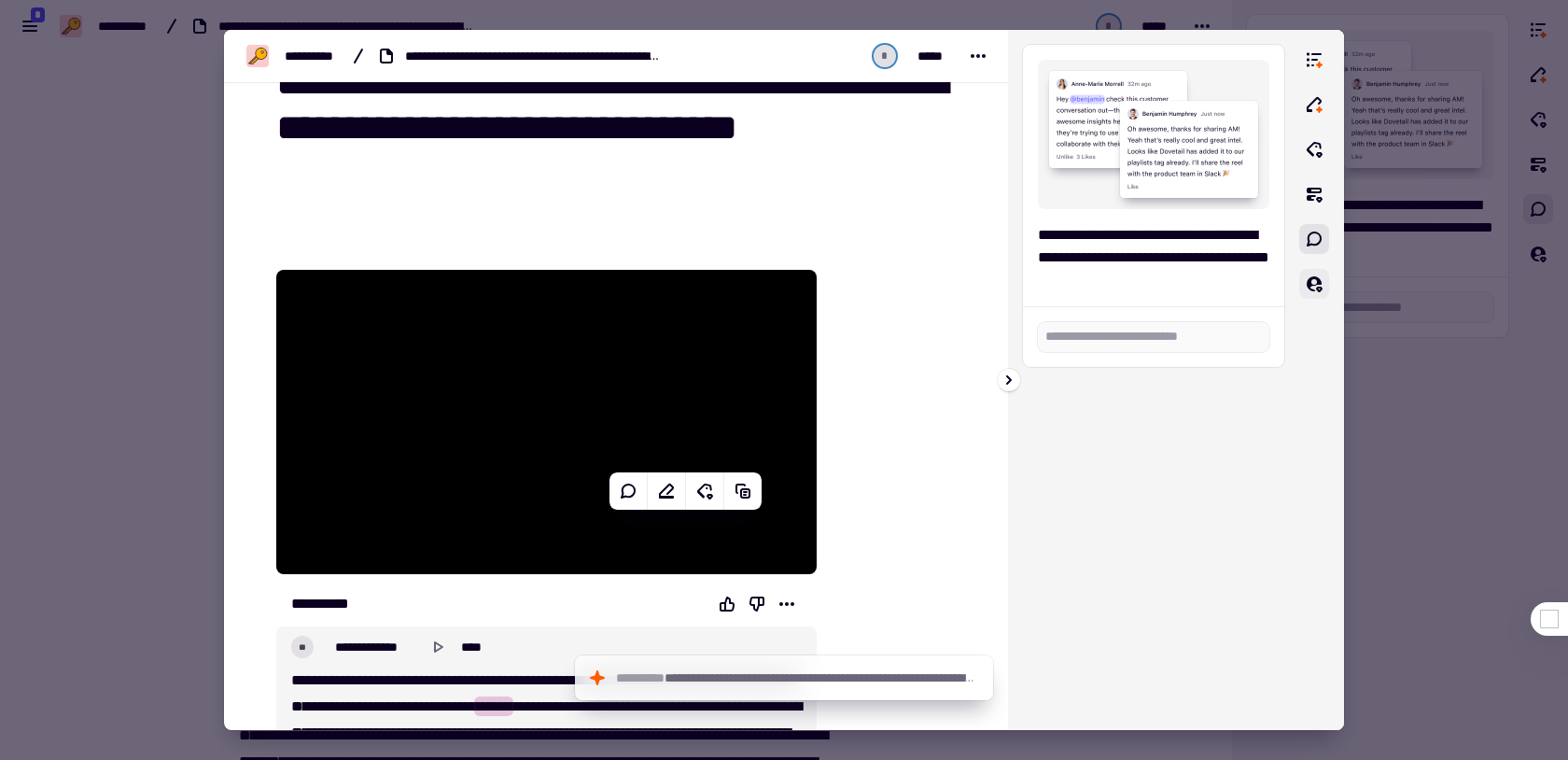 click 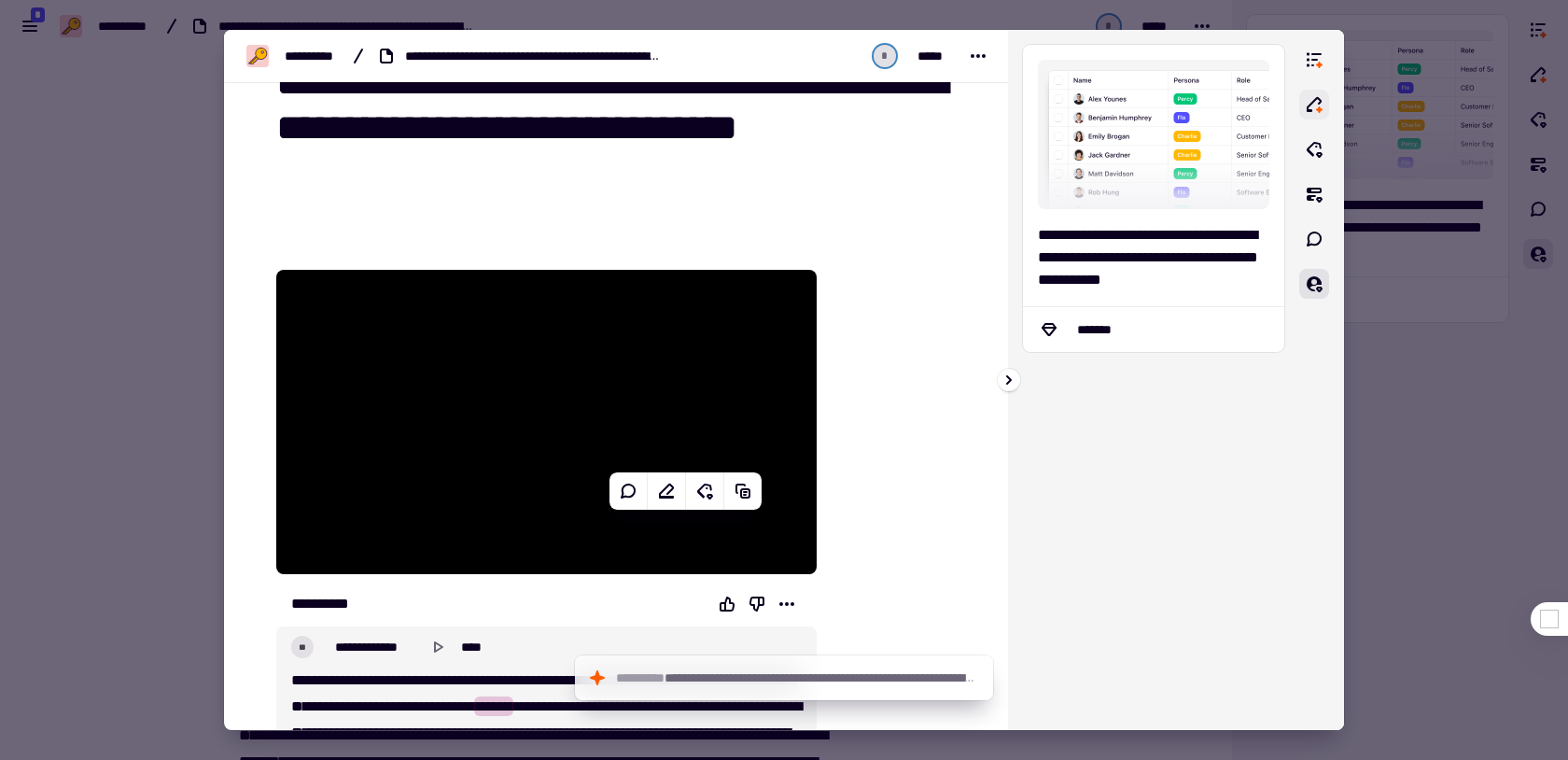 click 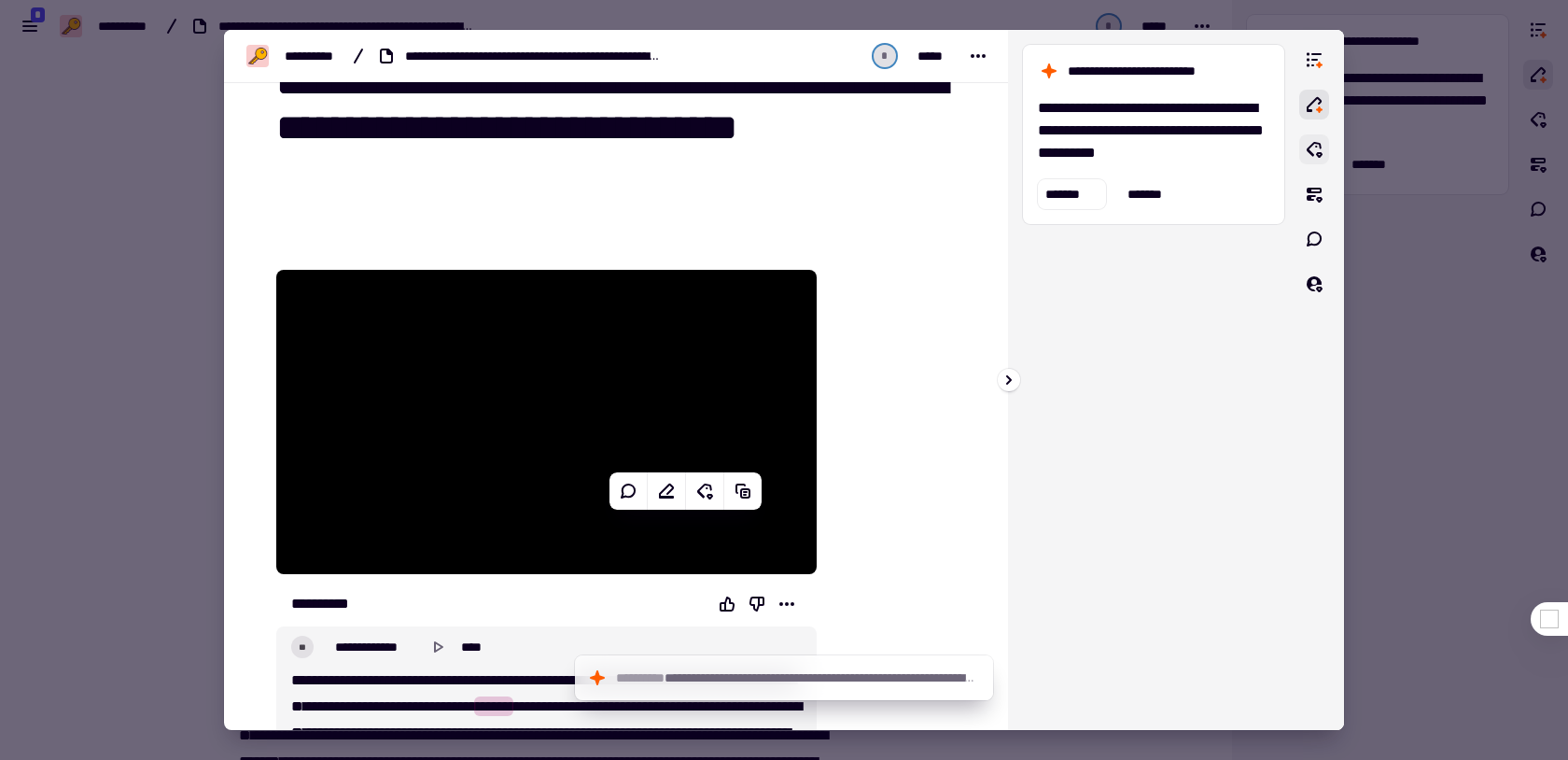 click 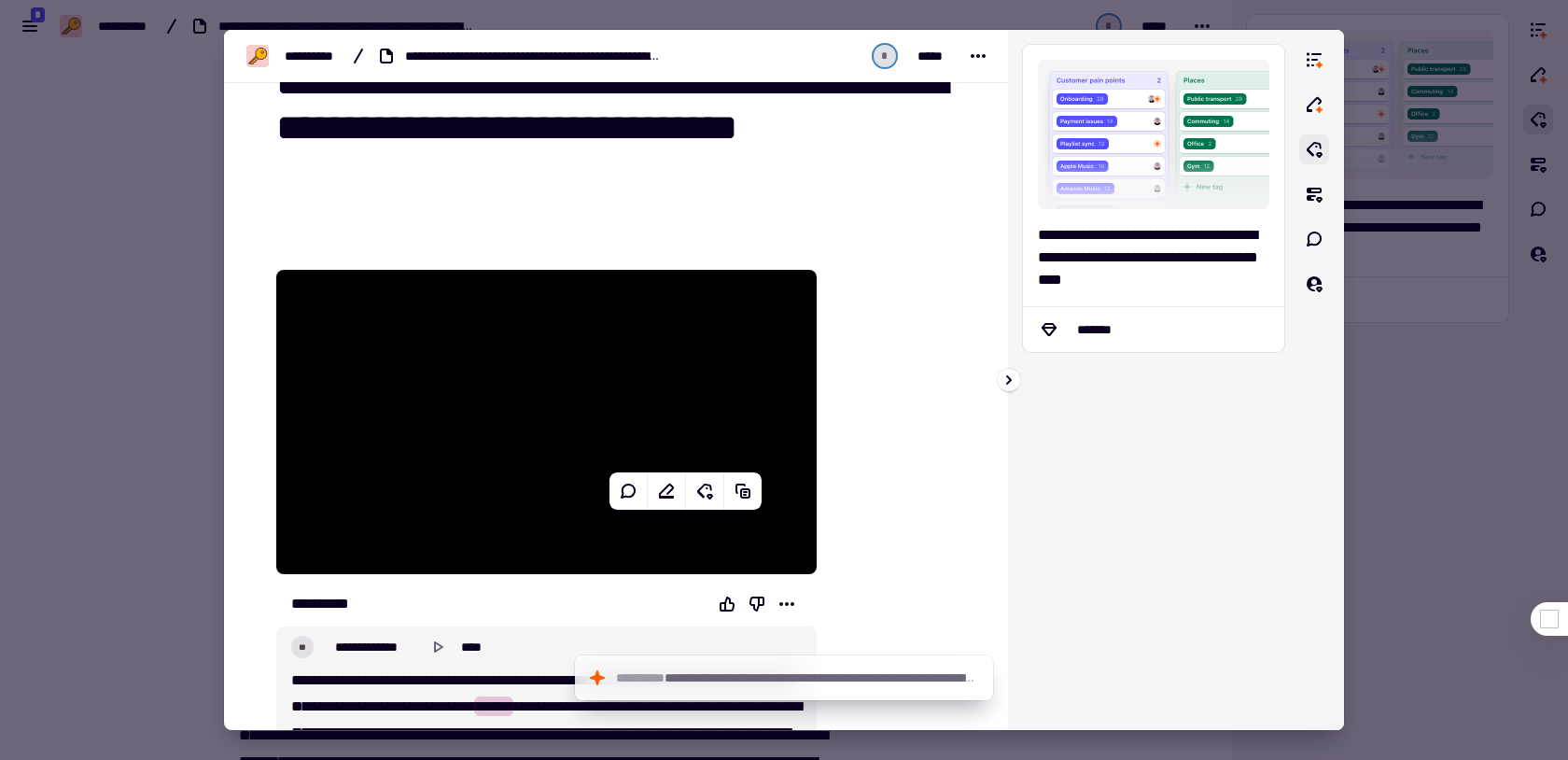 type 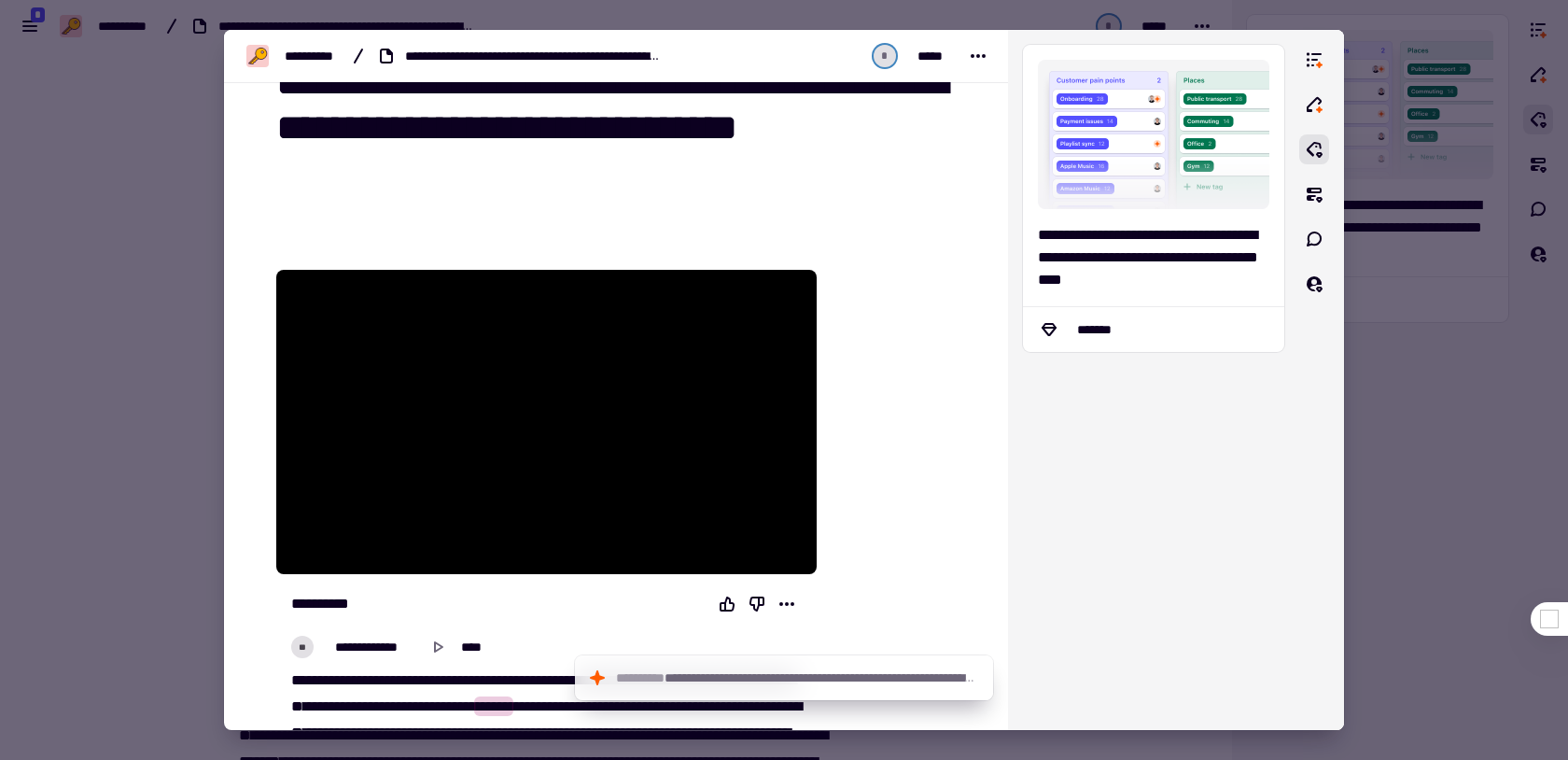 click at bounding box center (784, 380) 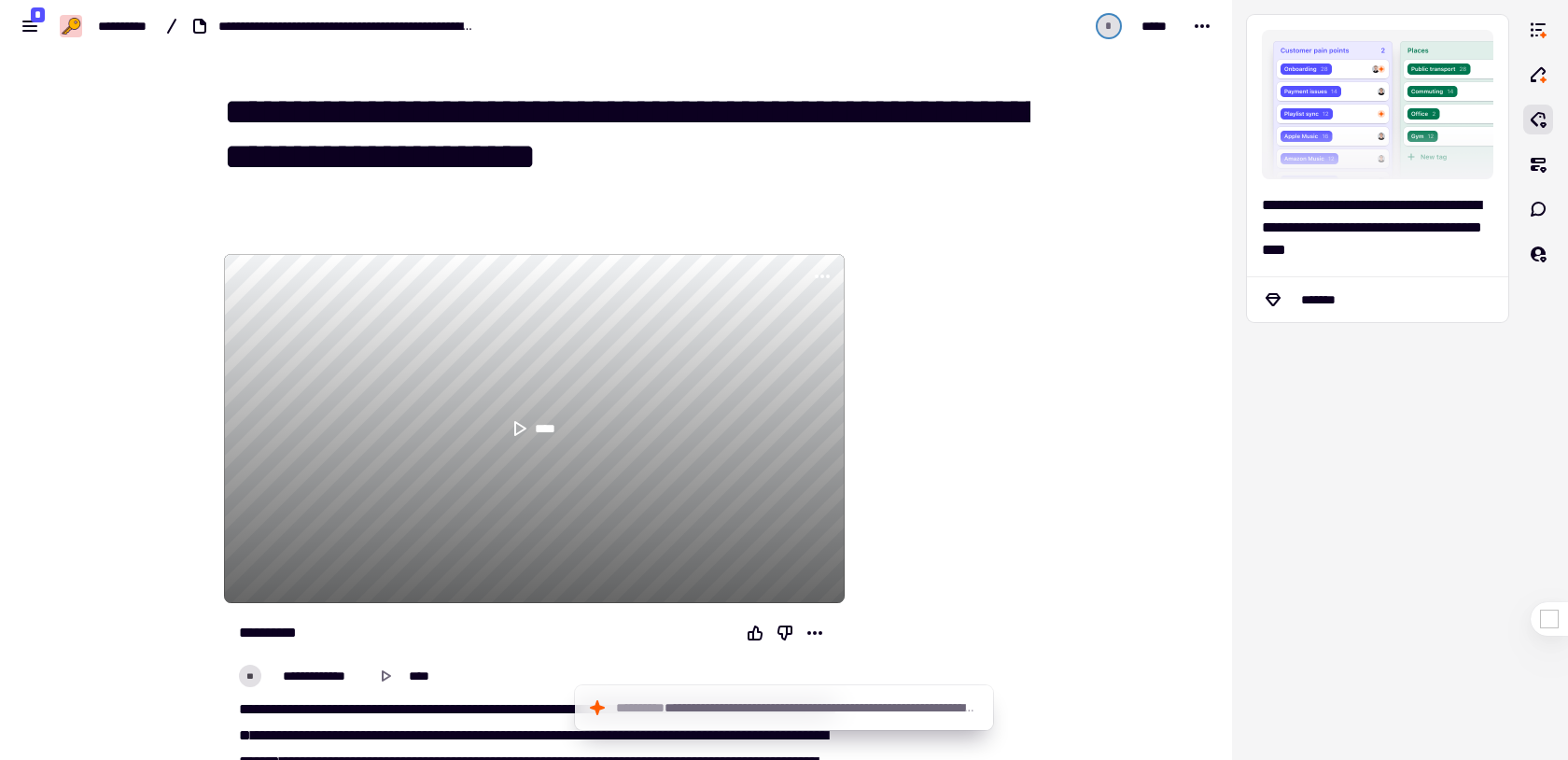 scroll, scrollTop: 0, scrollLeft: 0, axis: both 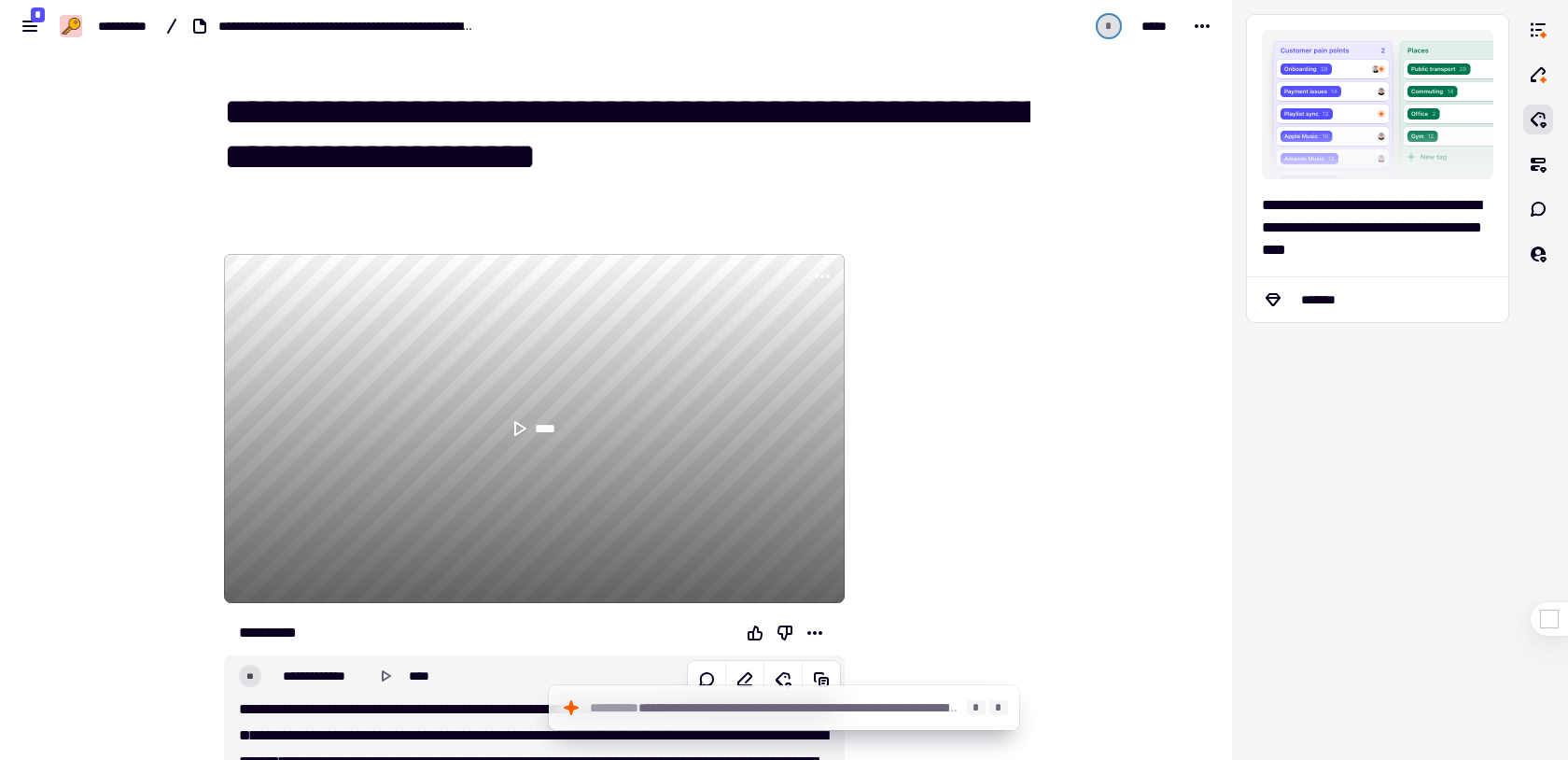 click on "**********" 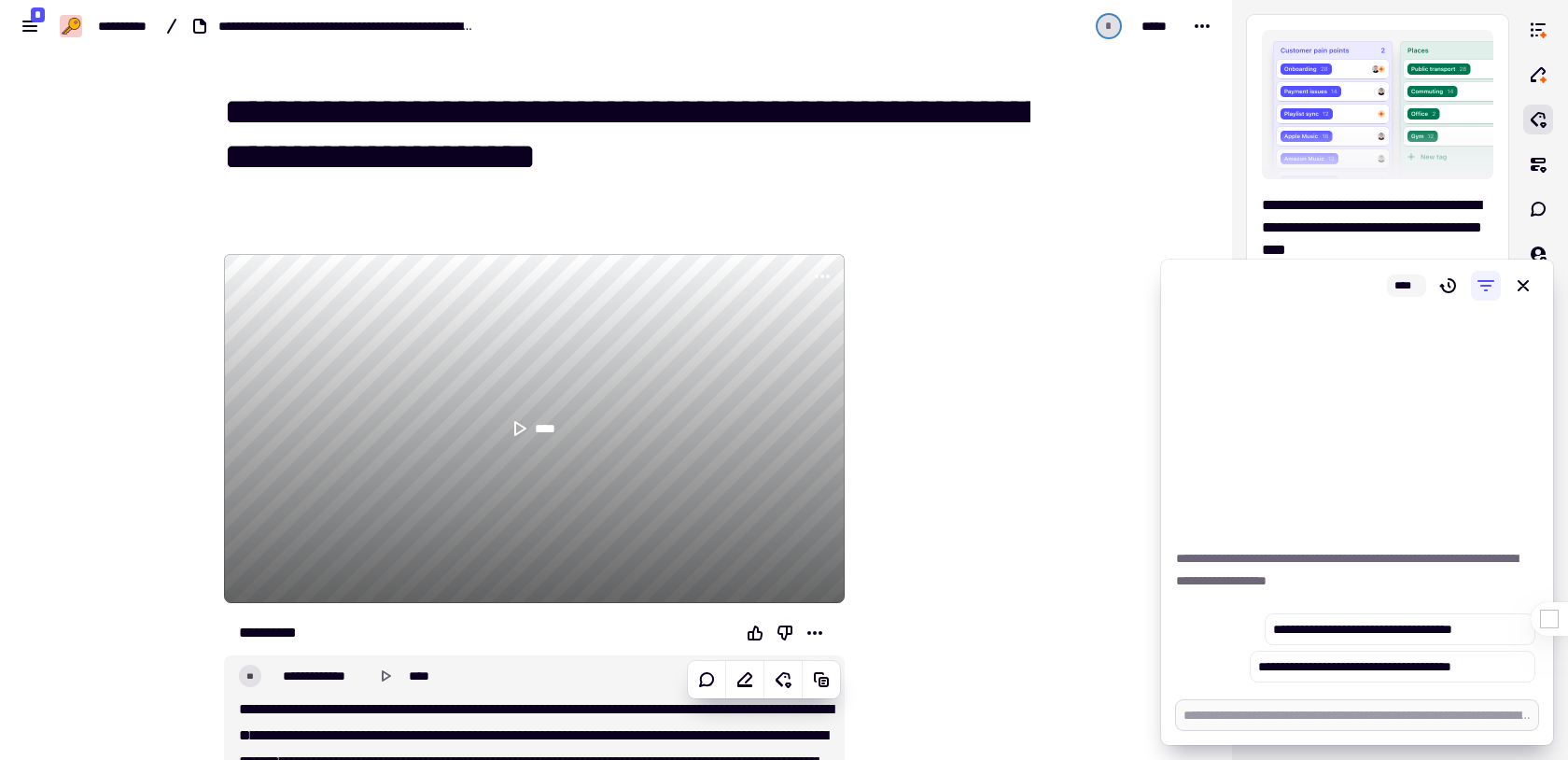 click at bounding box center [1357, 715] 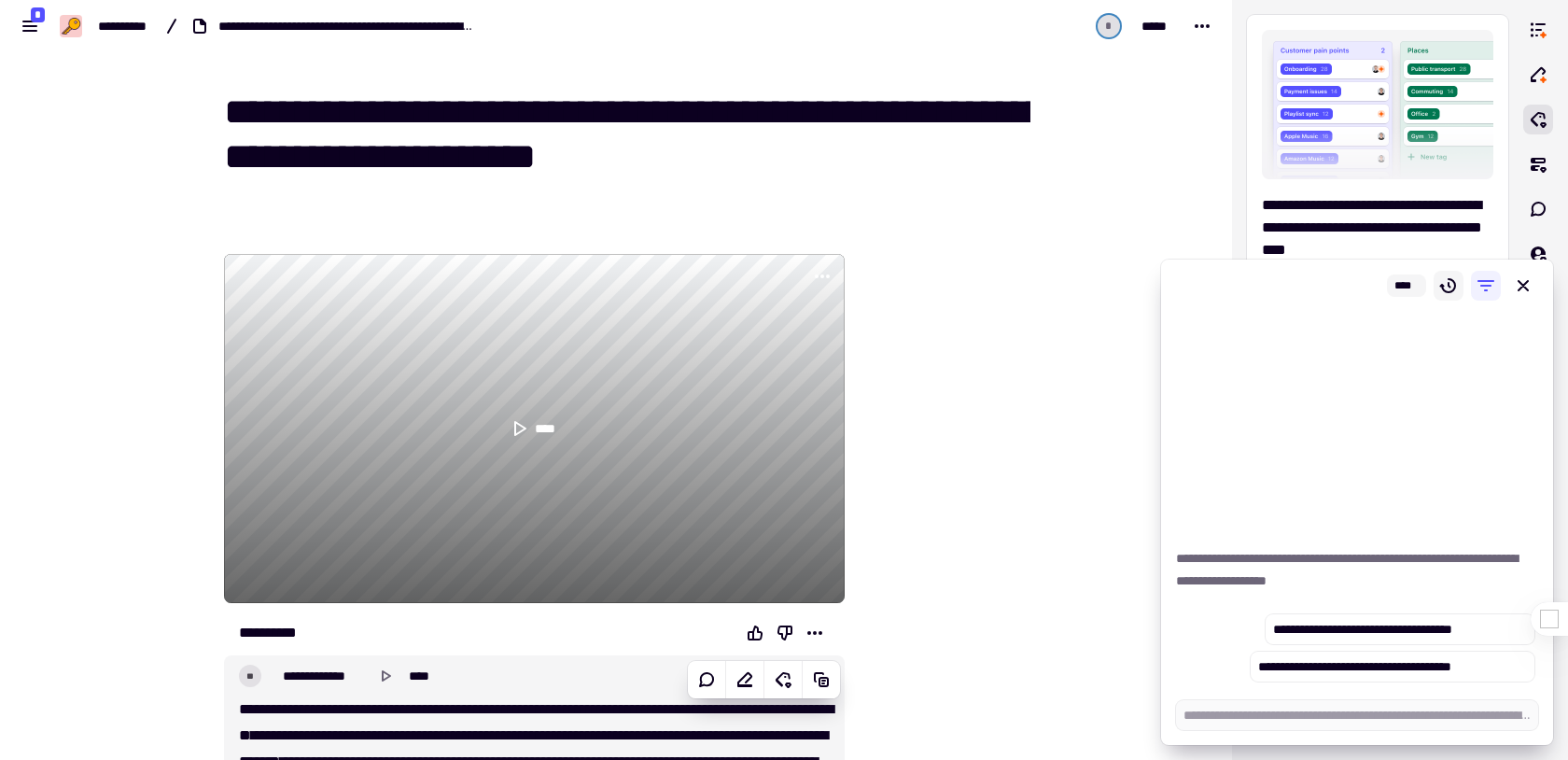 click 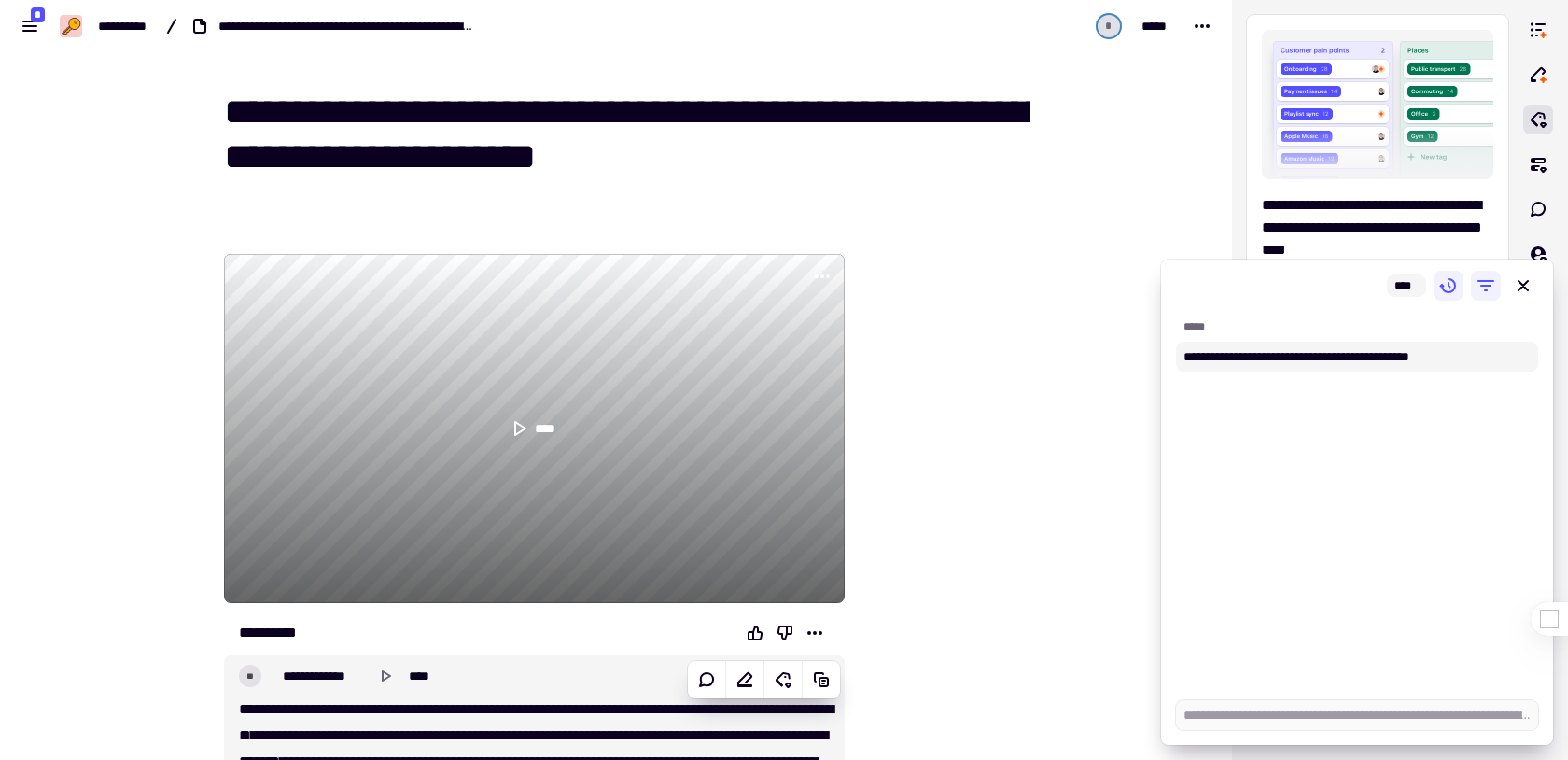 click on "**********" at bounding box center [1337, 357] 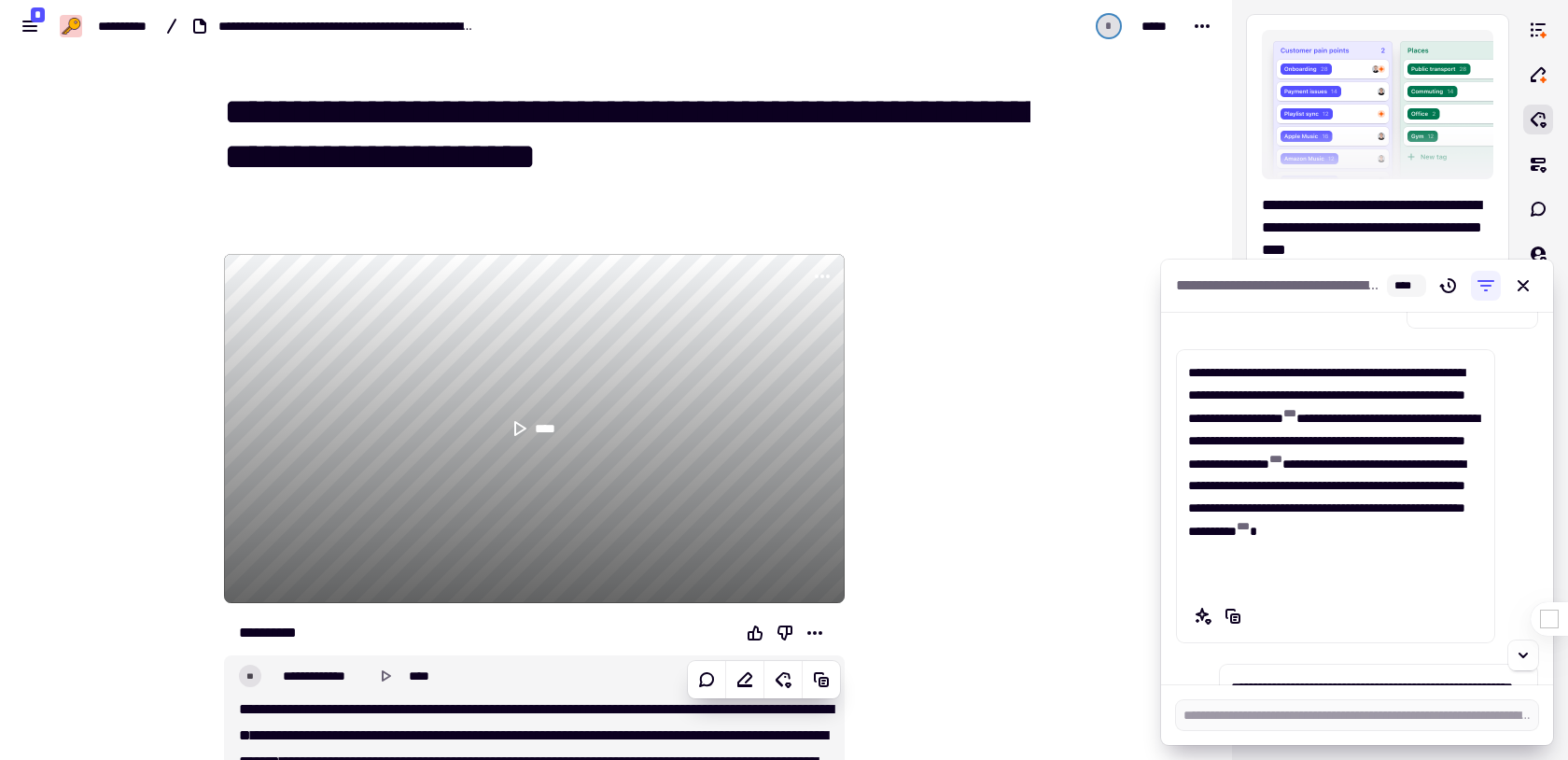 scroll, scrollTop: 0, scrollLeft: 0, axis: both 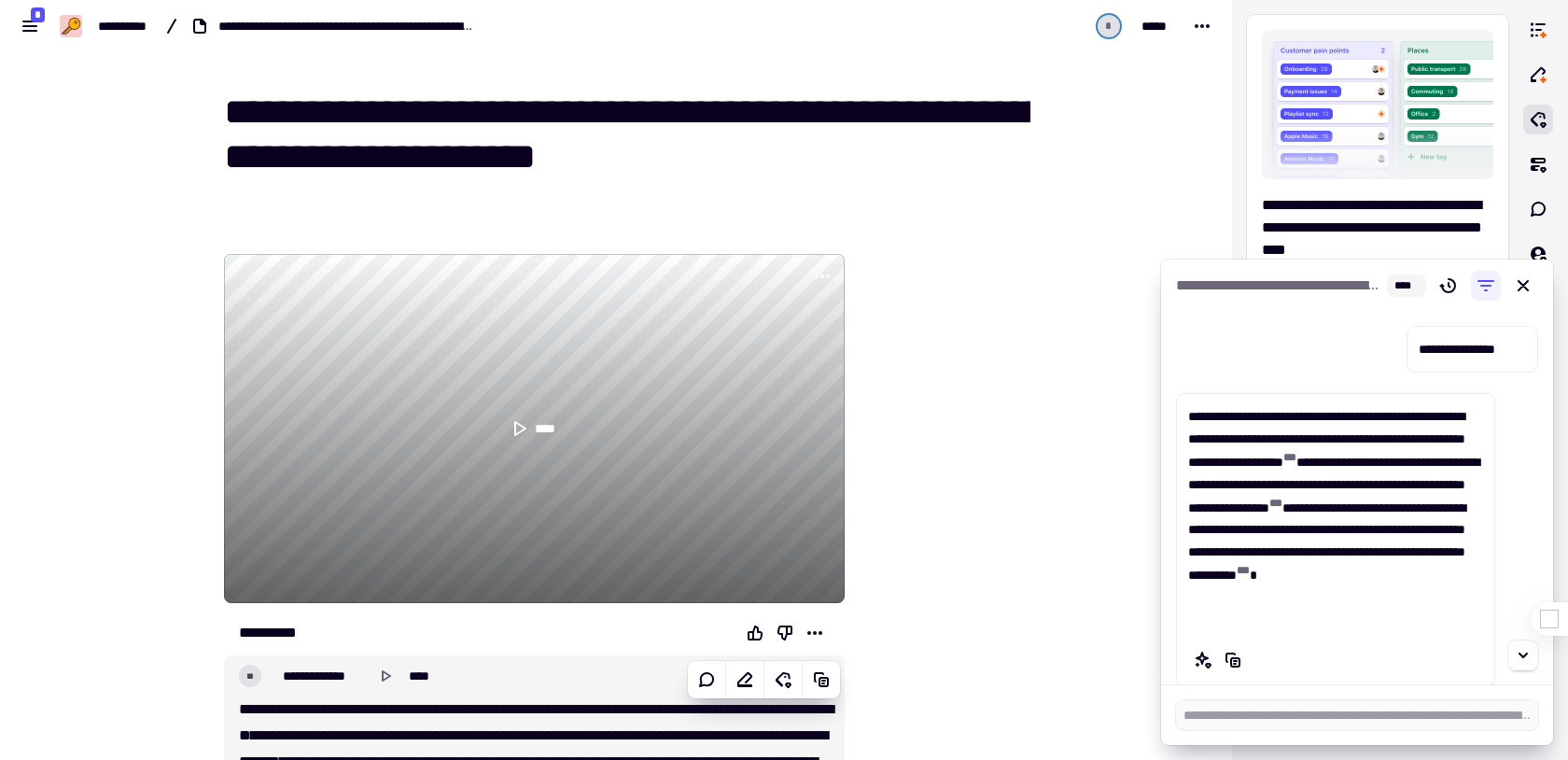 click on "**********" at bounding box center (1336, 517) 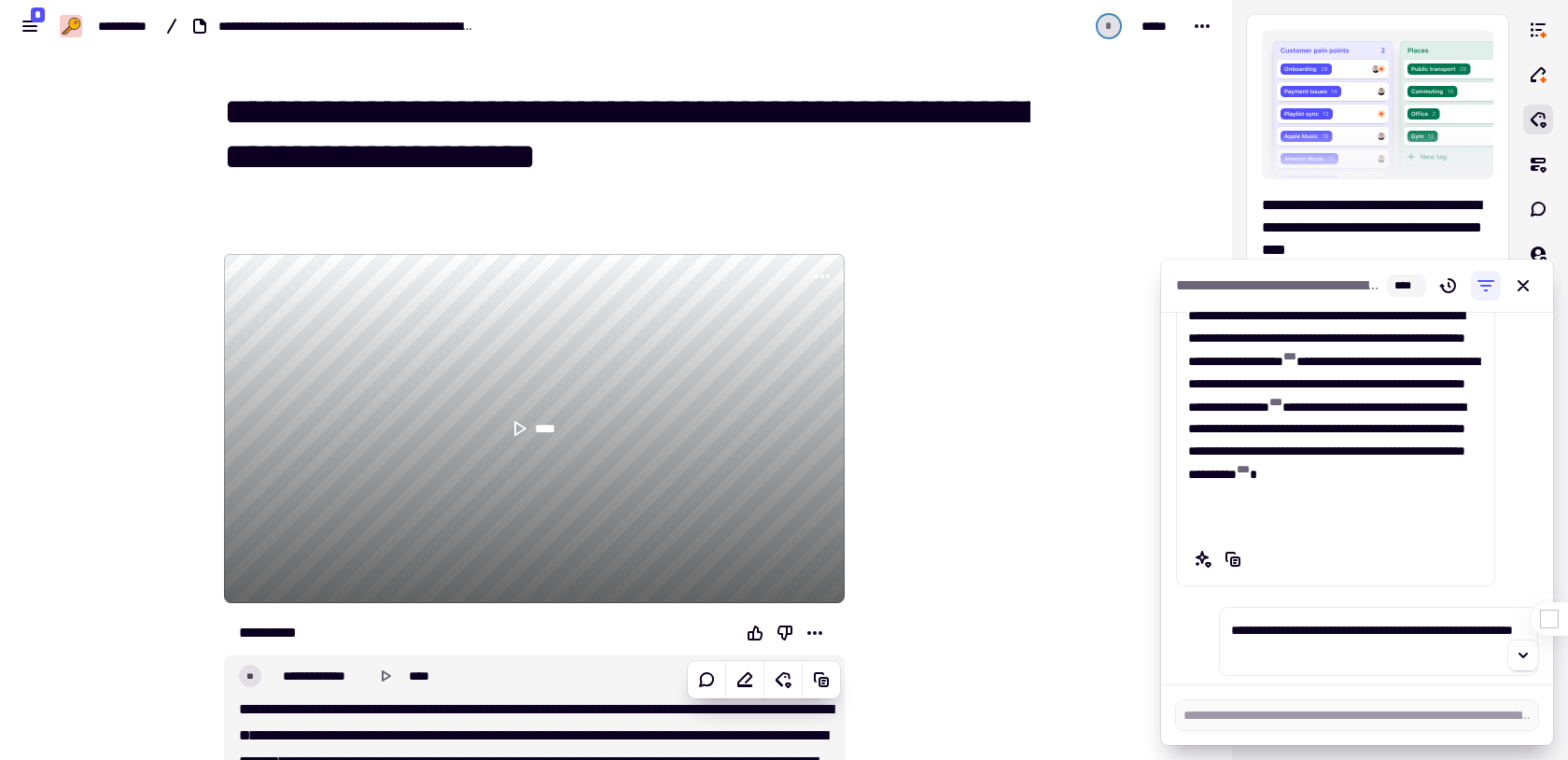 scroll, scrollTop: 109, scrollLeft: 0, axis: vertical 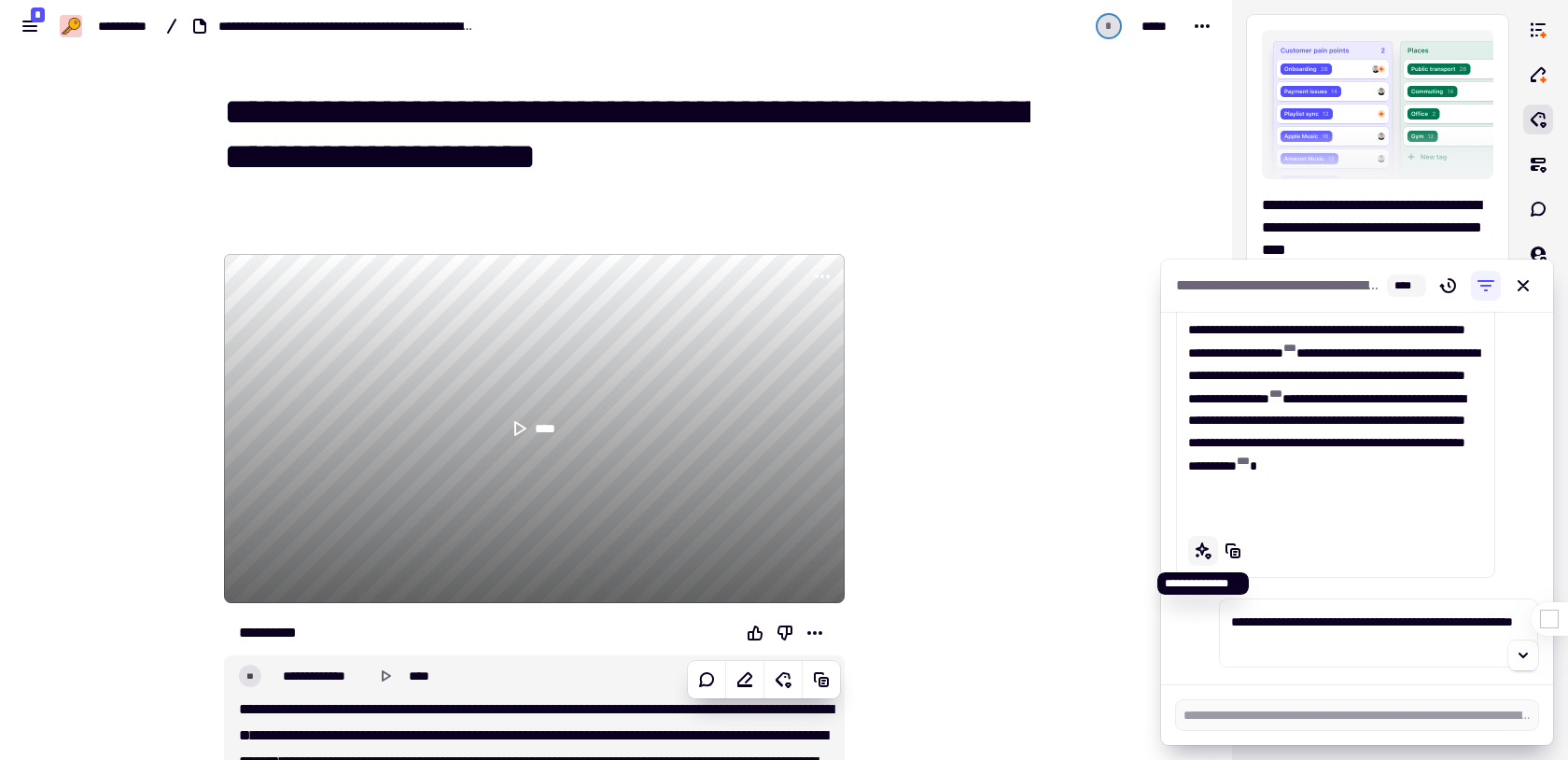 click 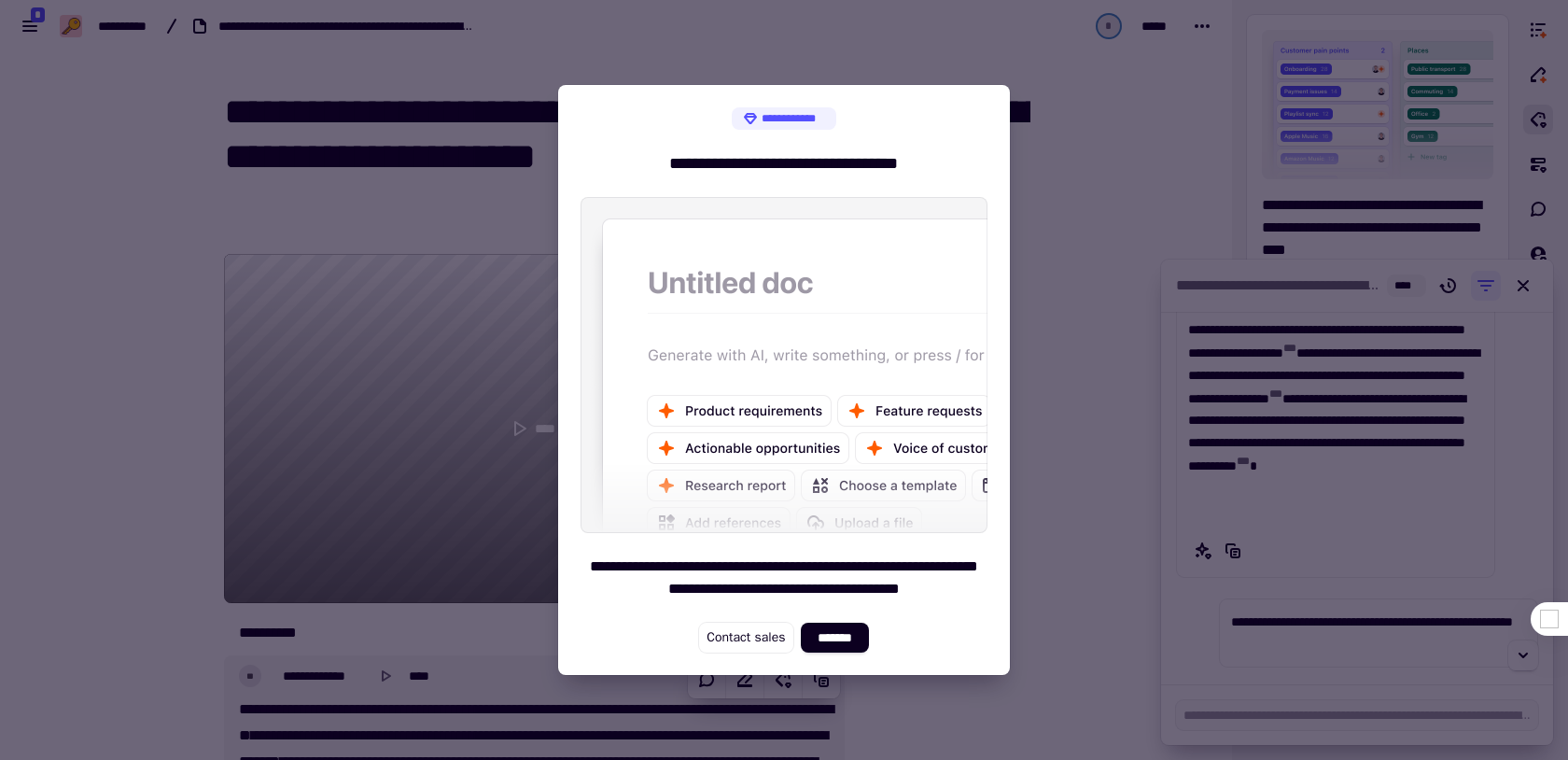 click at bounding box center [784, 380] 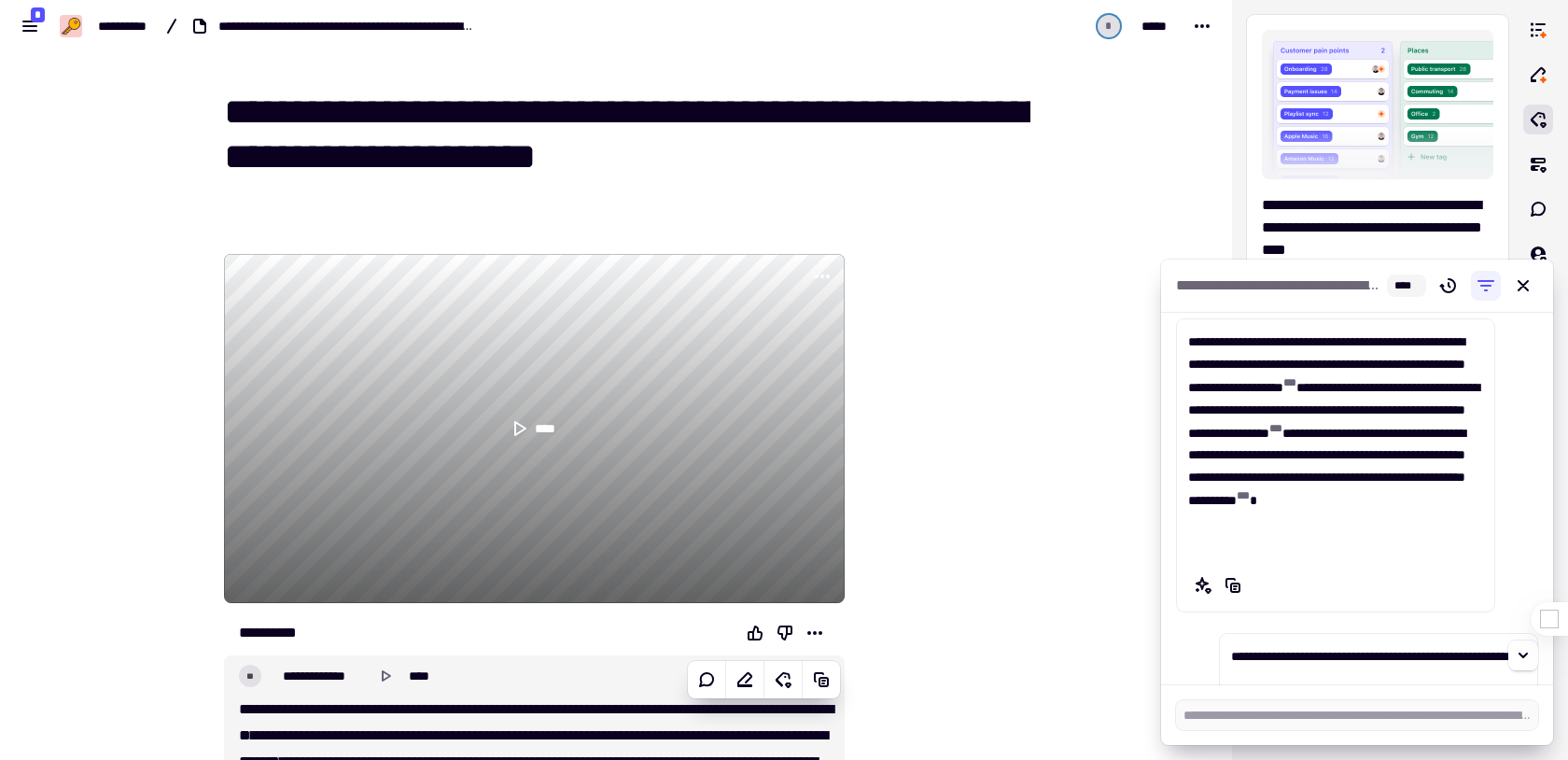 scroll, scrollTop: 0, scrollLeft: 0, axis: both 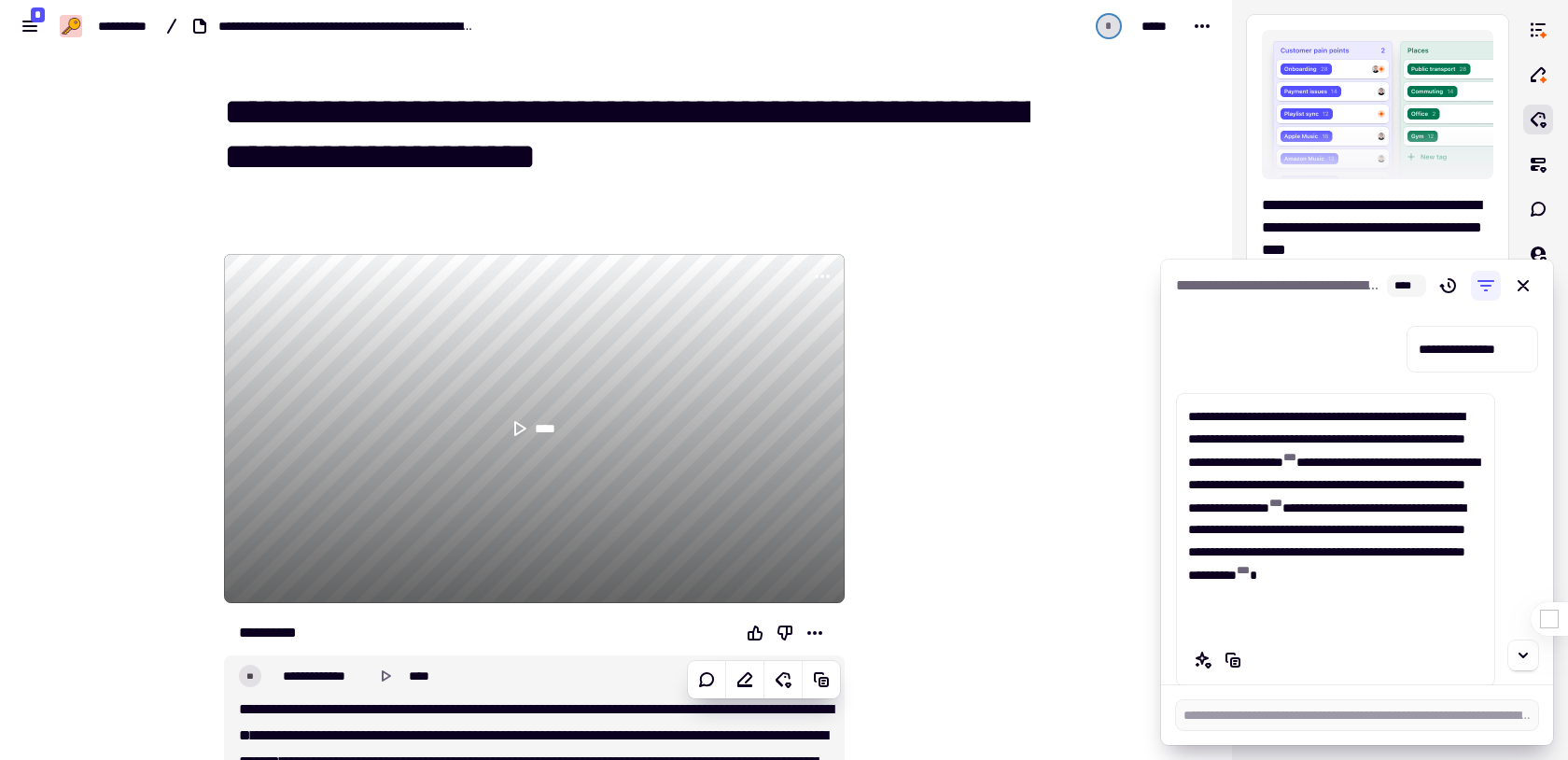 click on "**********" at bounding box center (1336, 517) 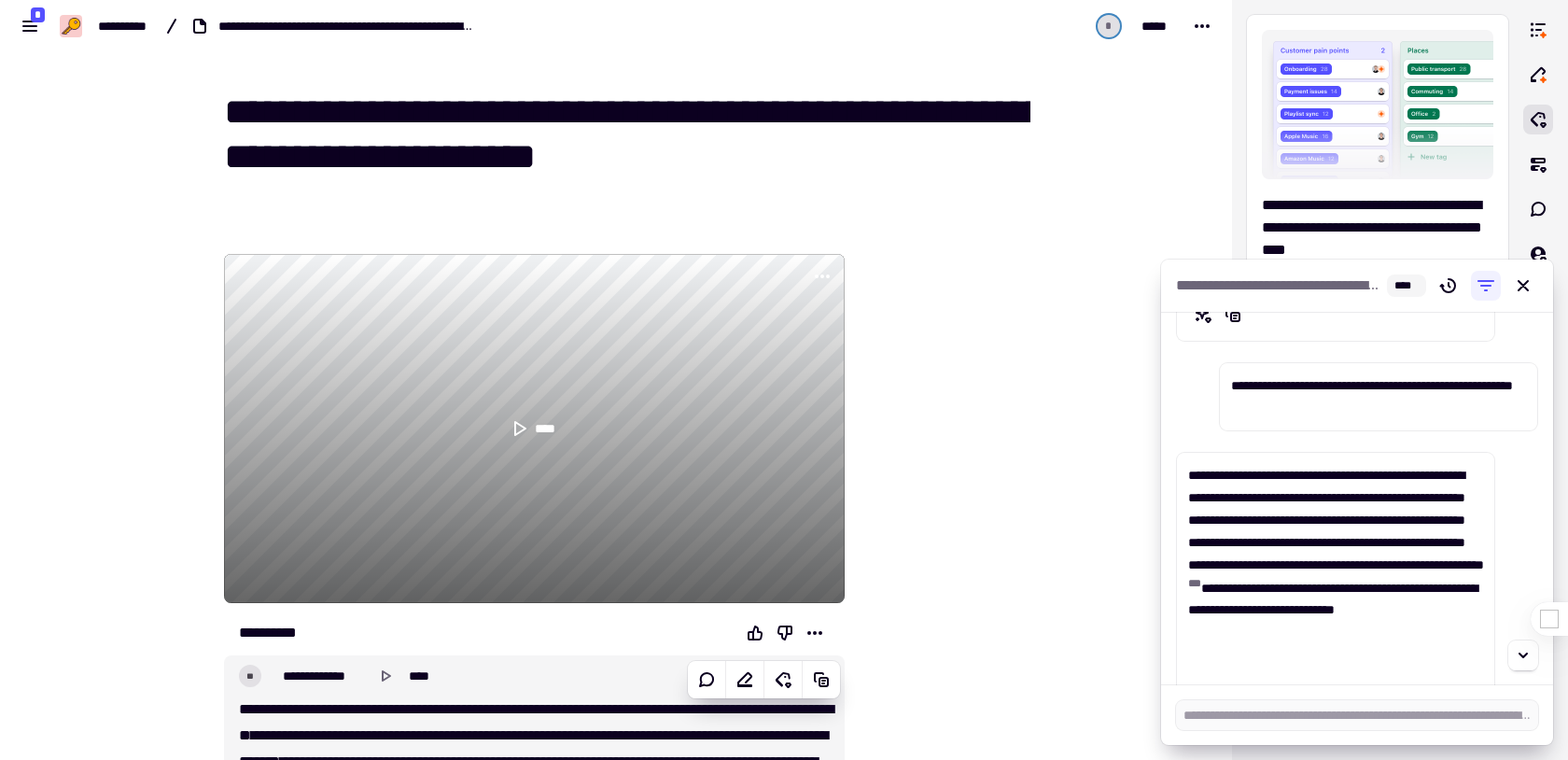 scroll, scrollTop: 372, scrollLeft: 0, axis: vertical 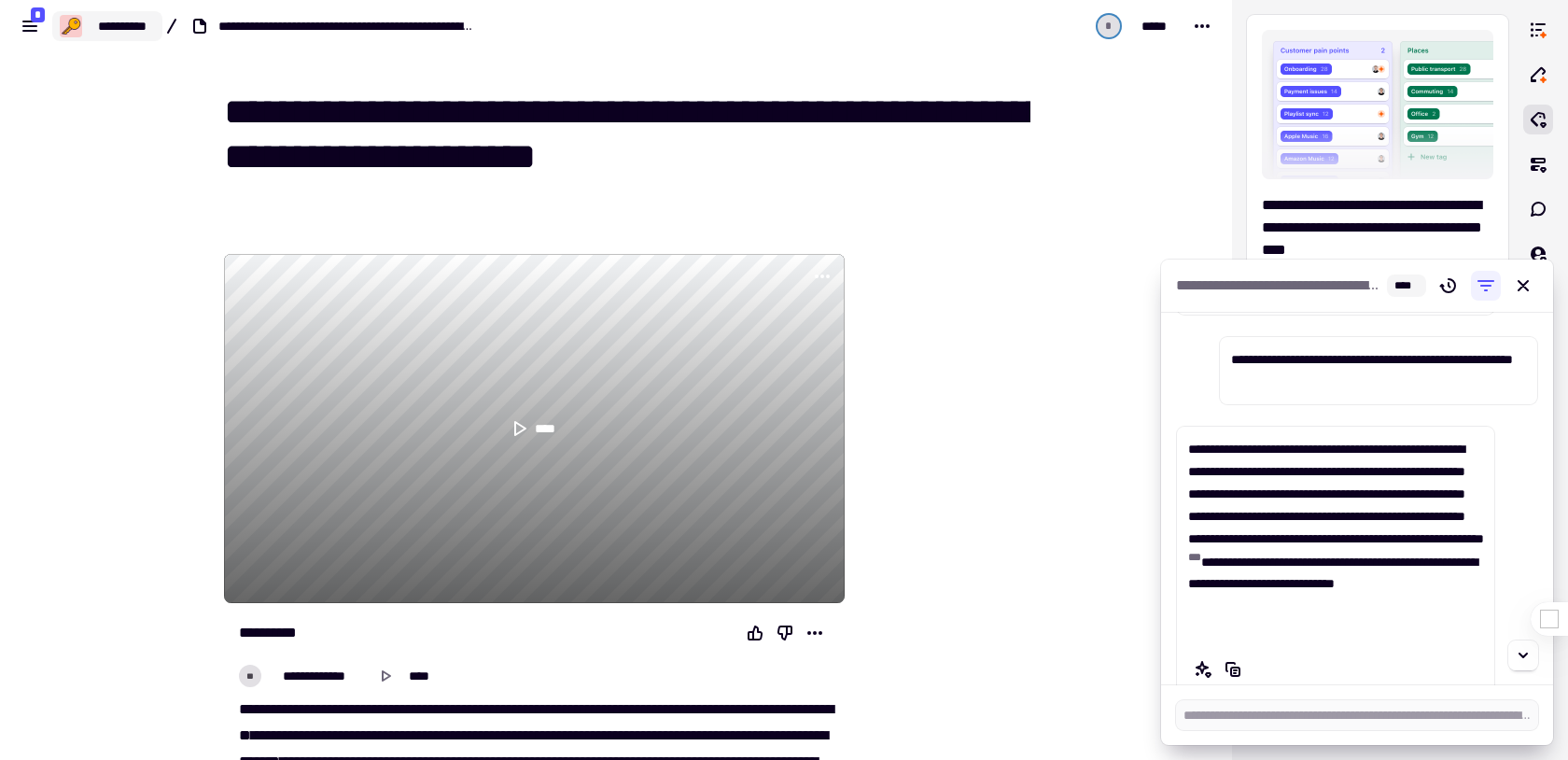 click on "**********" 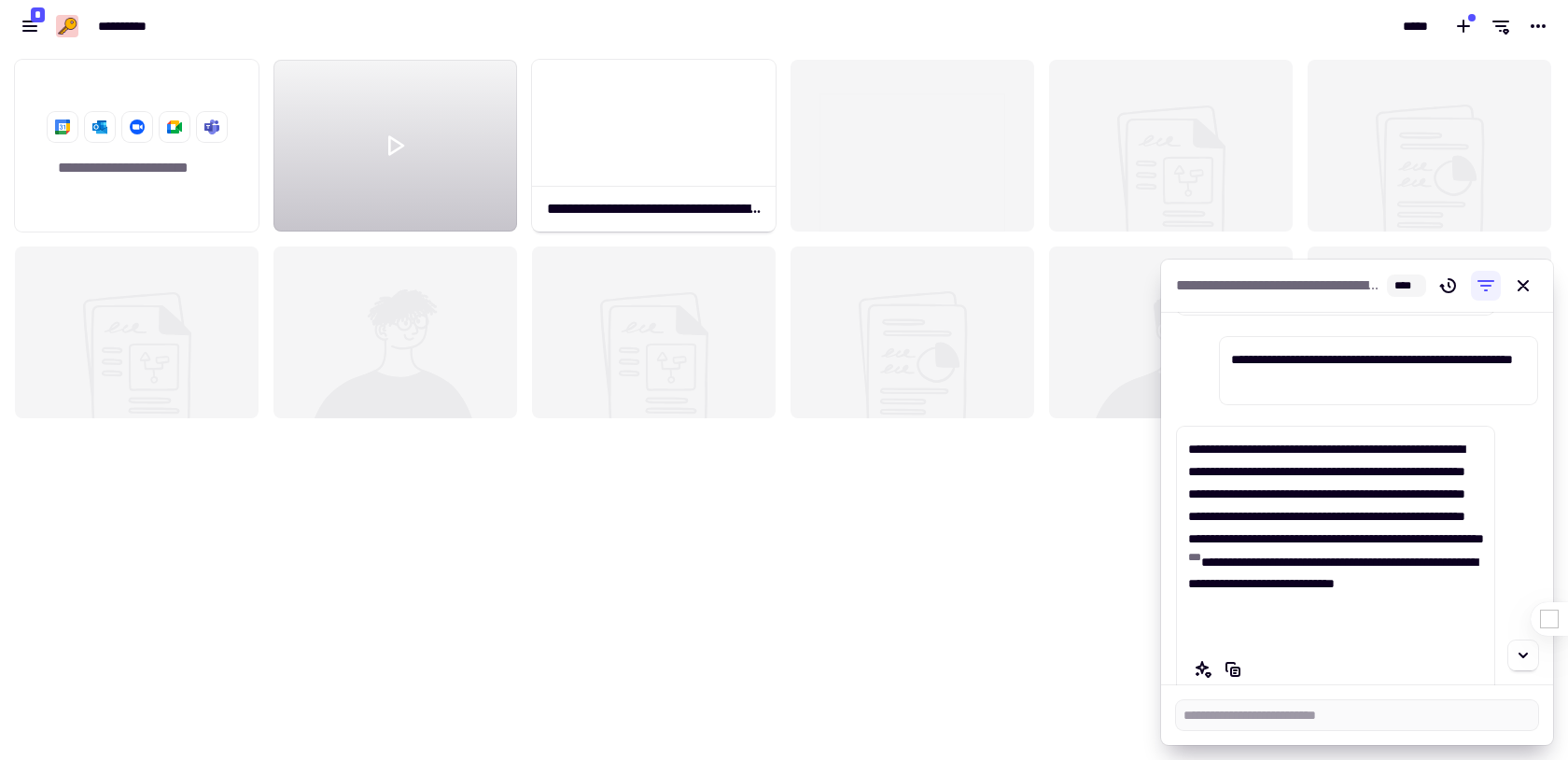 scroll, scrollTop: 0, scrollLeft: 1, axis: horizontal 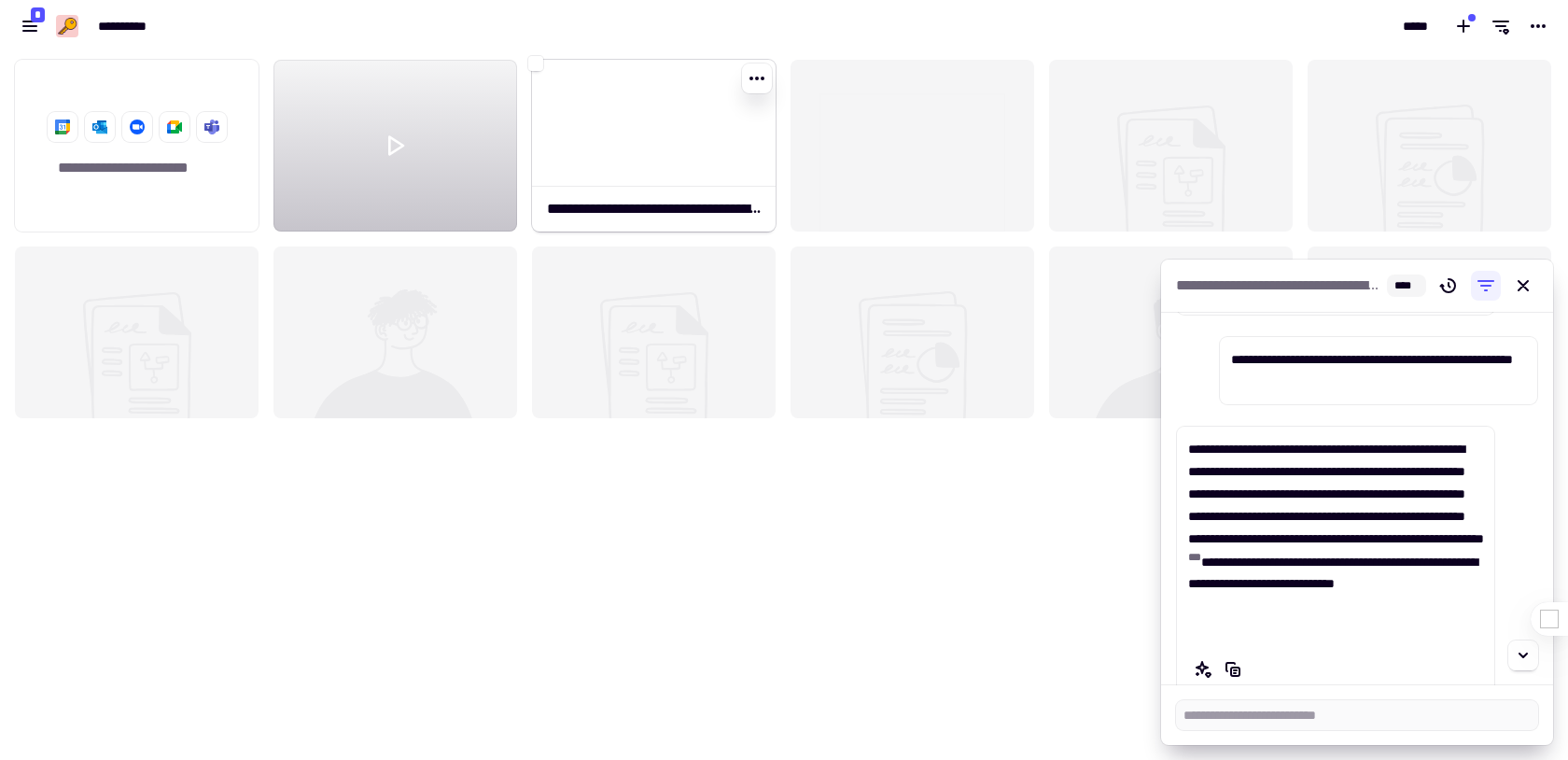 click 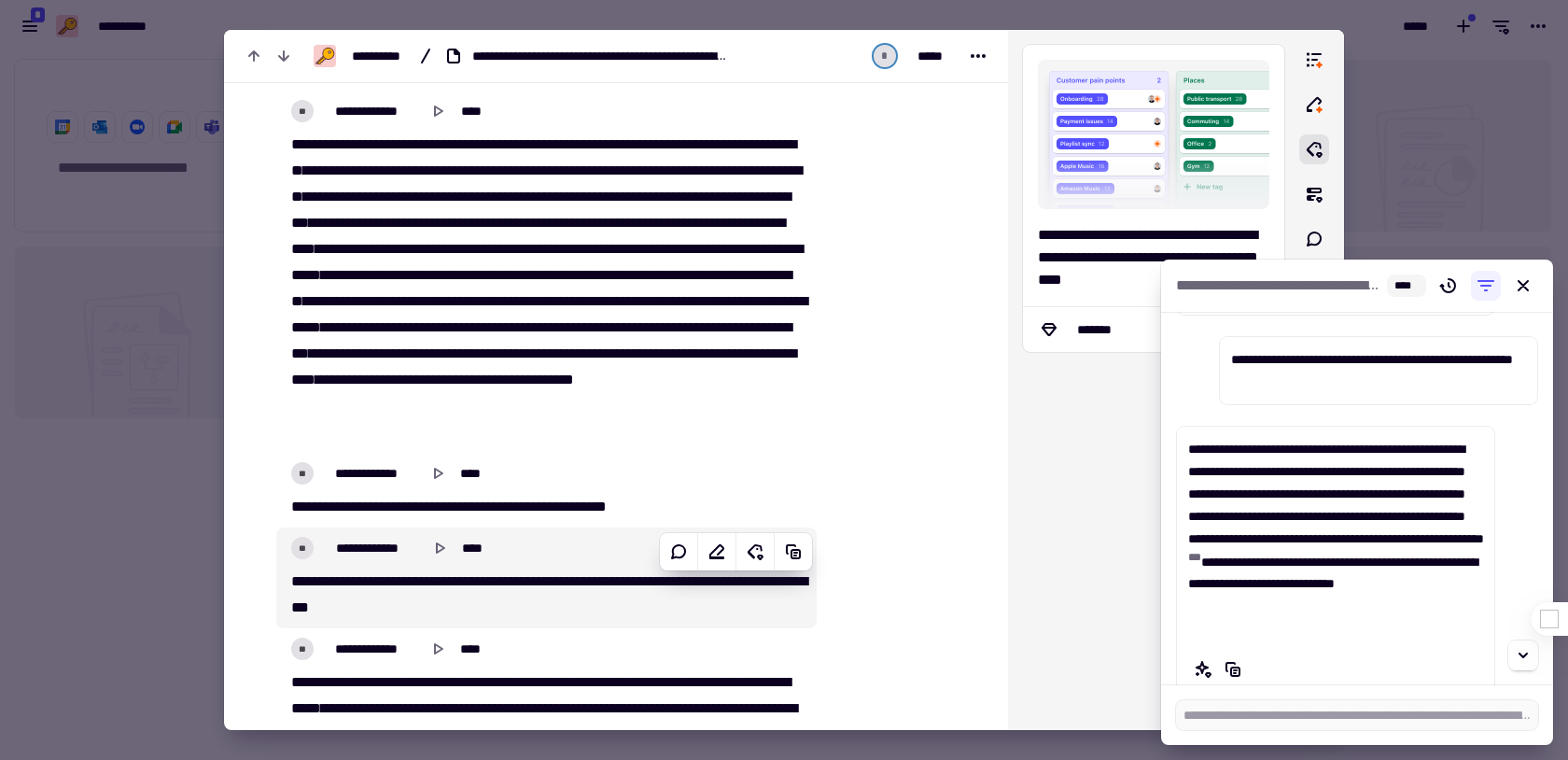 scroll, scrollTop: 704, scrollLeft: 0, axis: vertical 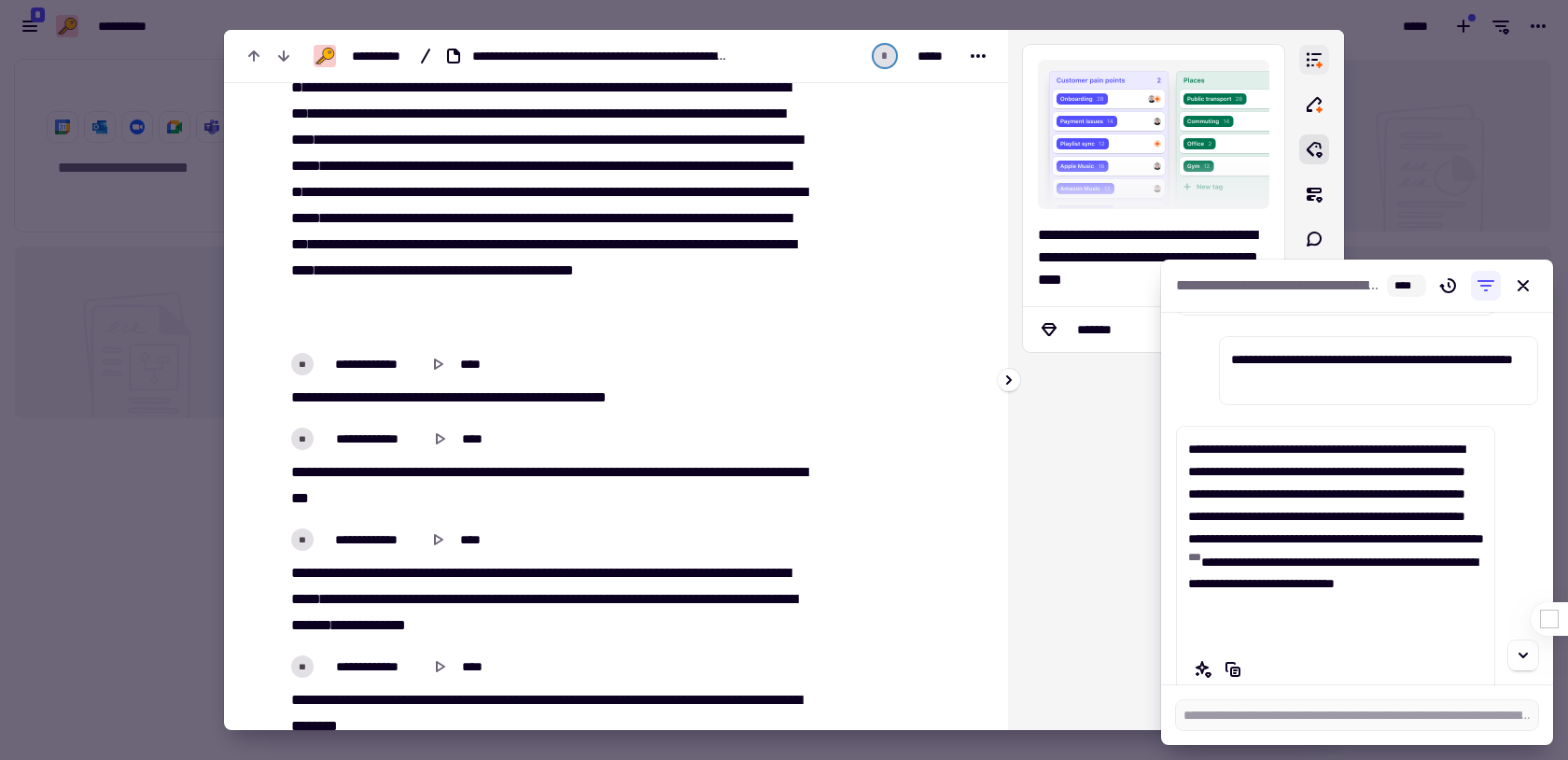 click 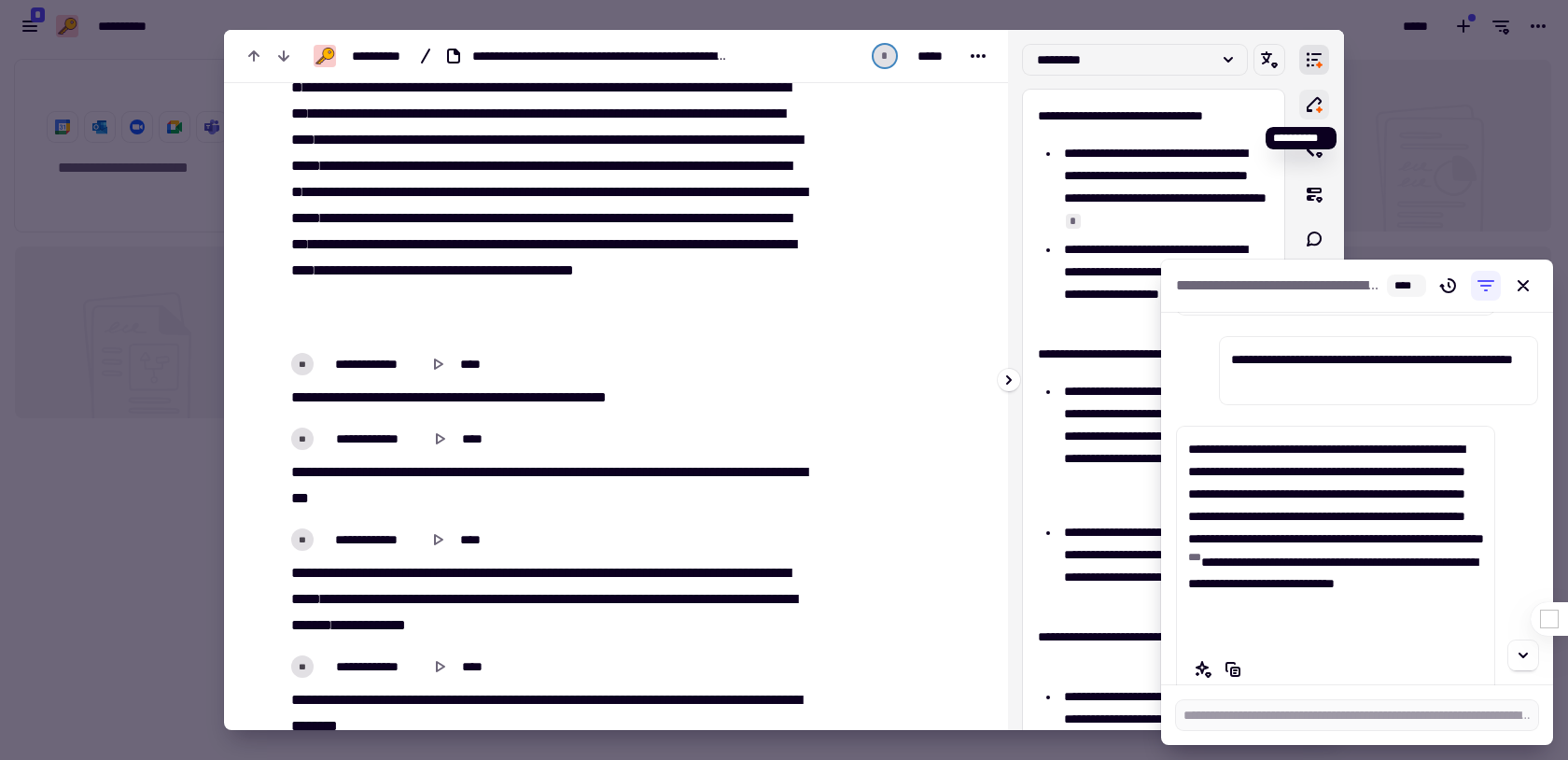 click 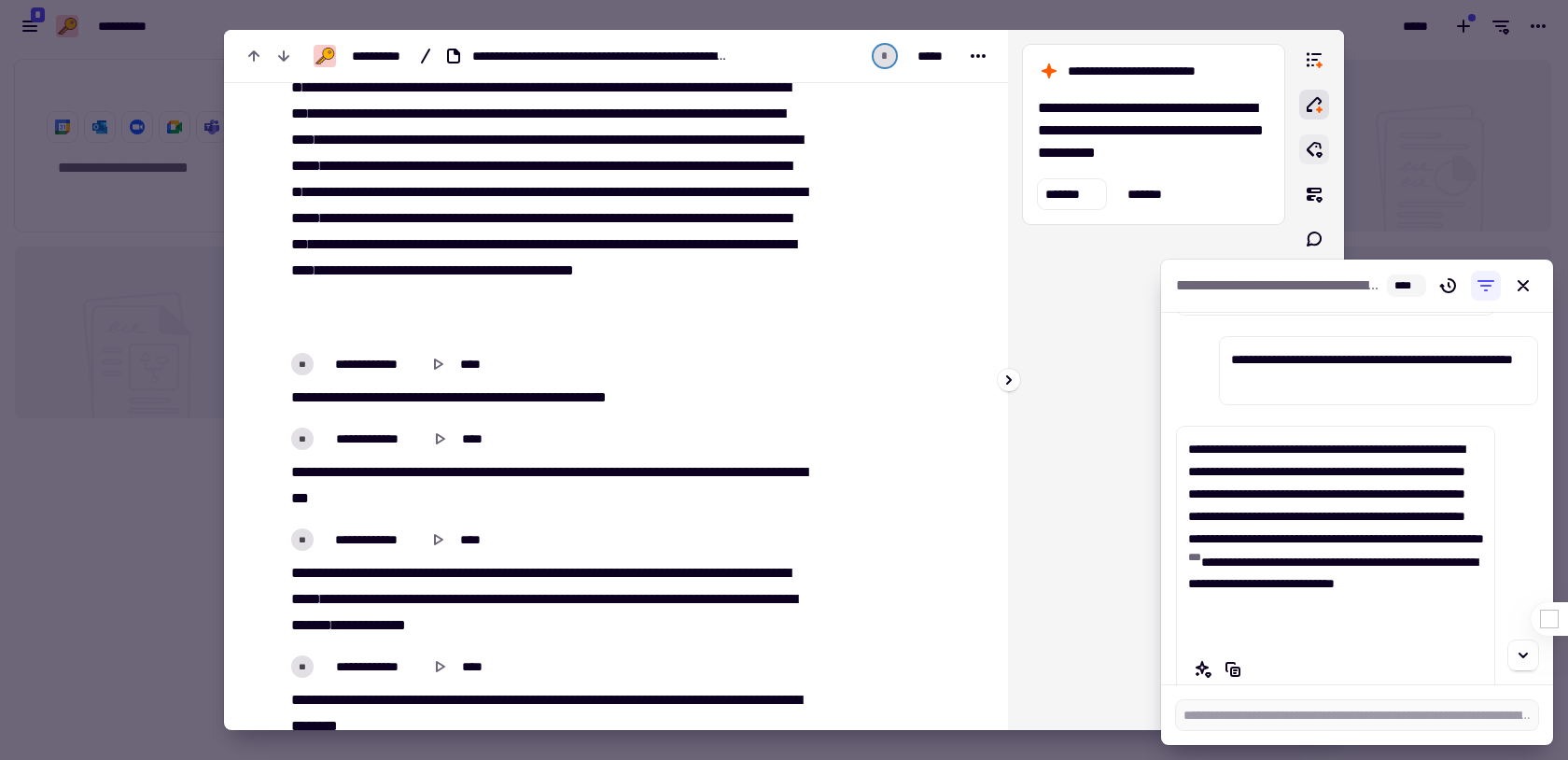 click 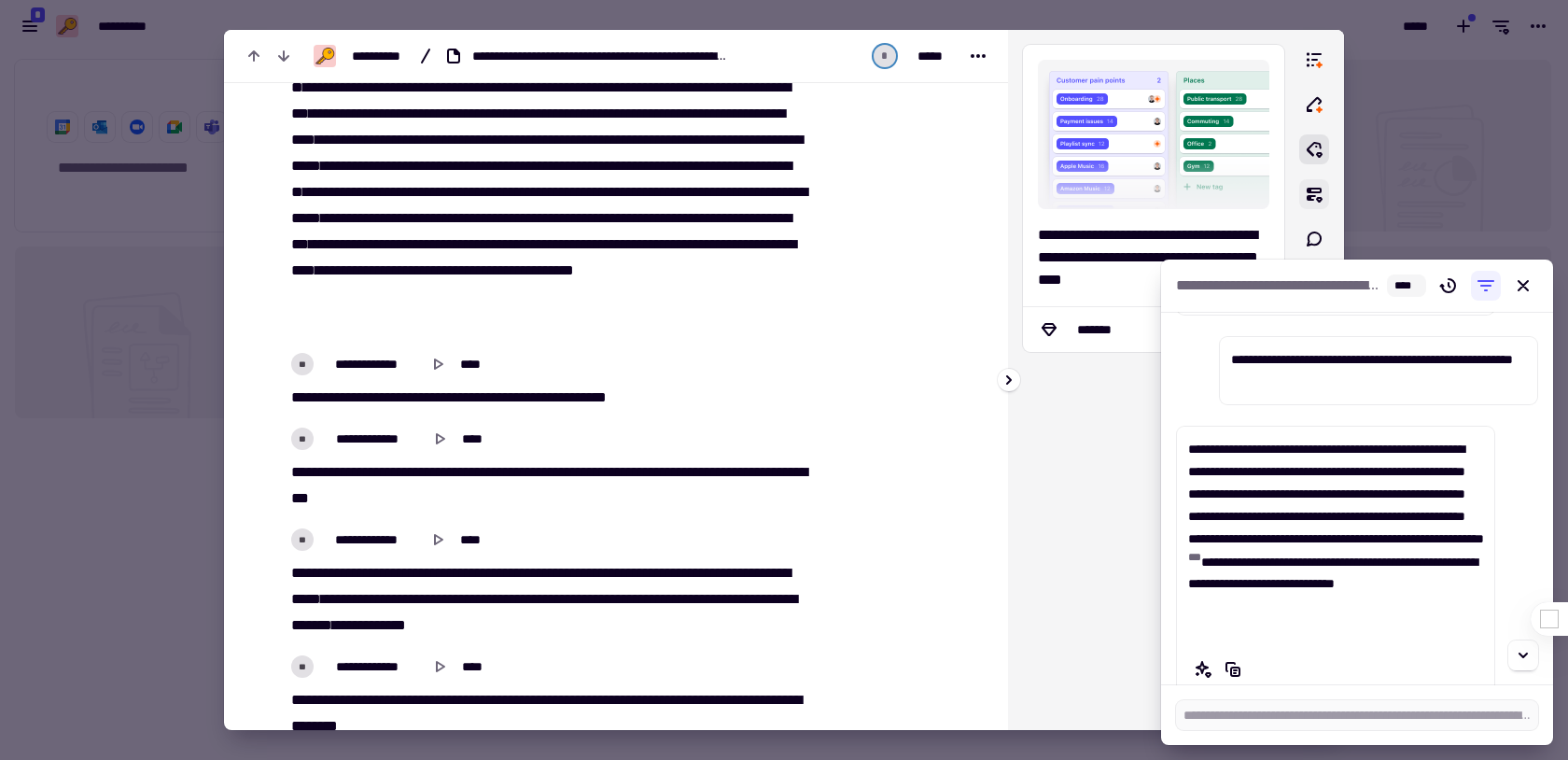 click 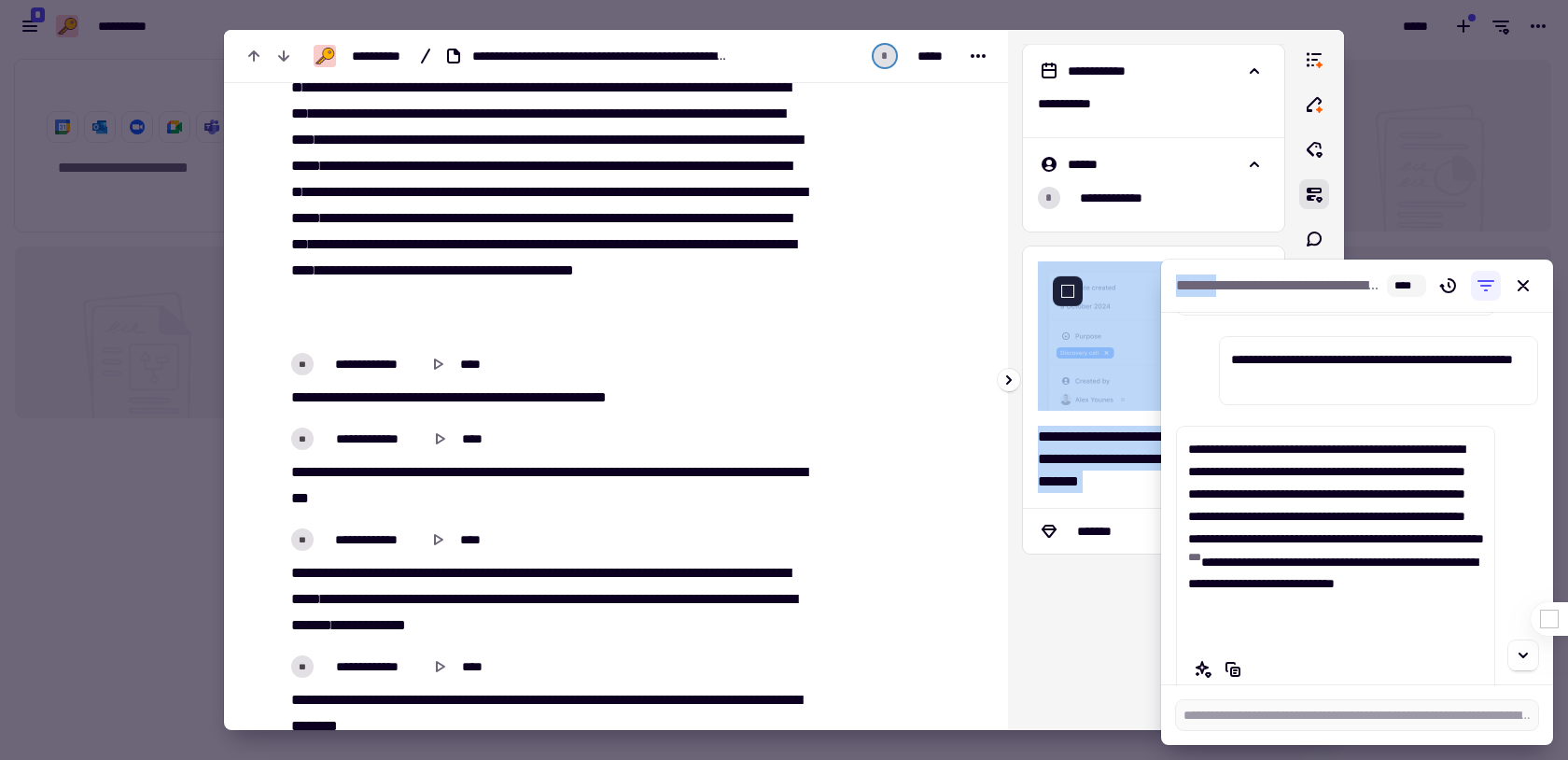 drag, startPoint x: 1230, startPoint y: 295, endPoint x: 1156, endPoint y: 356, distance: 95.90099 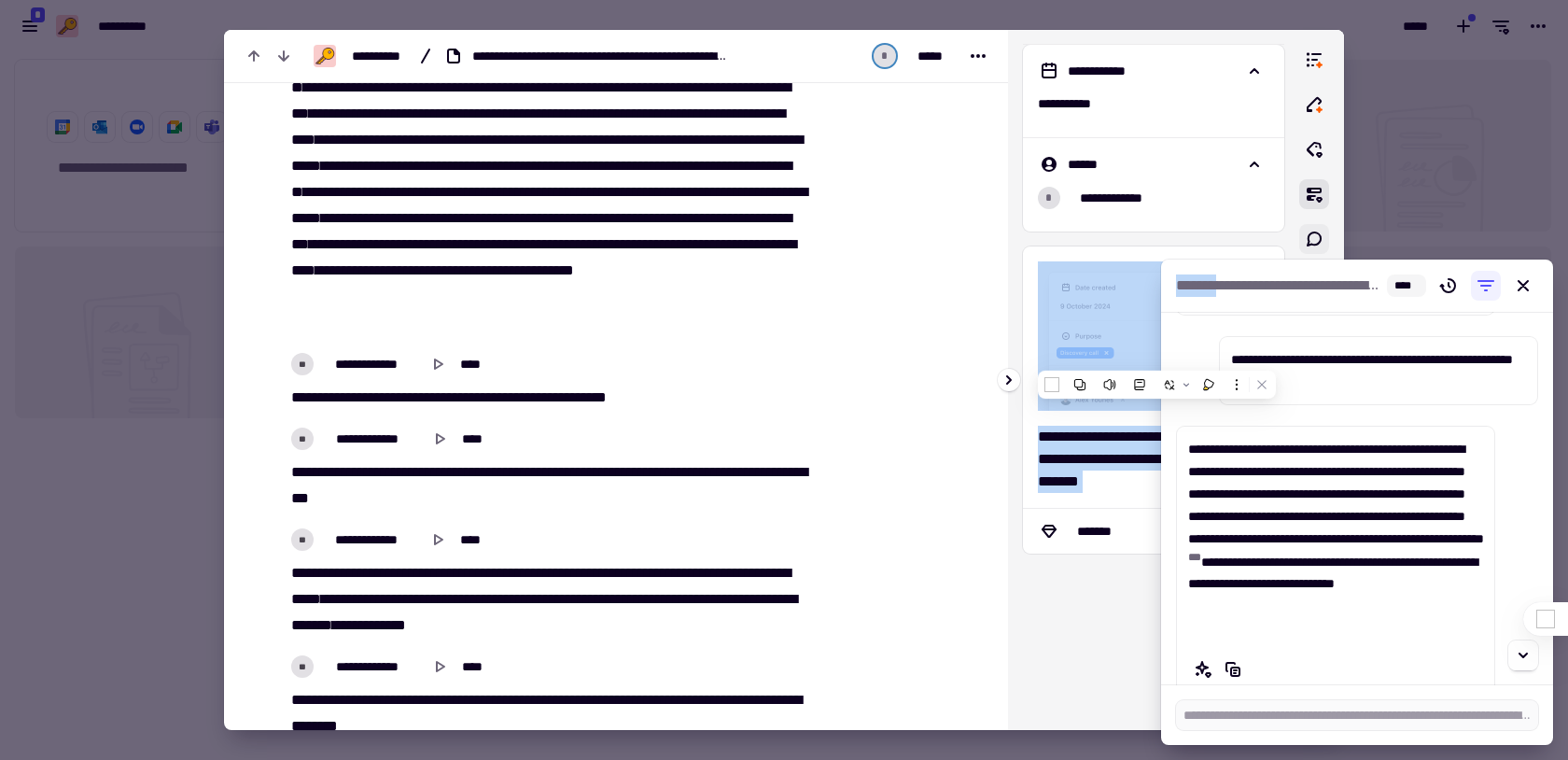 click 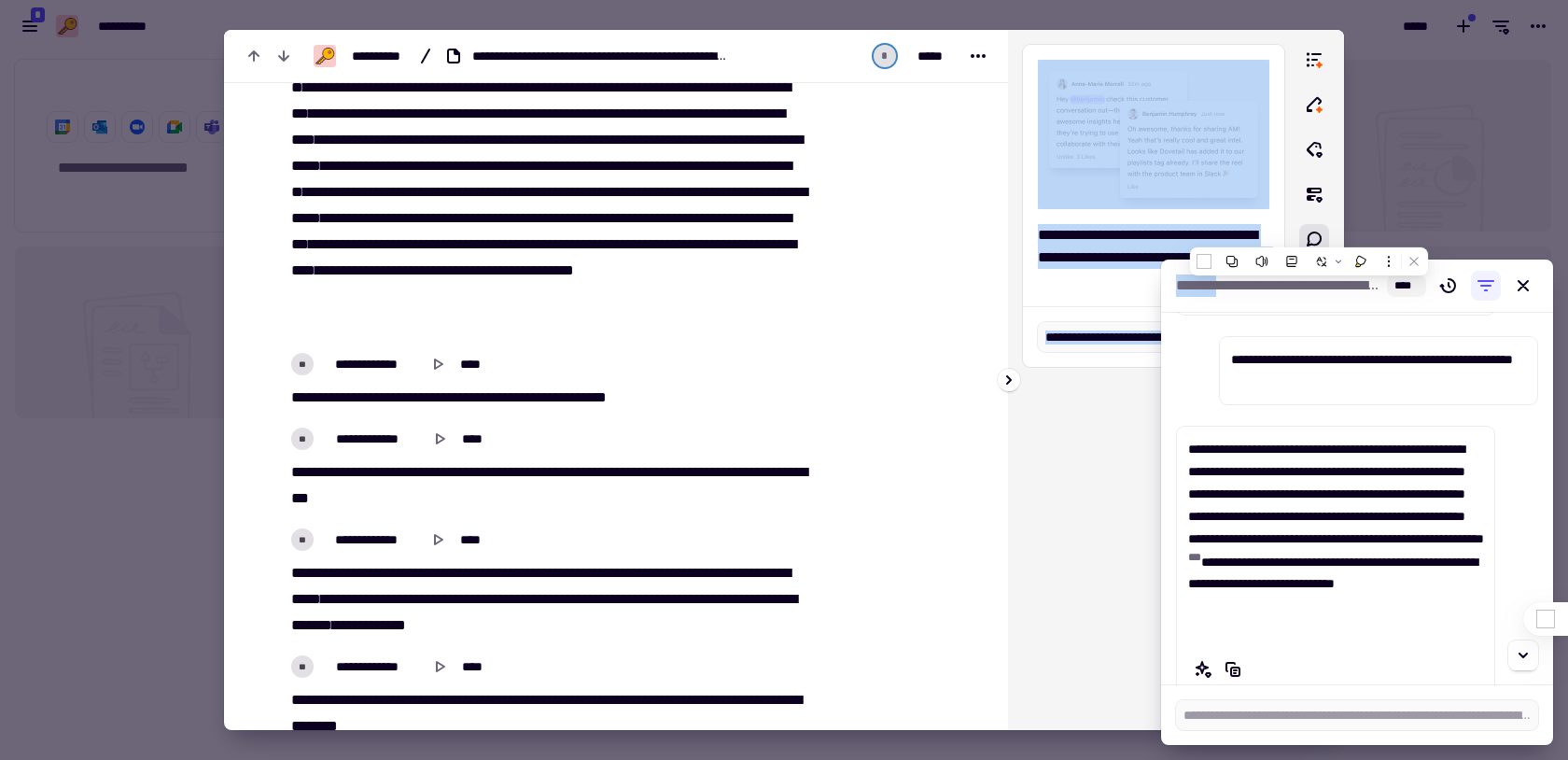 click on "**********" at bounding box center [1154, 380] 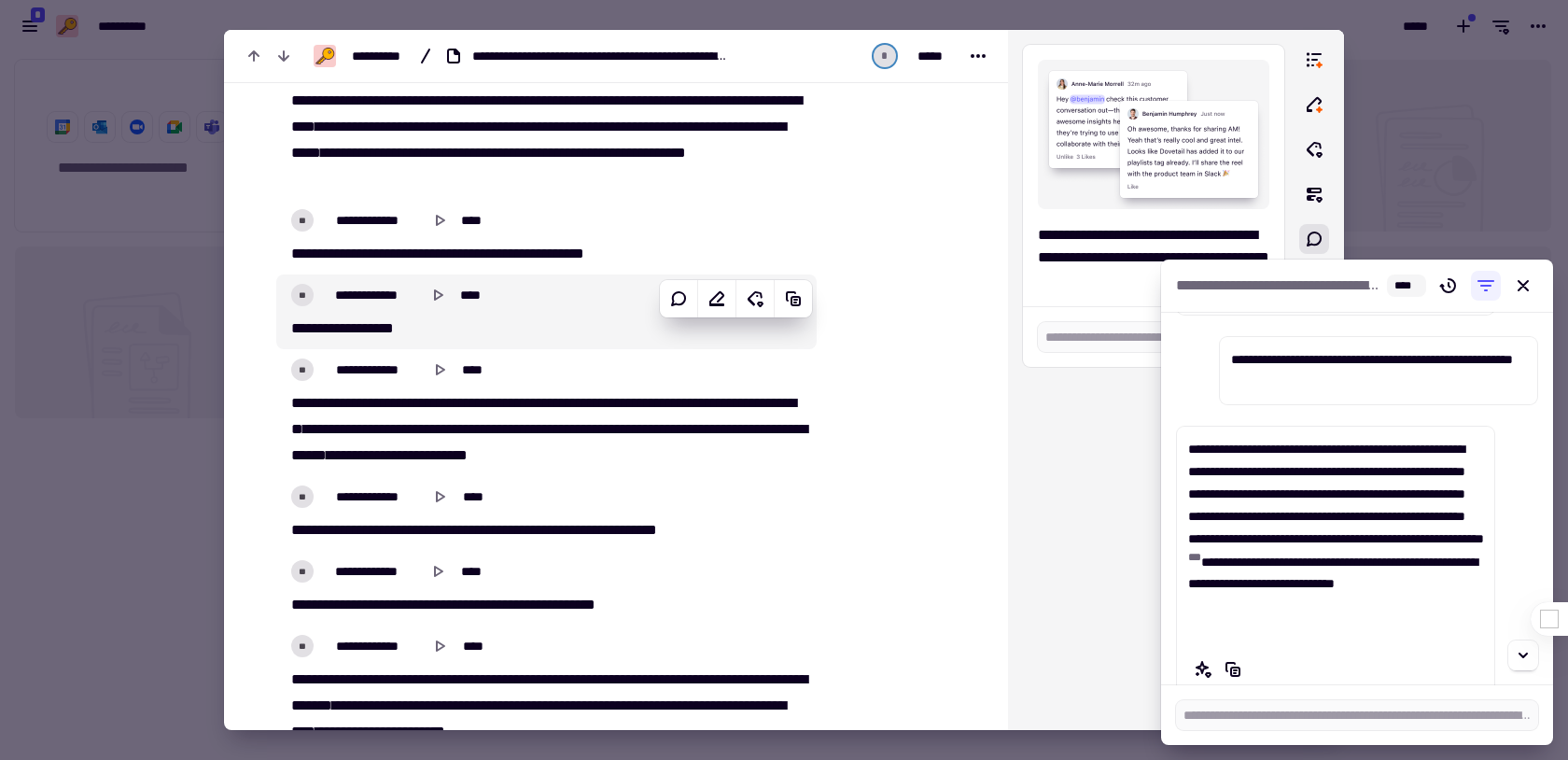 scroll, scrollTop: 1593, scrollLeft: 0, axis: vertical 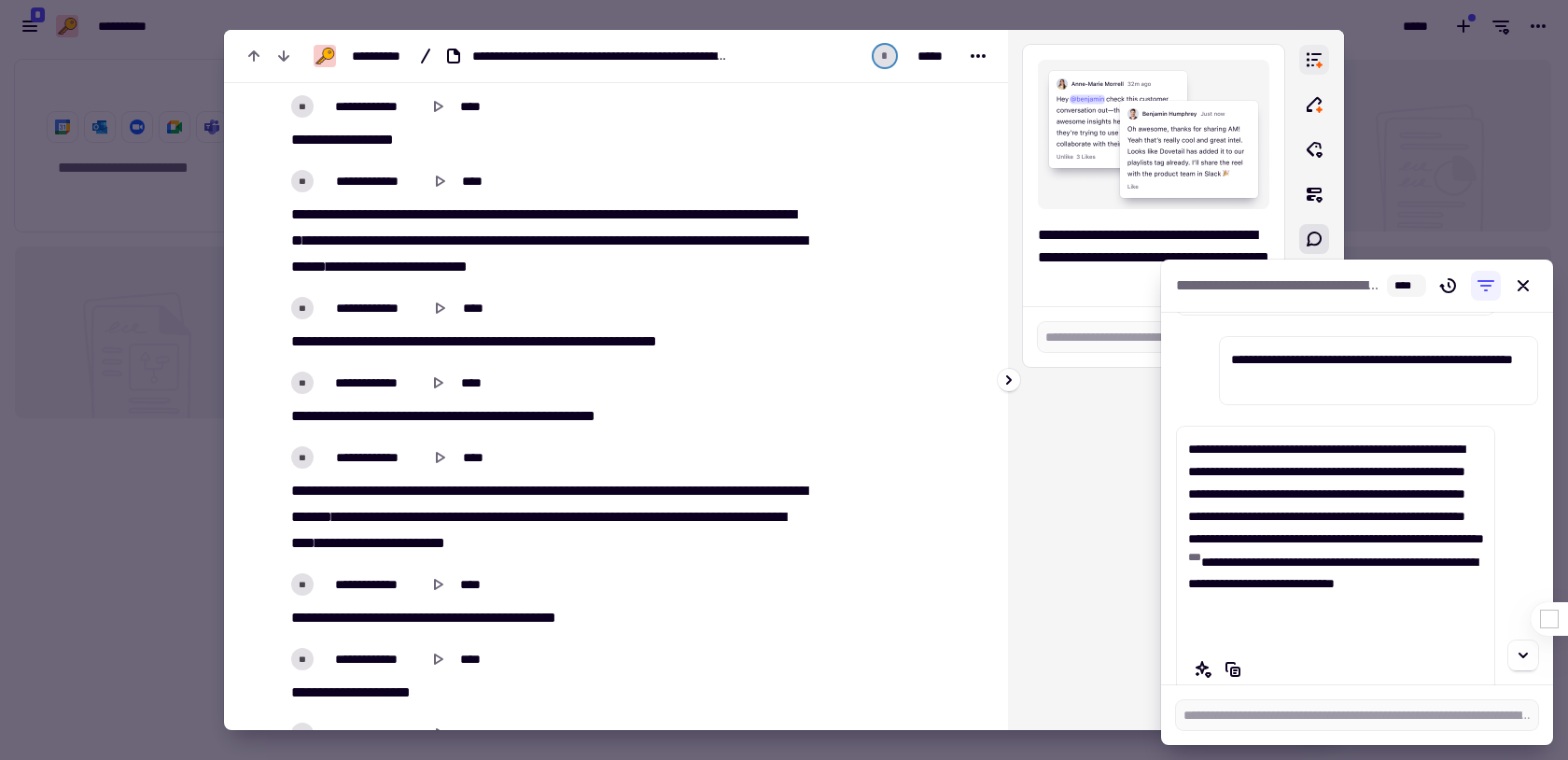click 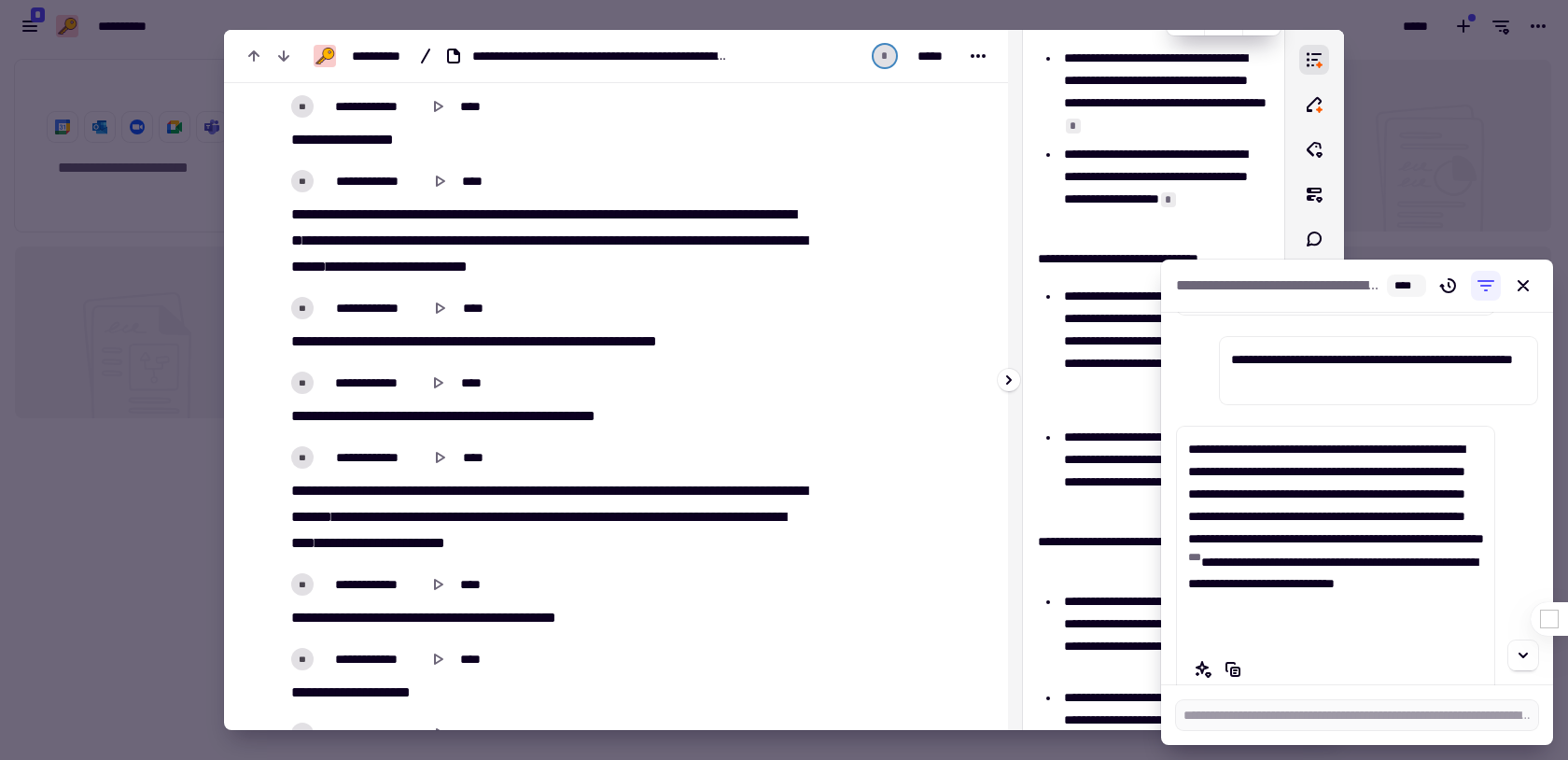 scroll, scrollTop: 126, scrollLeft: 0, axis: vertical 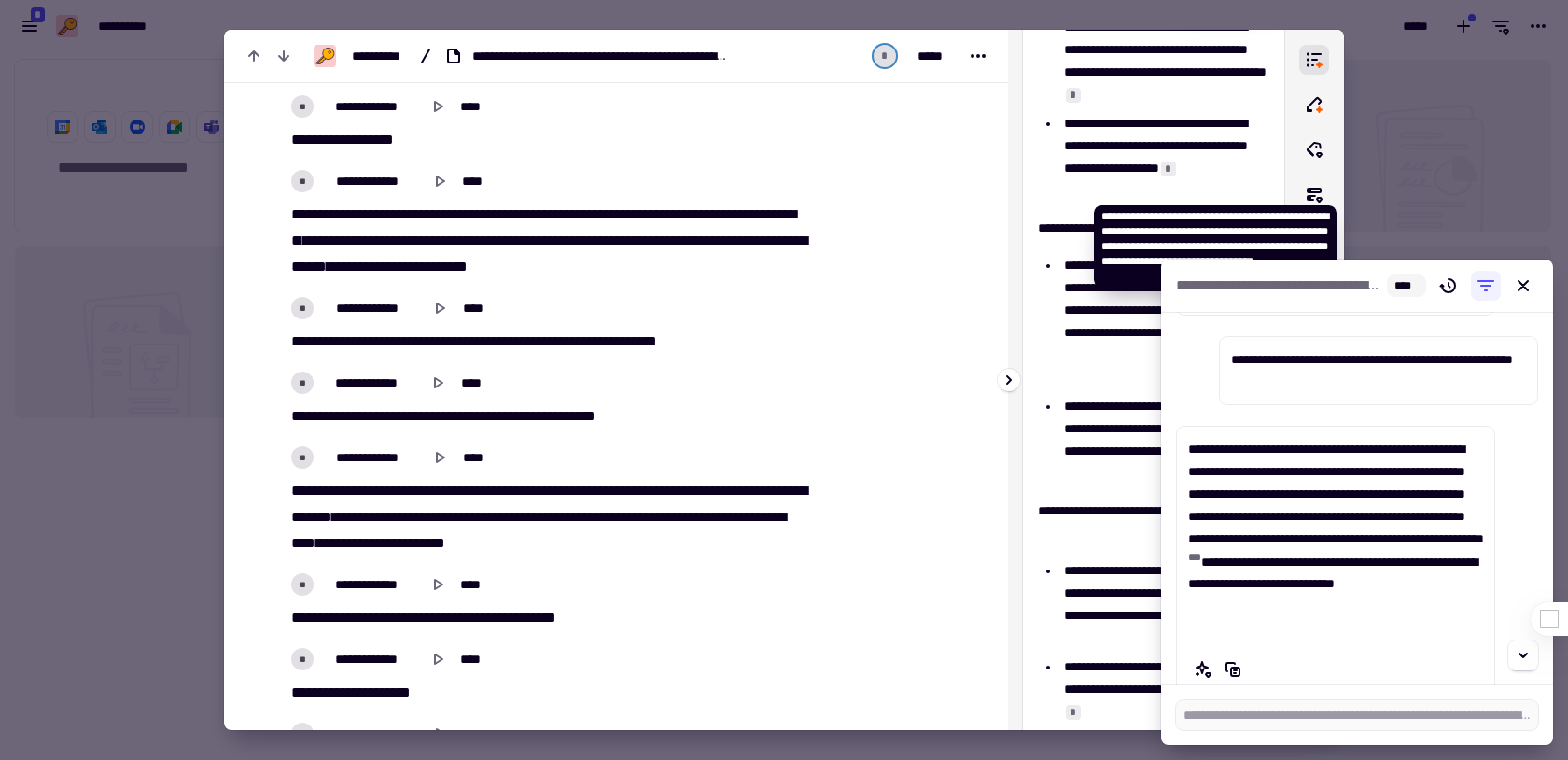 click on "*" at bounding box center (1169, 169) 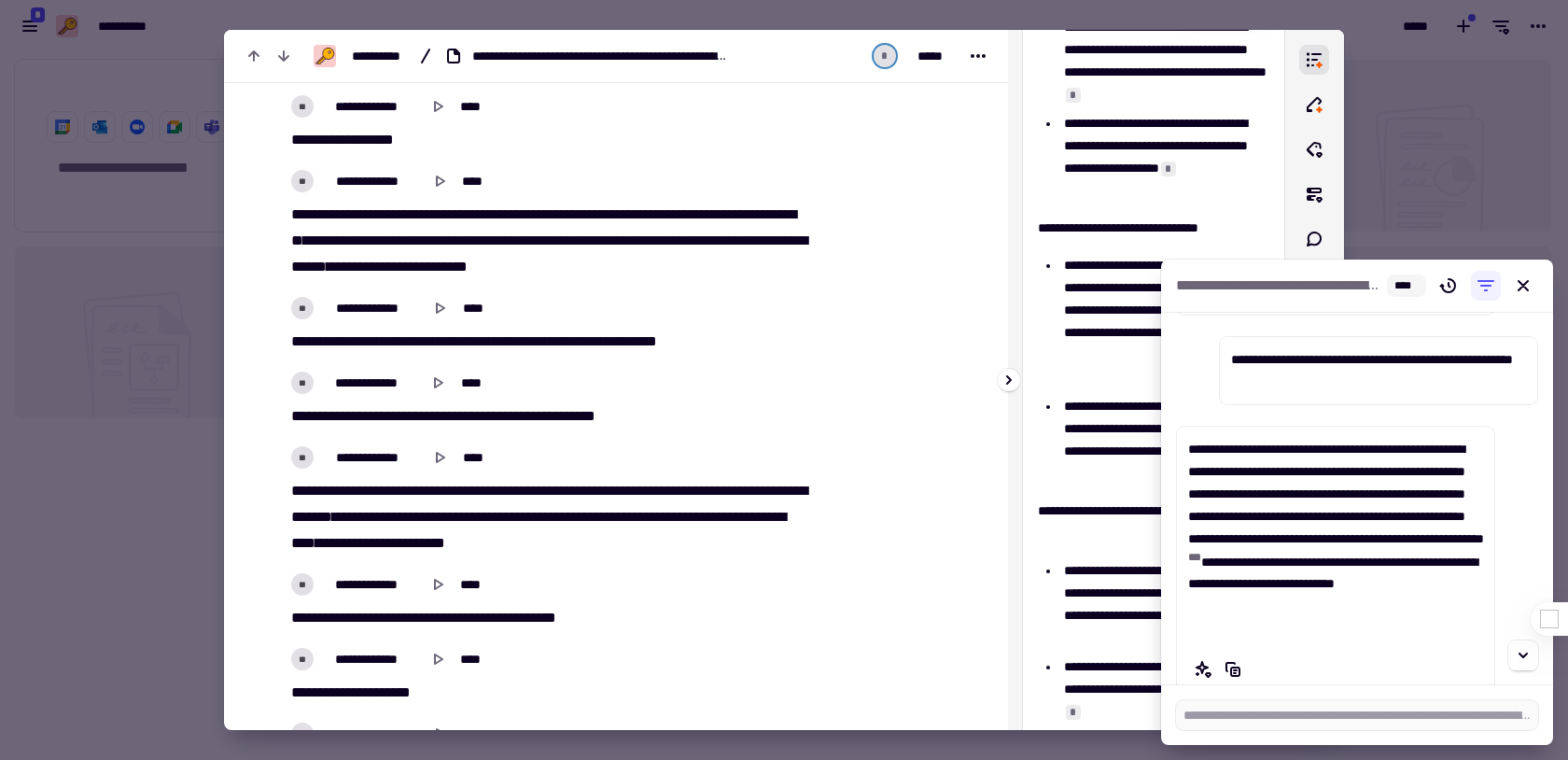 click on "**********" at bounding box center (1164, 157) 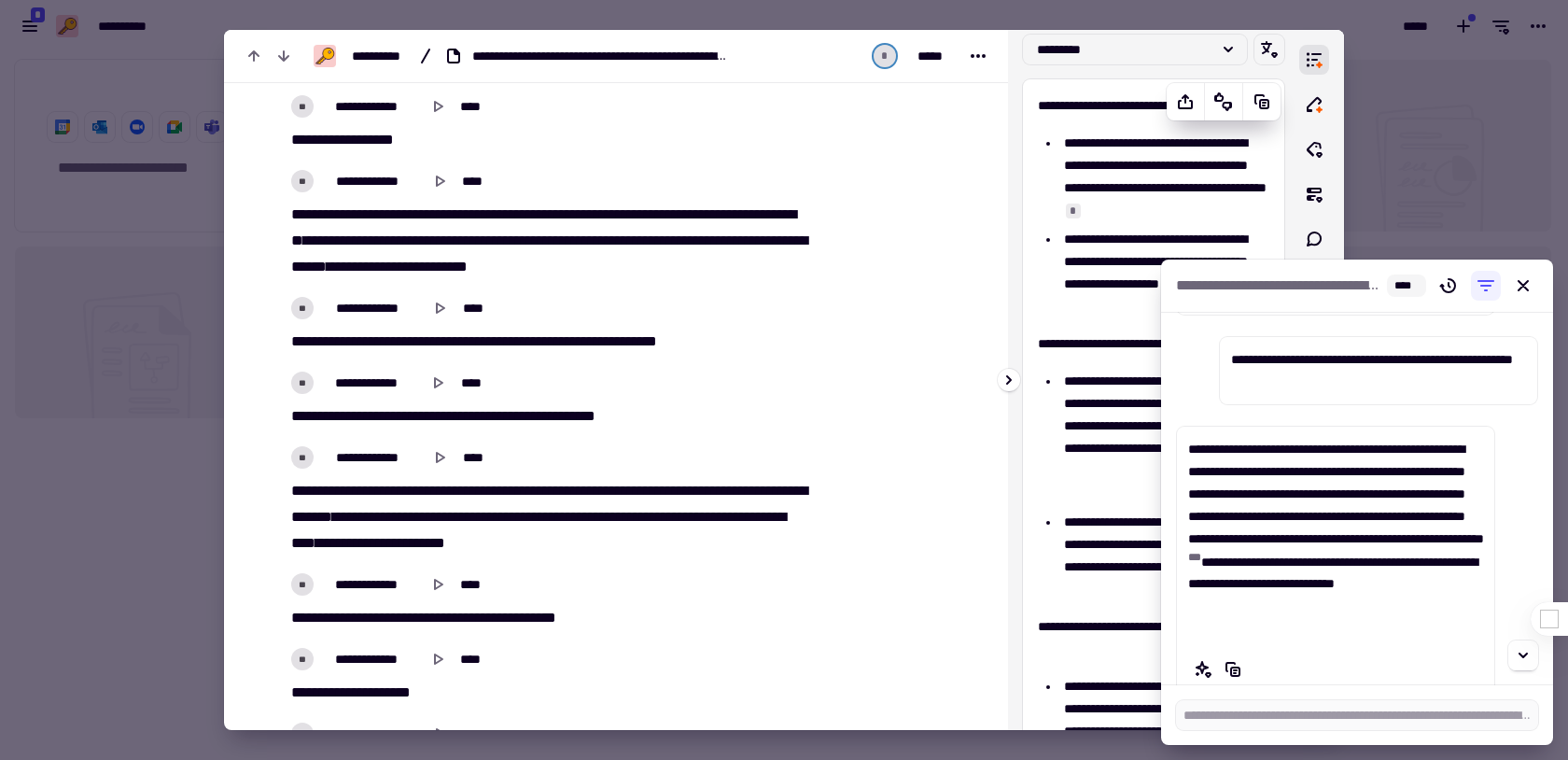 scroll, scrollTop: 14, scrollLeft: 0, axis: vertical 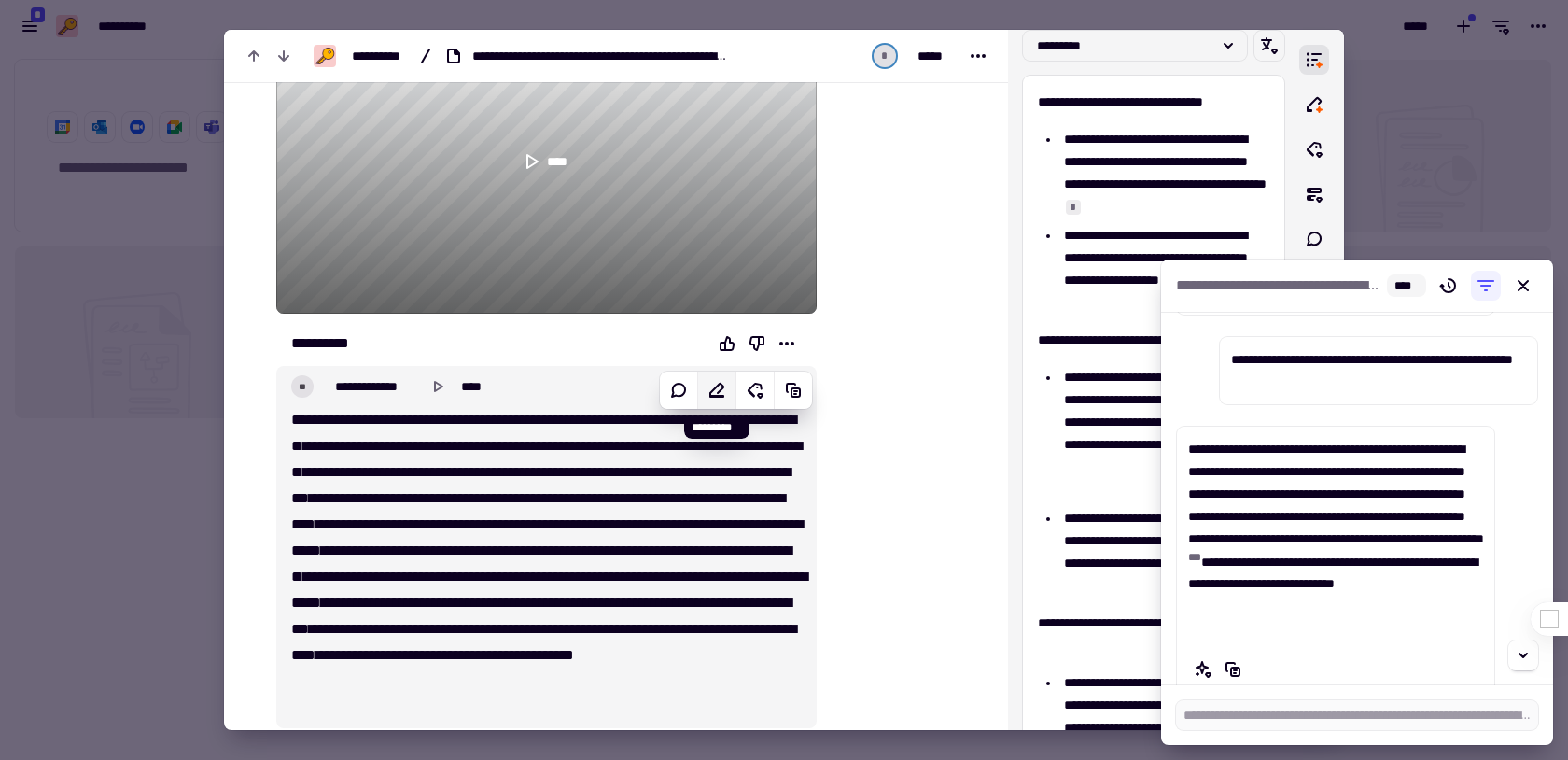 click 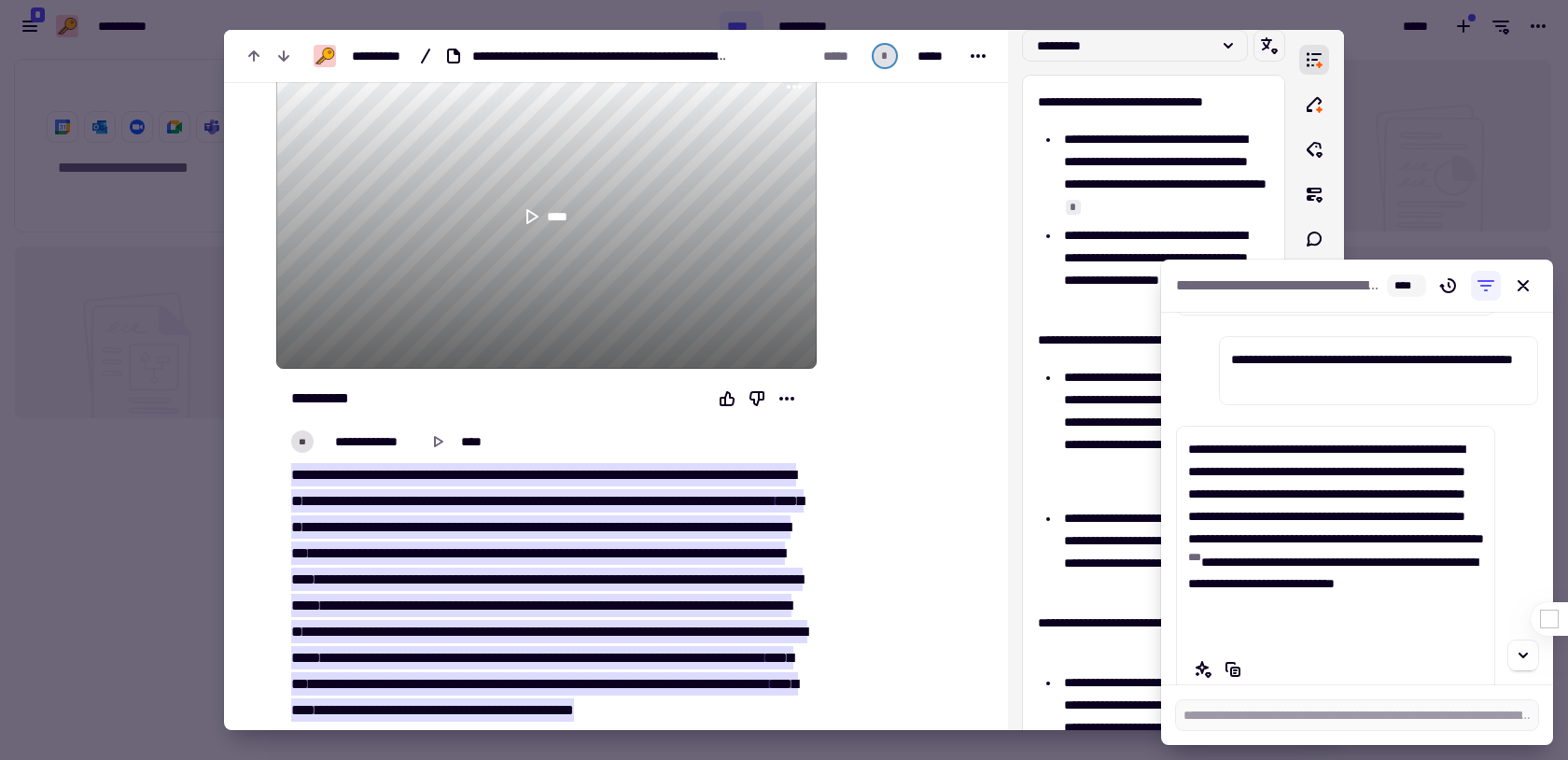 scroll, scrollTop: 250, scrollLeft: 0, axis: vertical 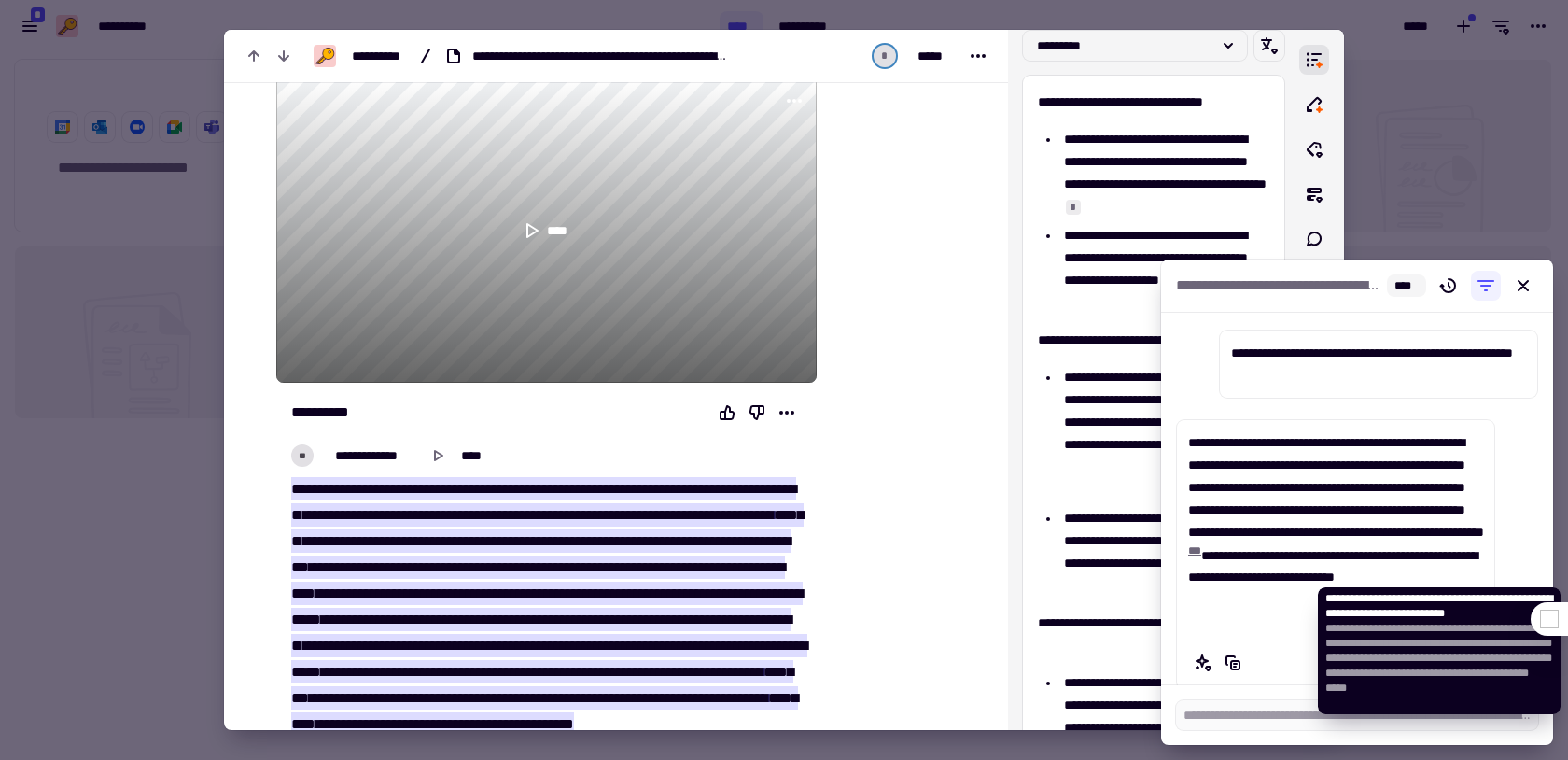 click on "* * *" at bounding box center (1195, 551) 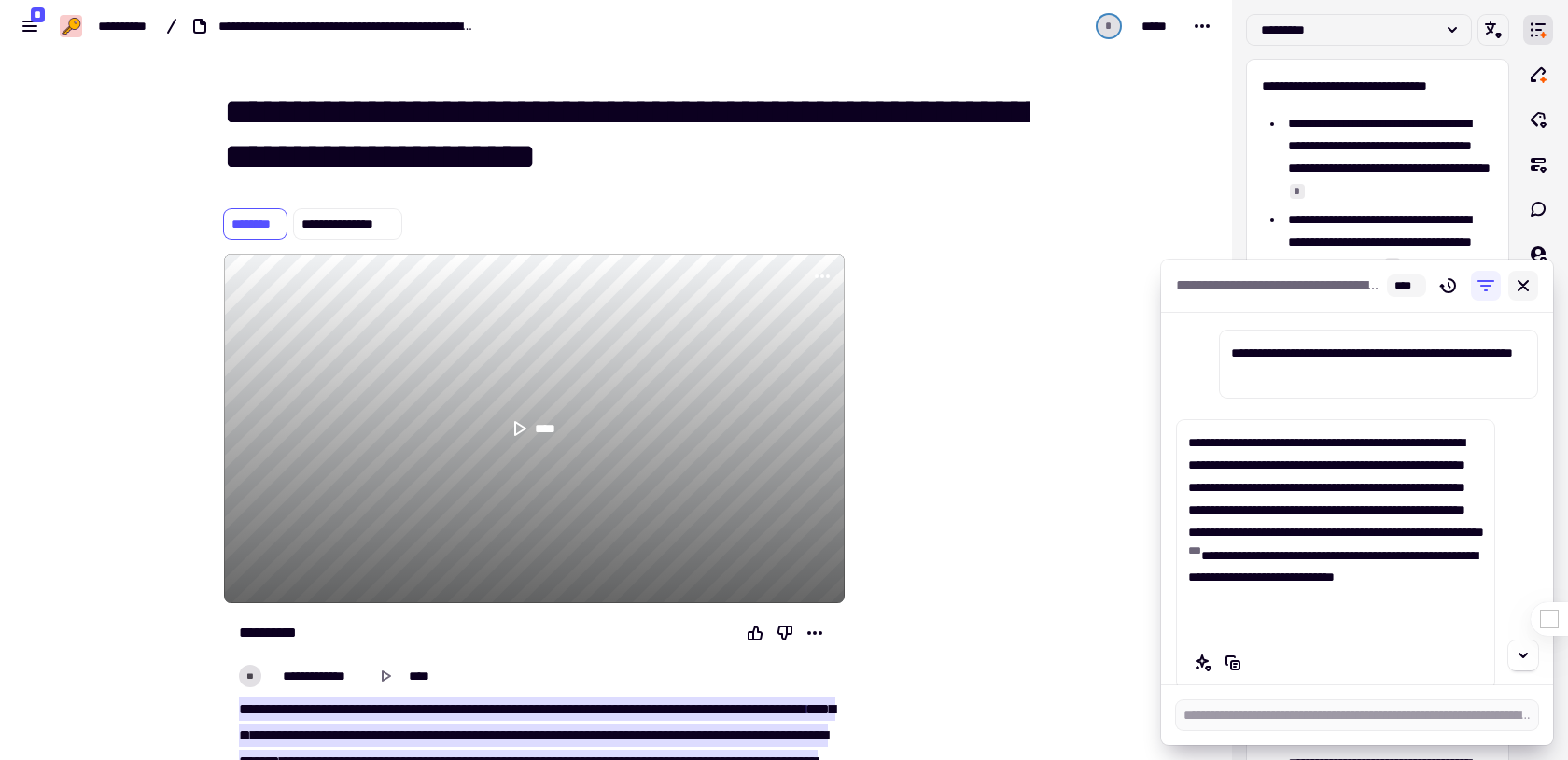 click 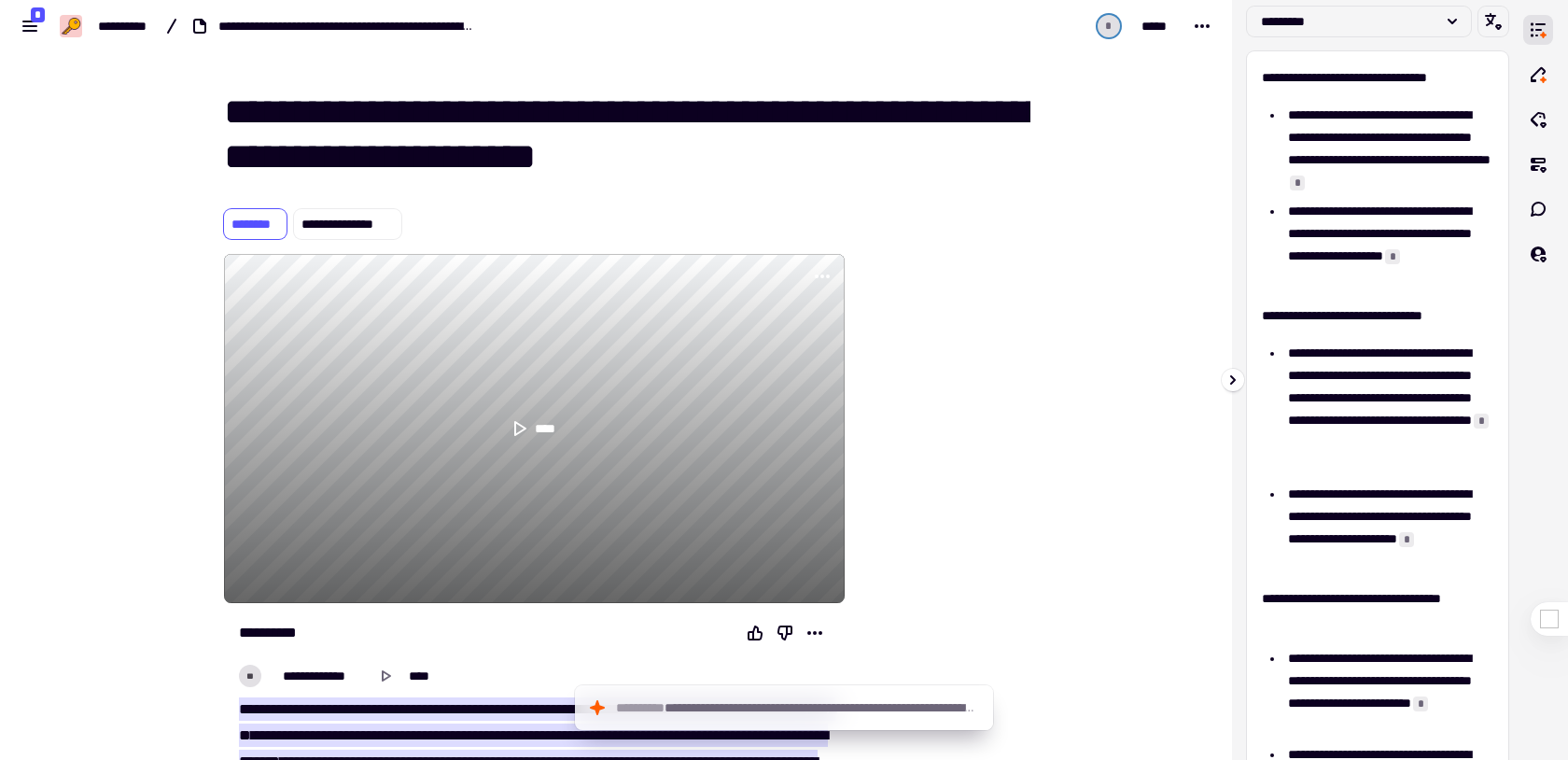 scroll, scrollTop: 0, scrollLeft: 0, axis: both 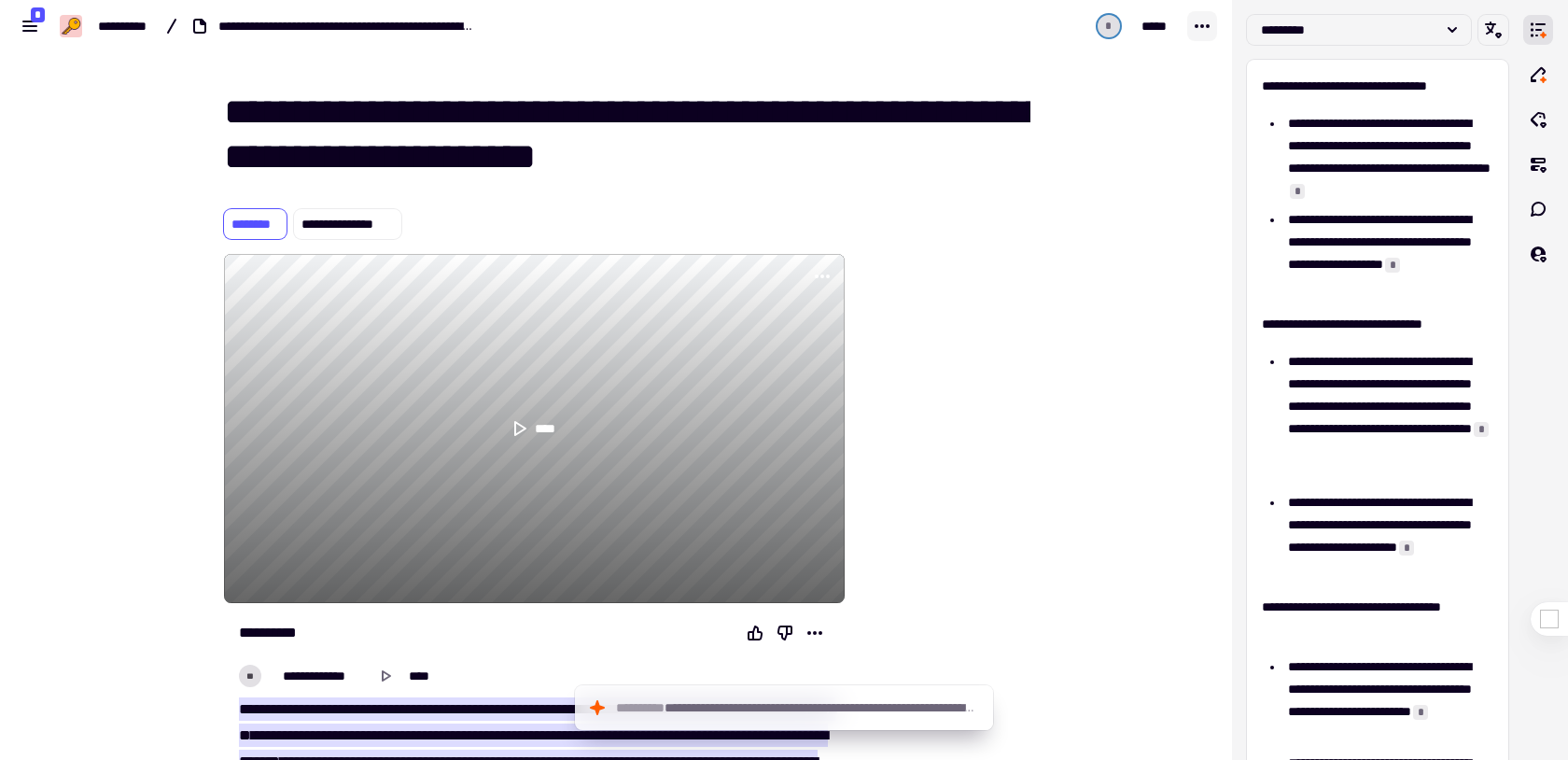 click 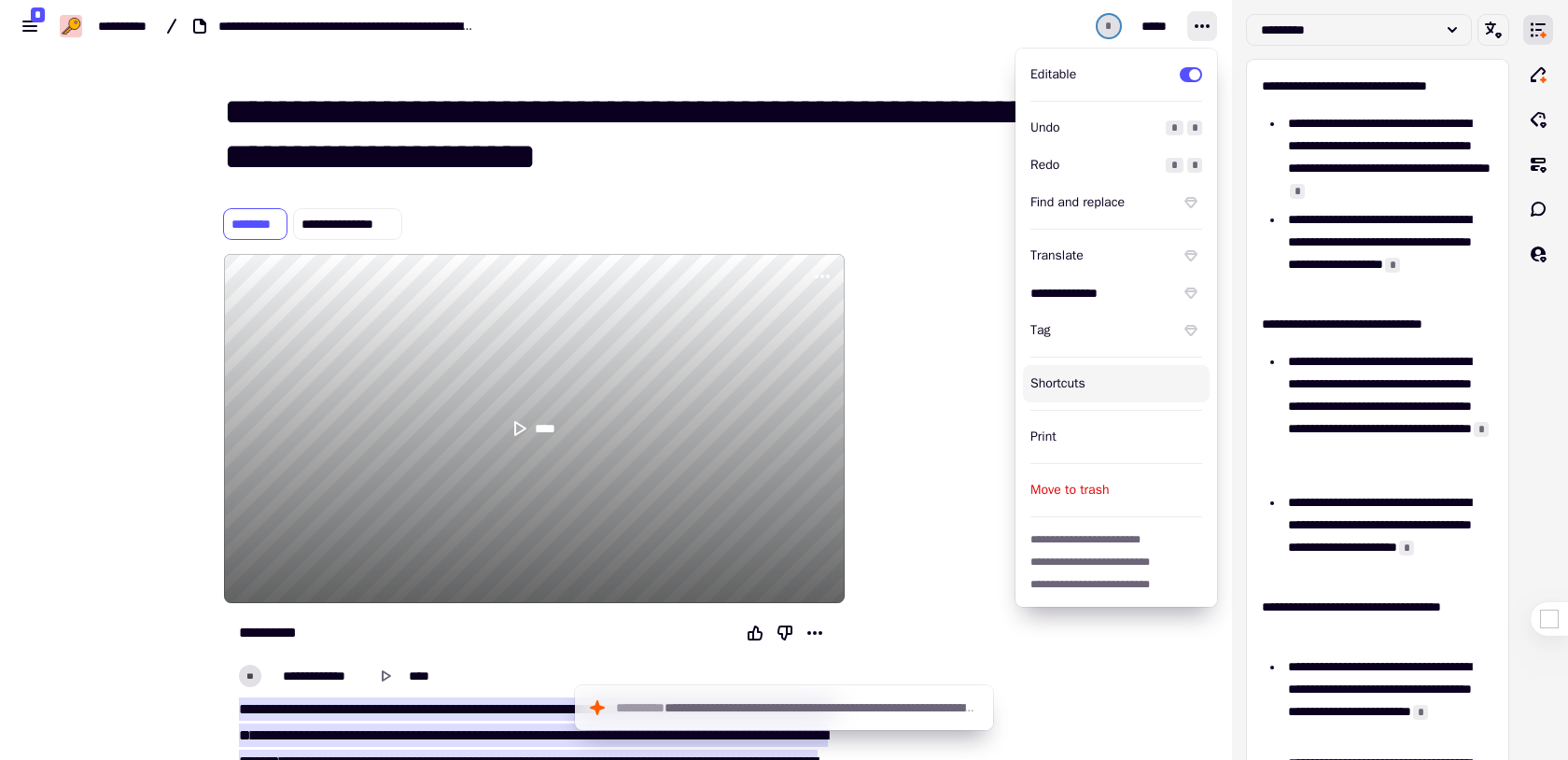 click at bounding box center (939, 4540) 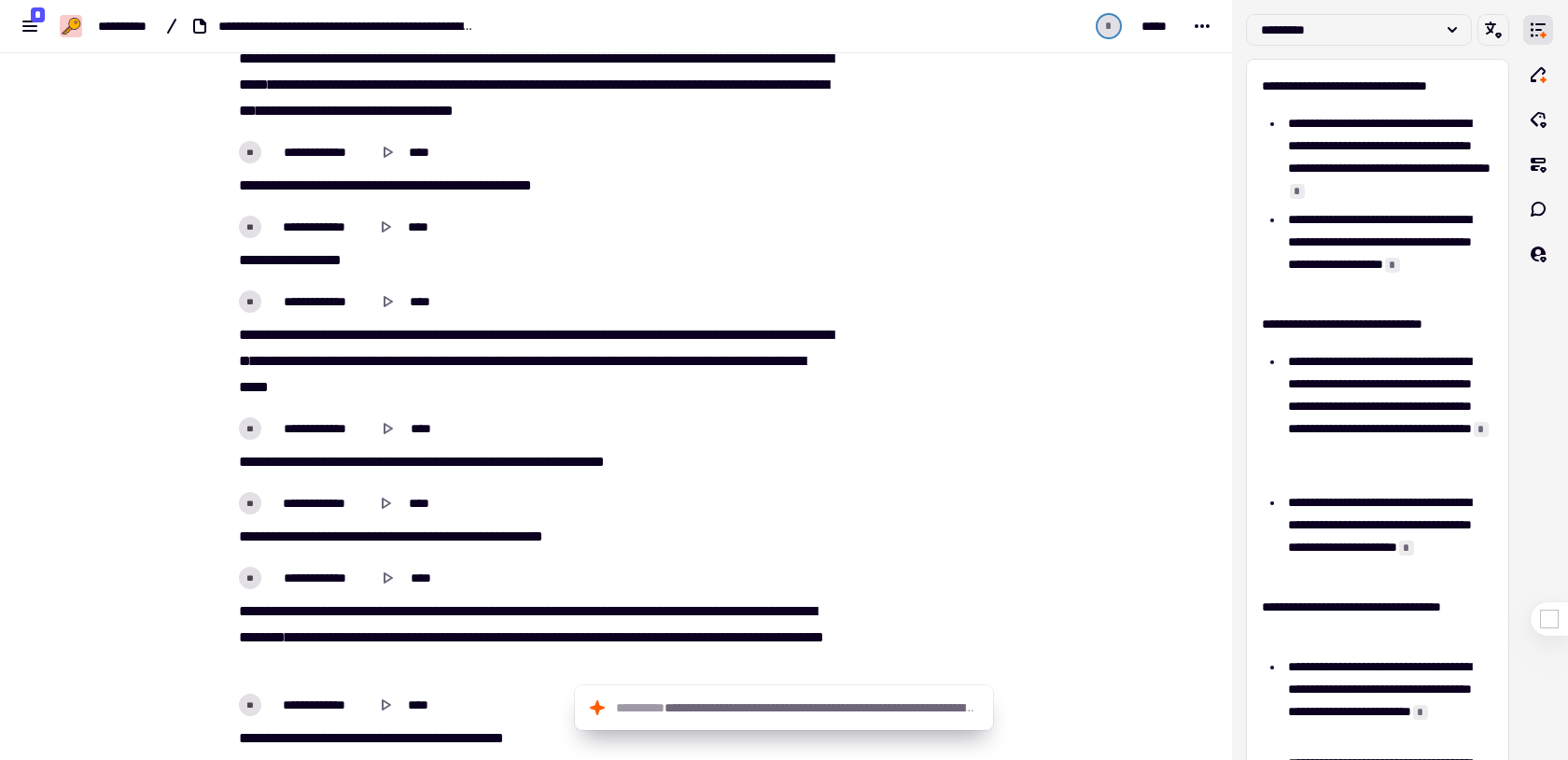 scroll, scrollTop: 1574, scrollLeft: 0, axis: vertical 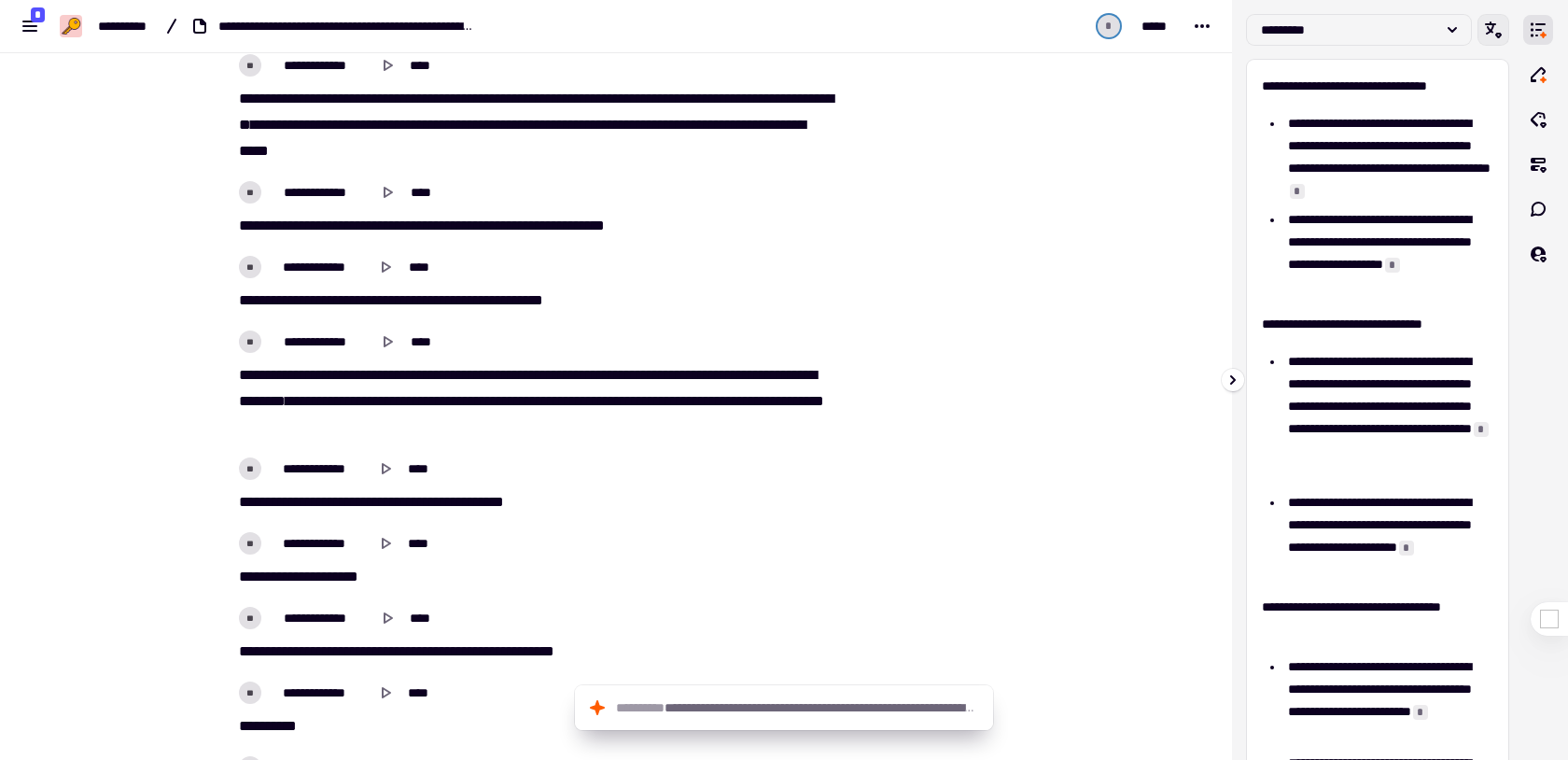 click 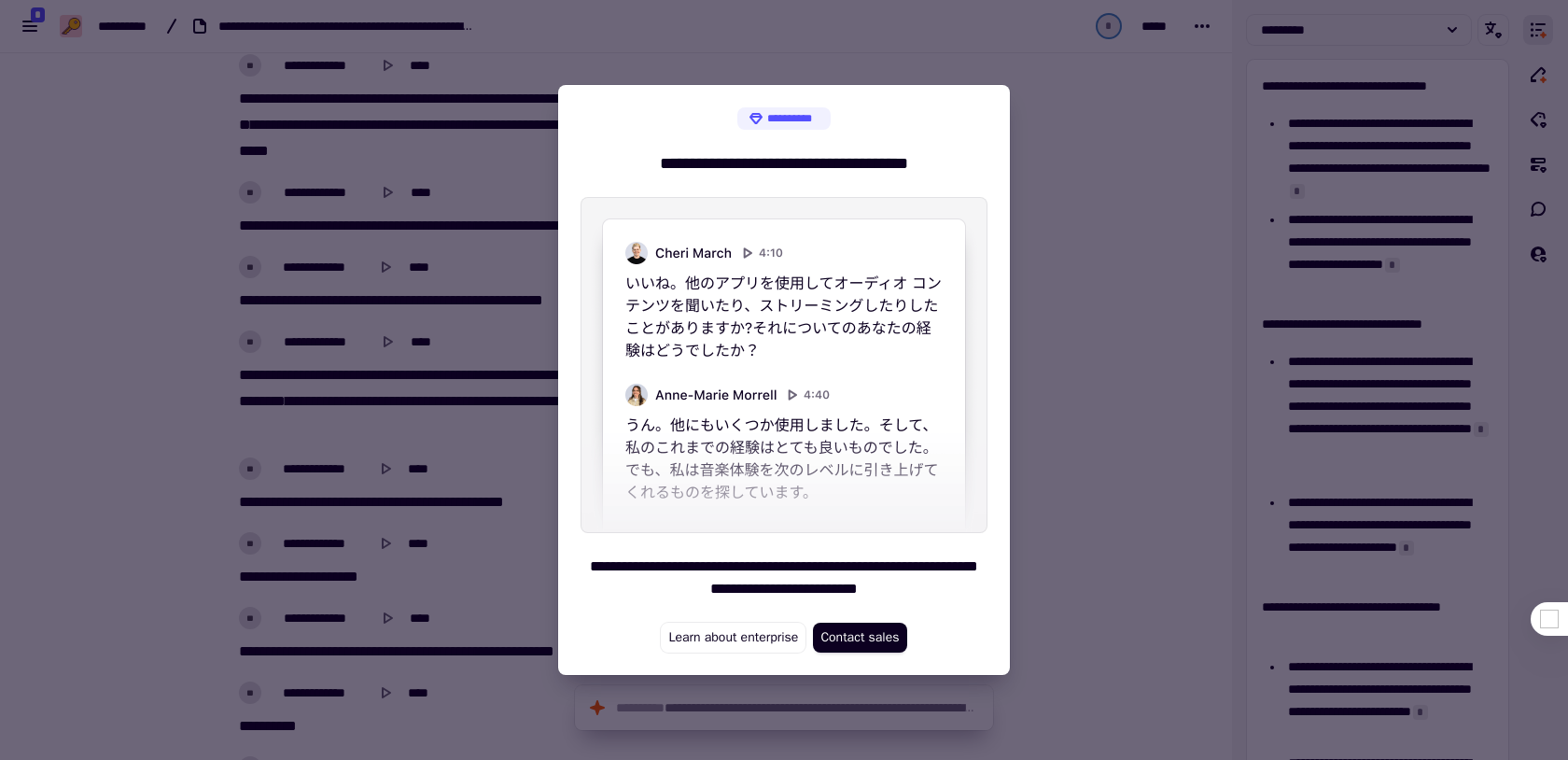 click at bounding box center [784, 380] 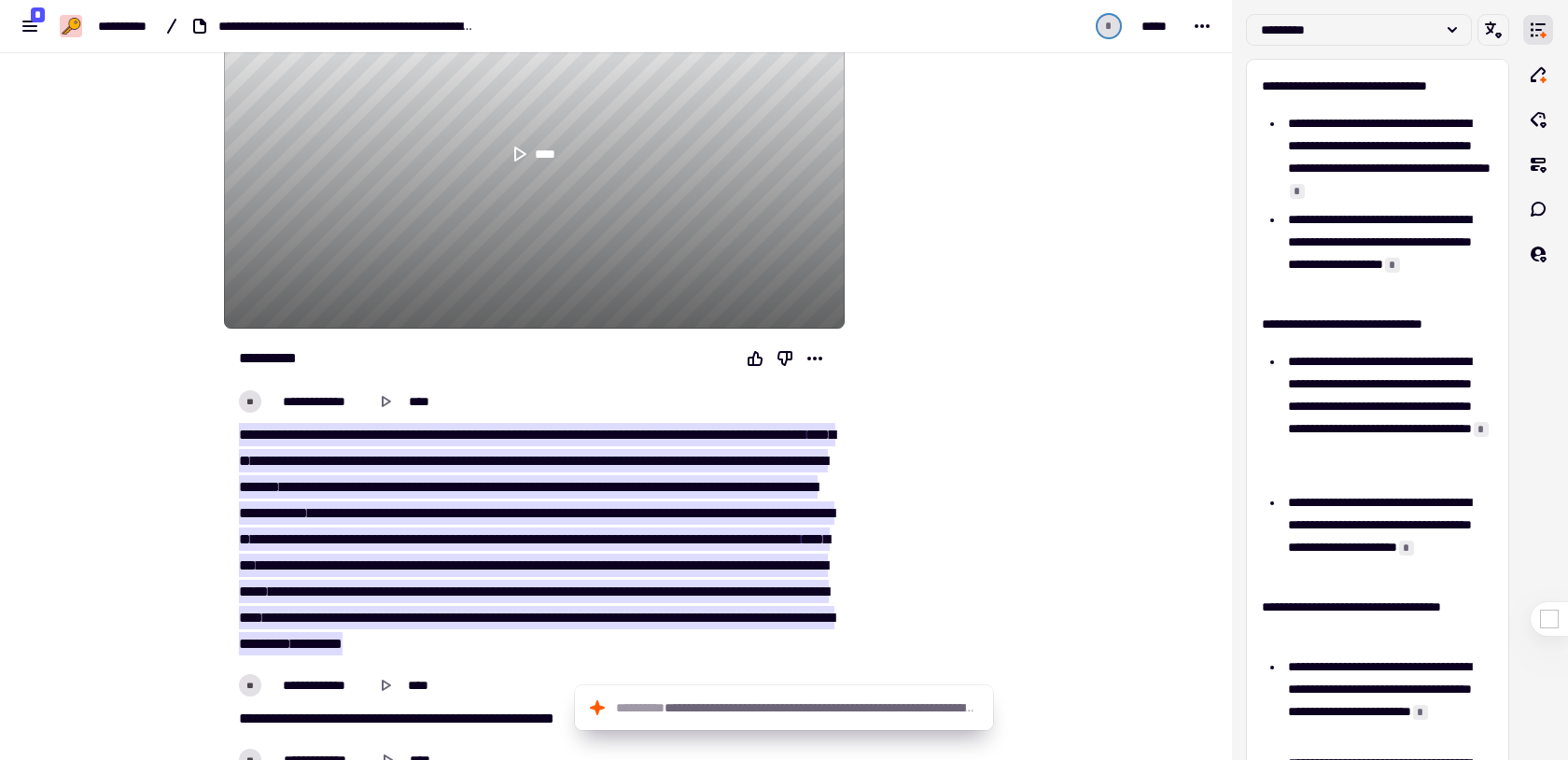 scroll, scrollTop: 0, scrollLeft: 0, axis: both 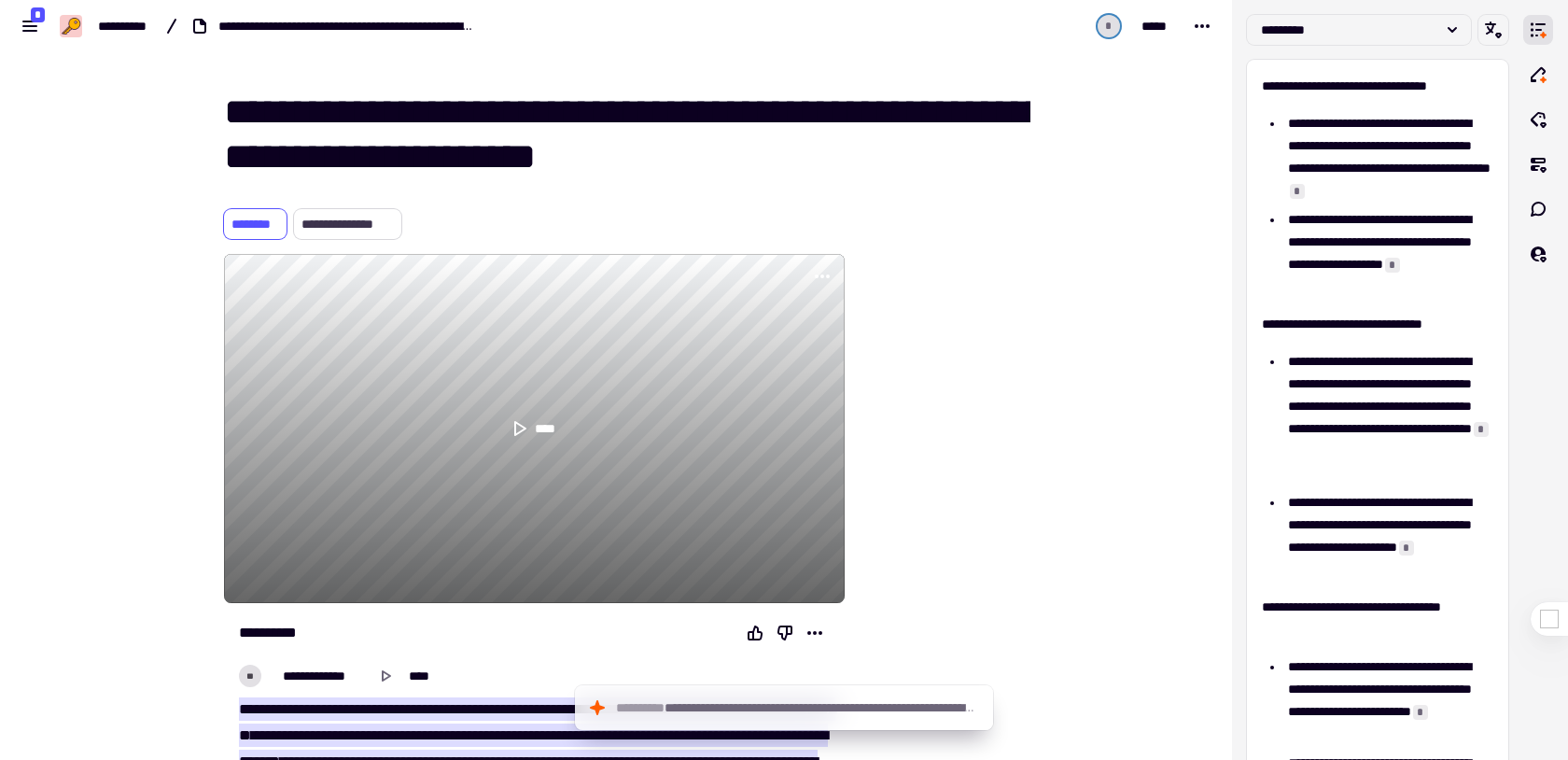 click on "**********" 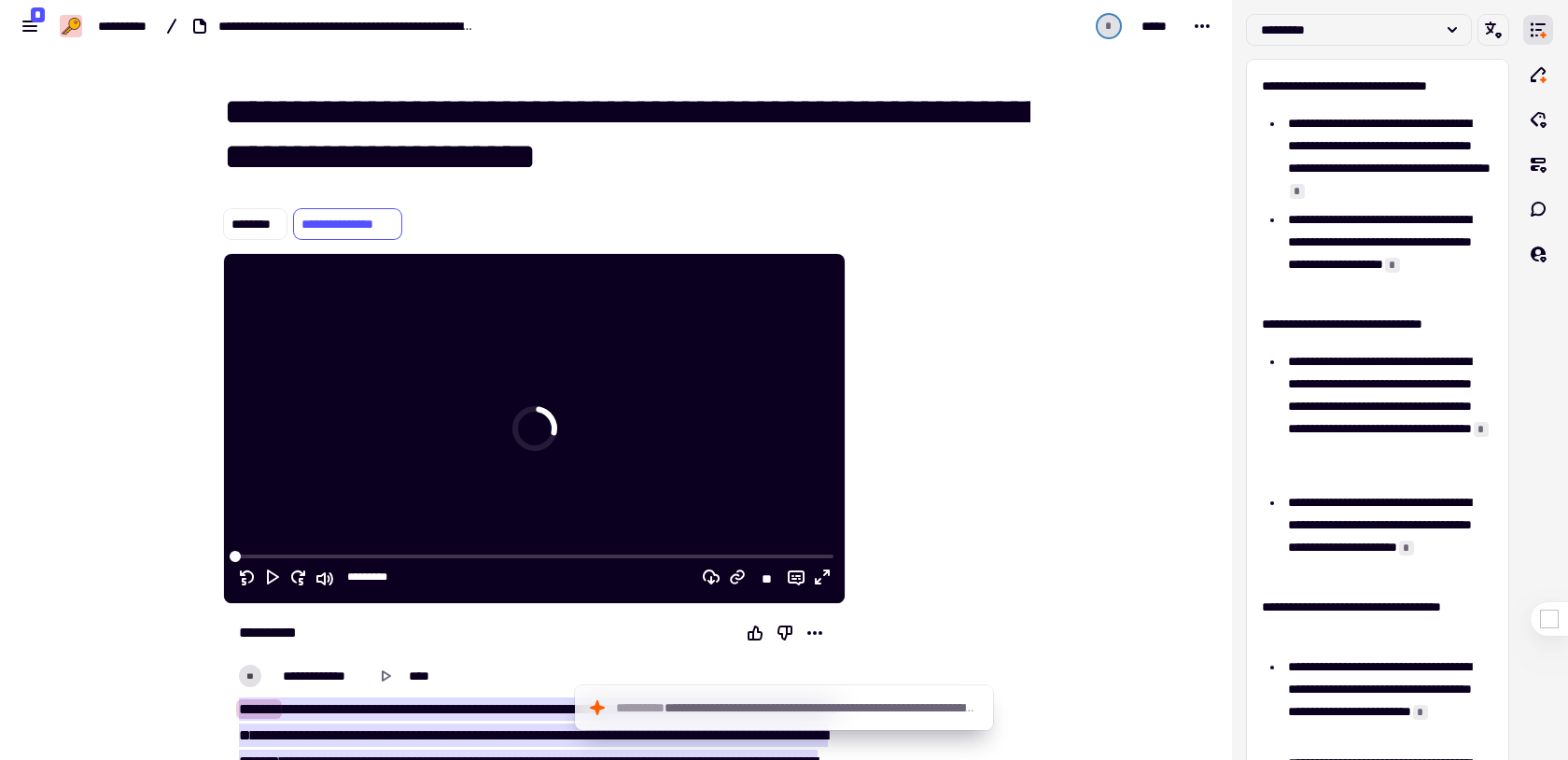 click 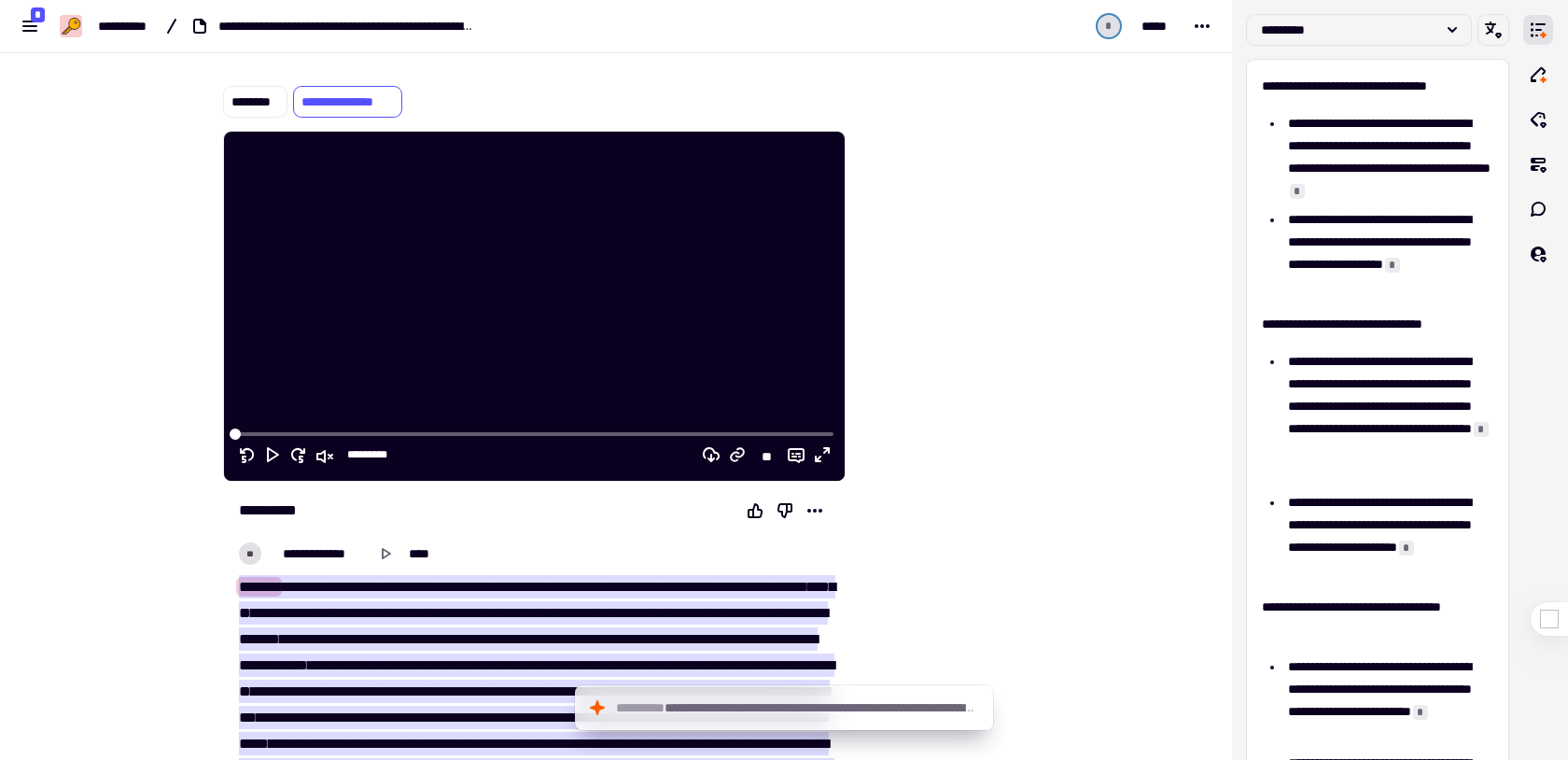 scroll, scrollTop: 135, scrollLeft: 0, axis: vertical 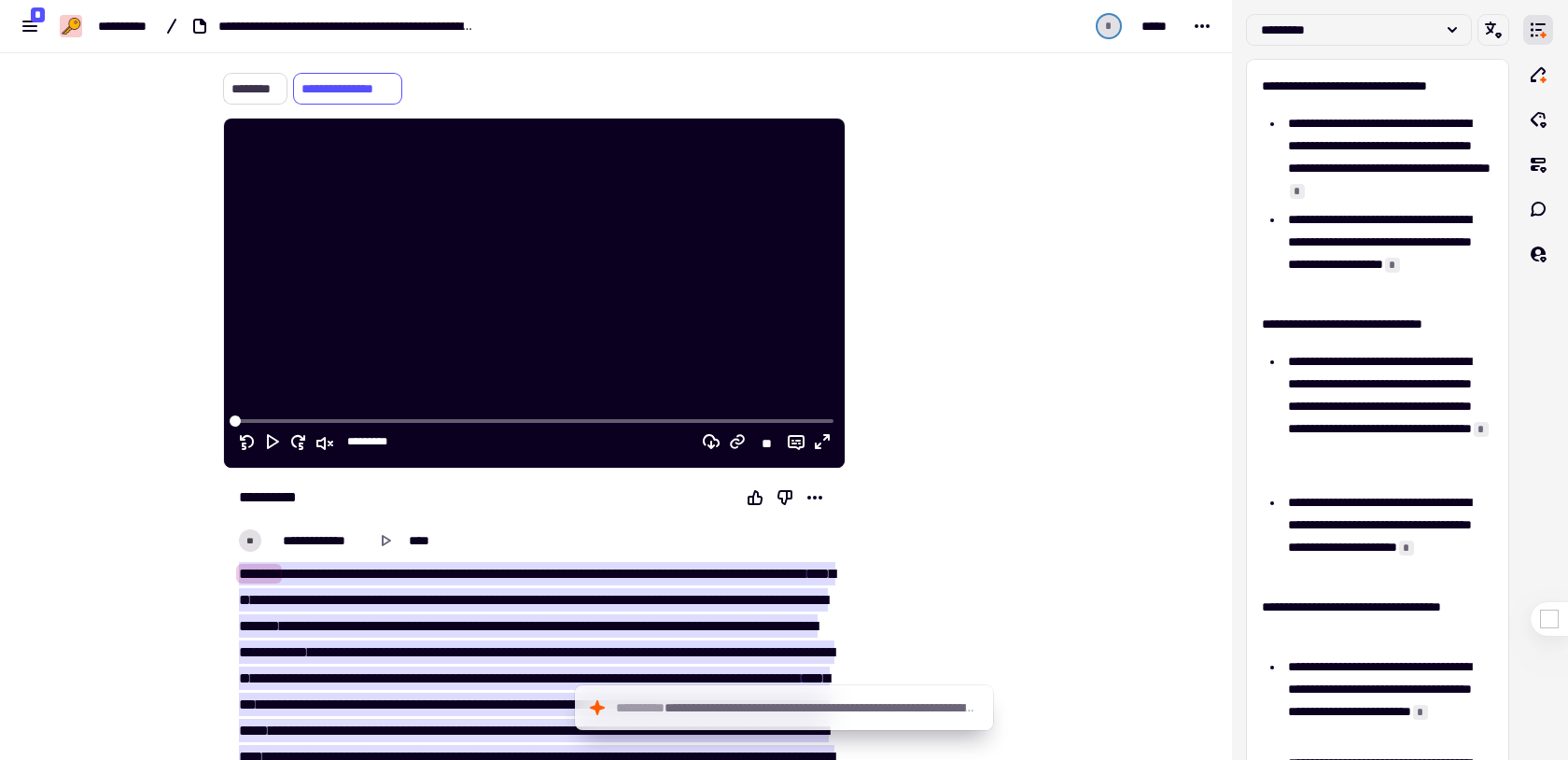 click on "********" 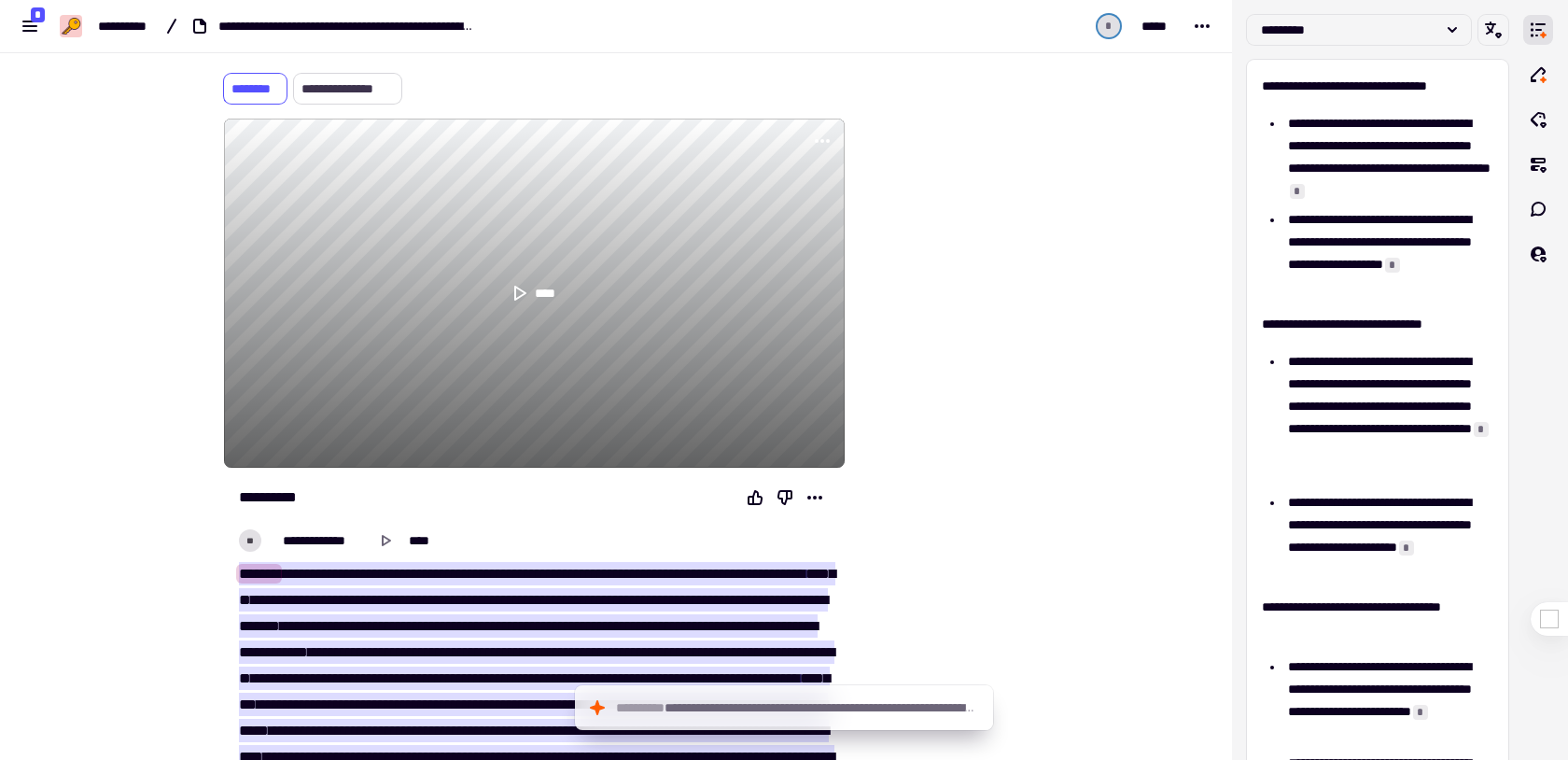 click on "**********" 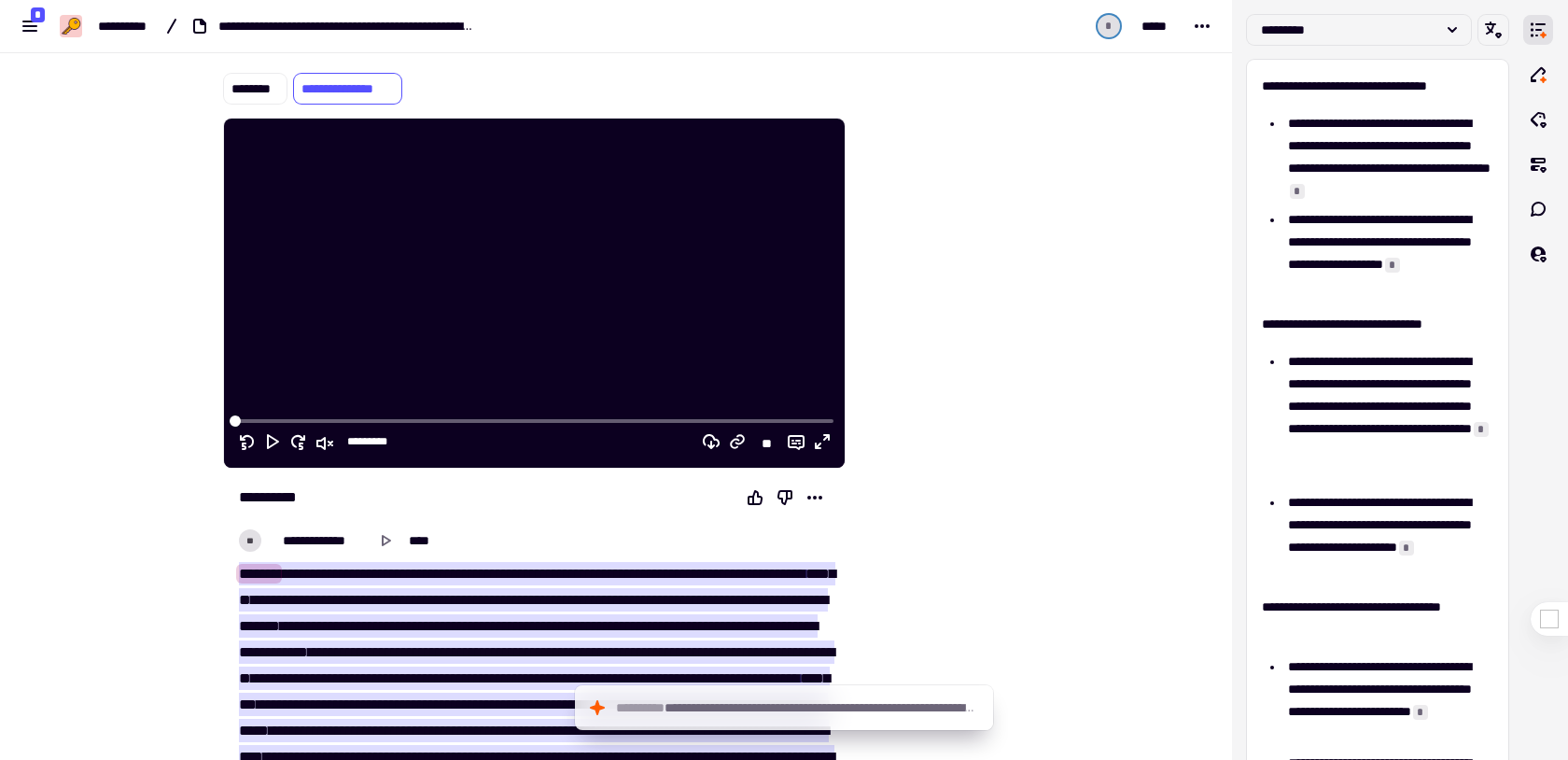 type 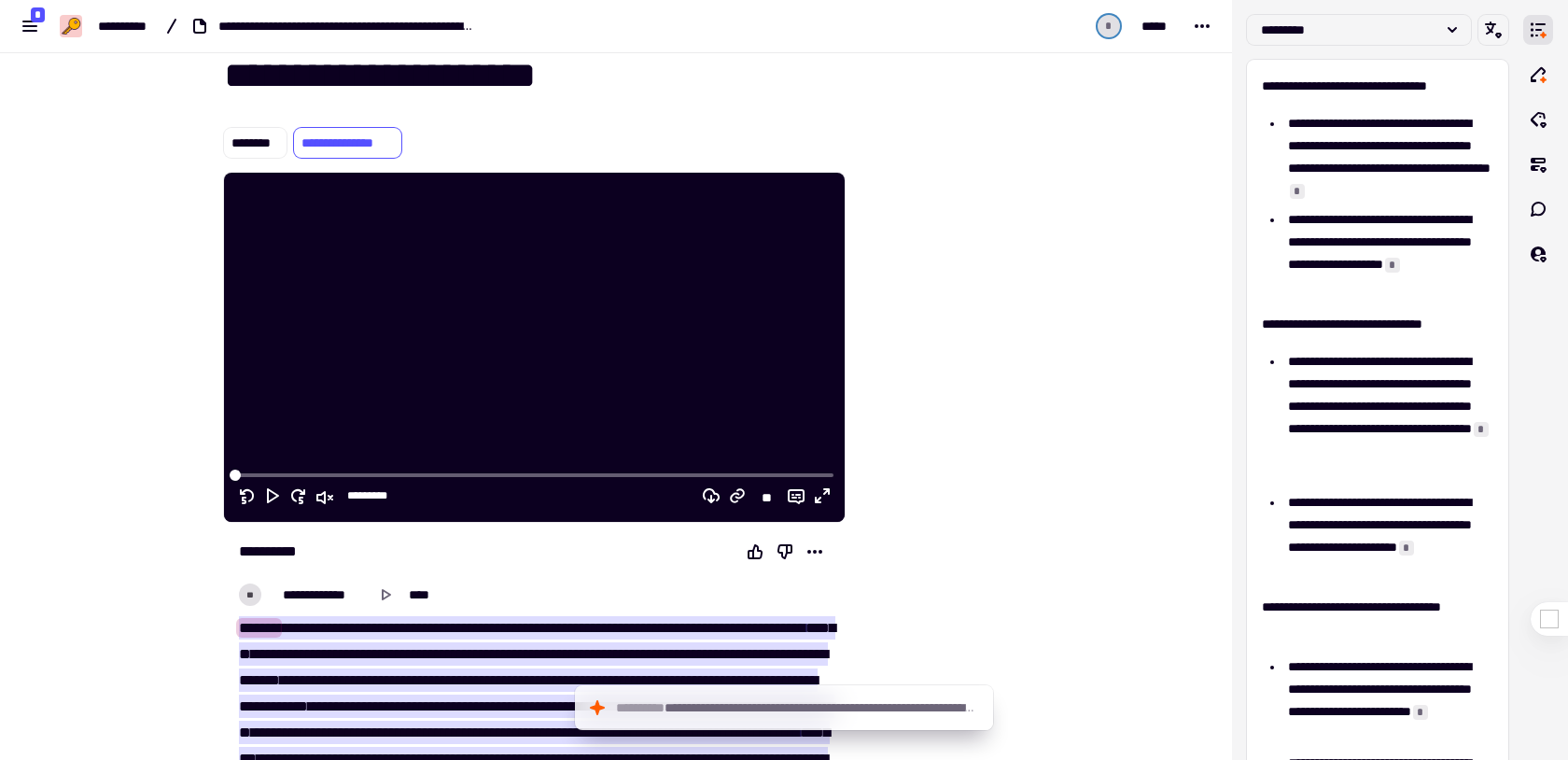scroll, scrollTop: 69, scrollLeft: 0, axis: vertical 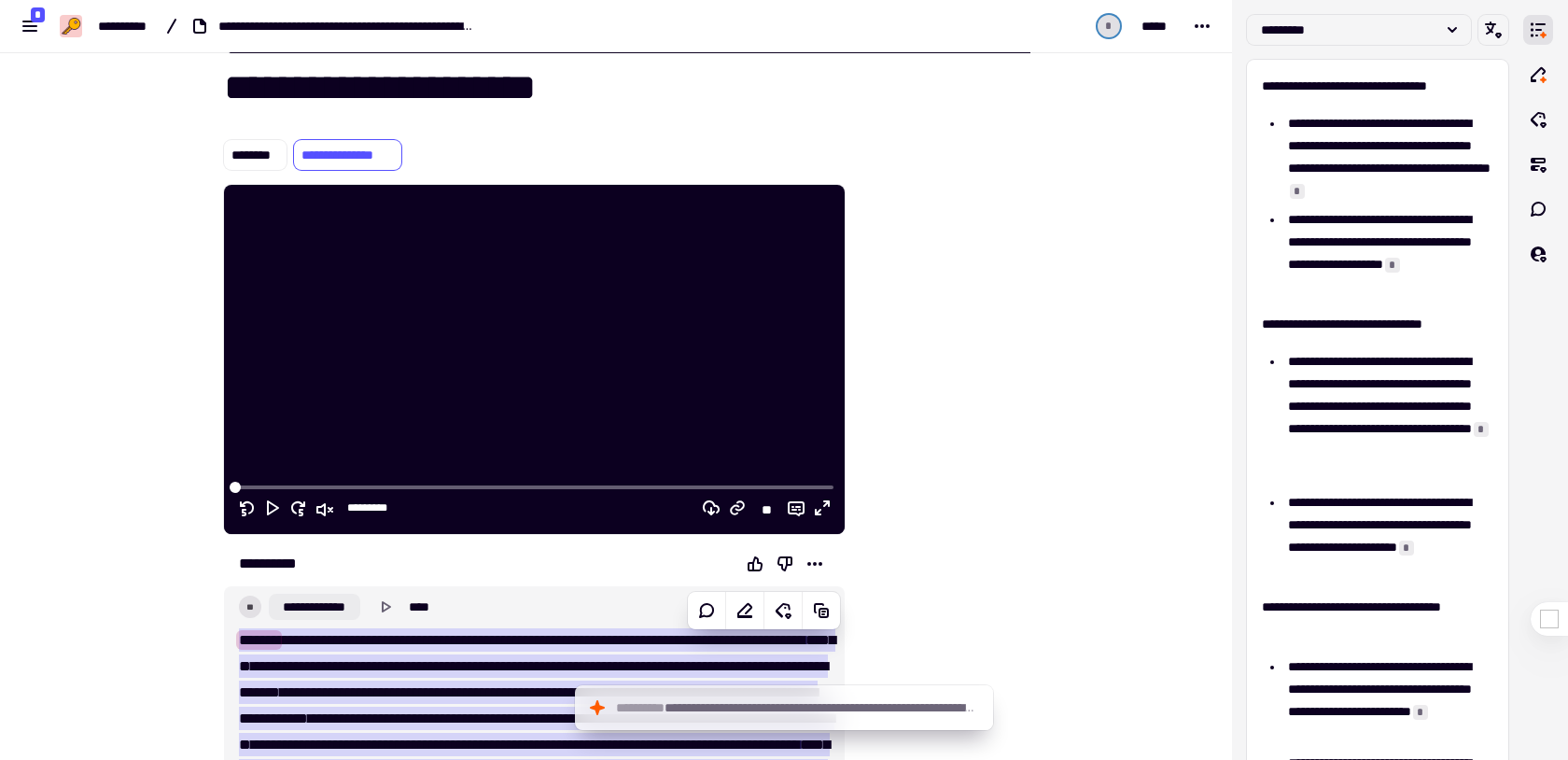 click on "**********" 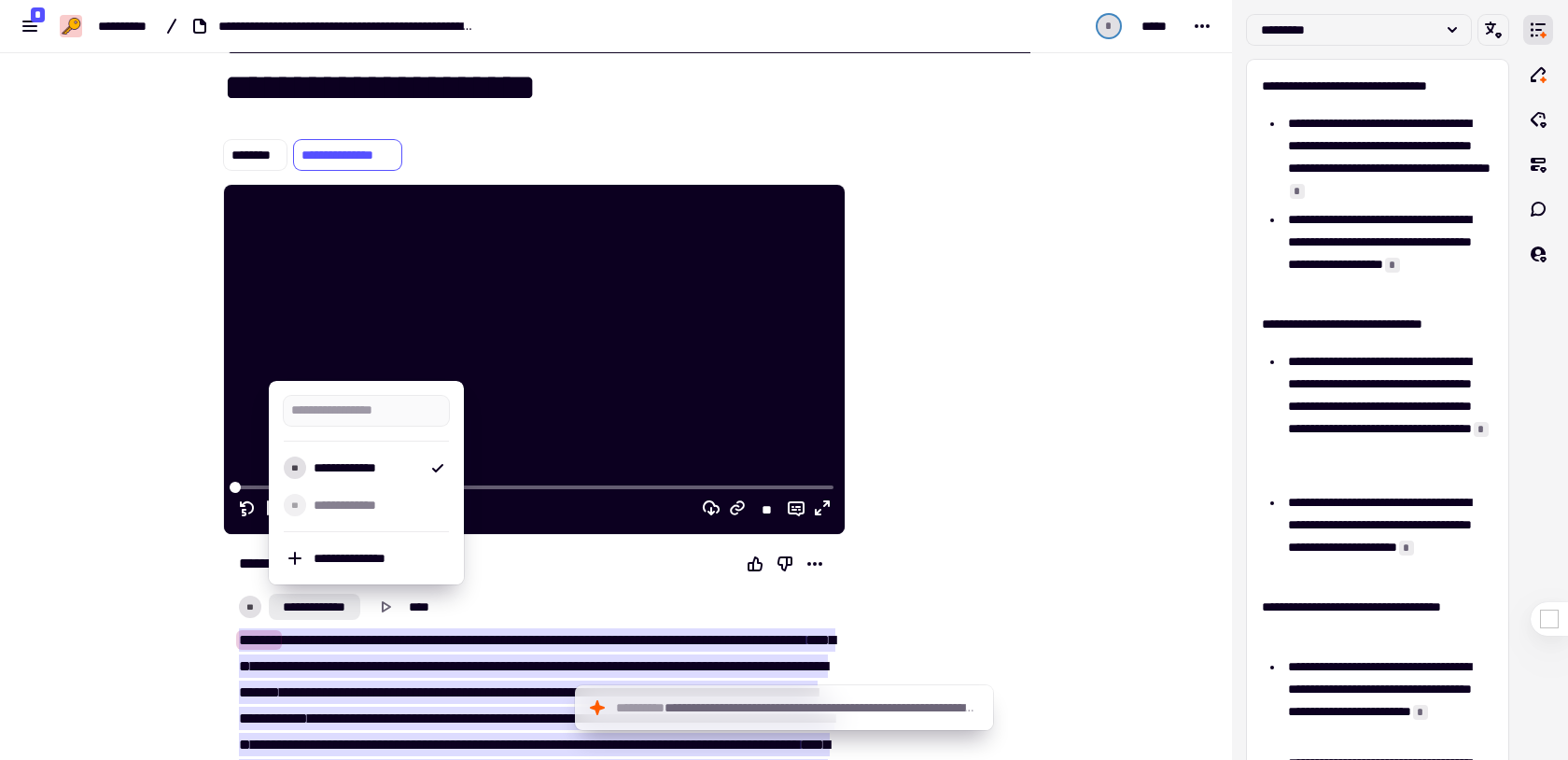 click at bounding box center (939, 4471) 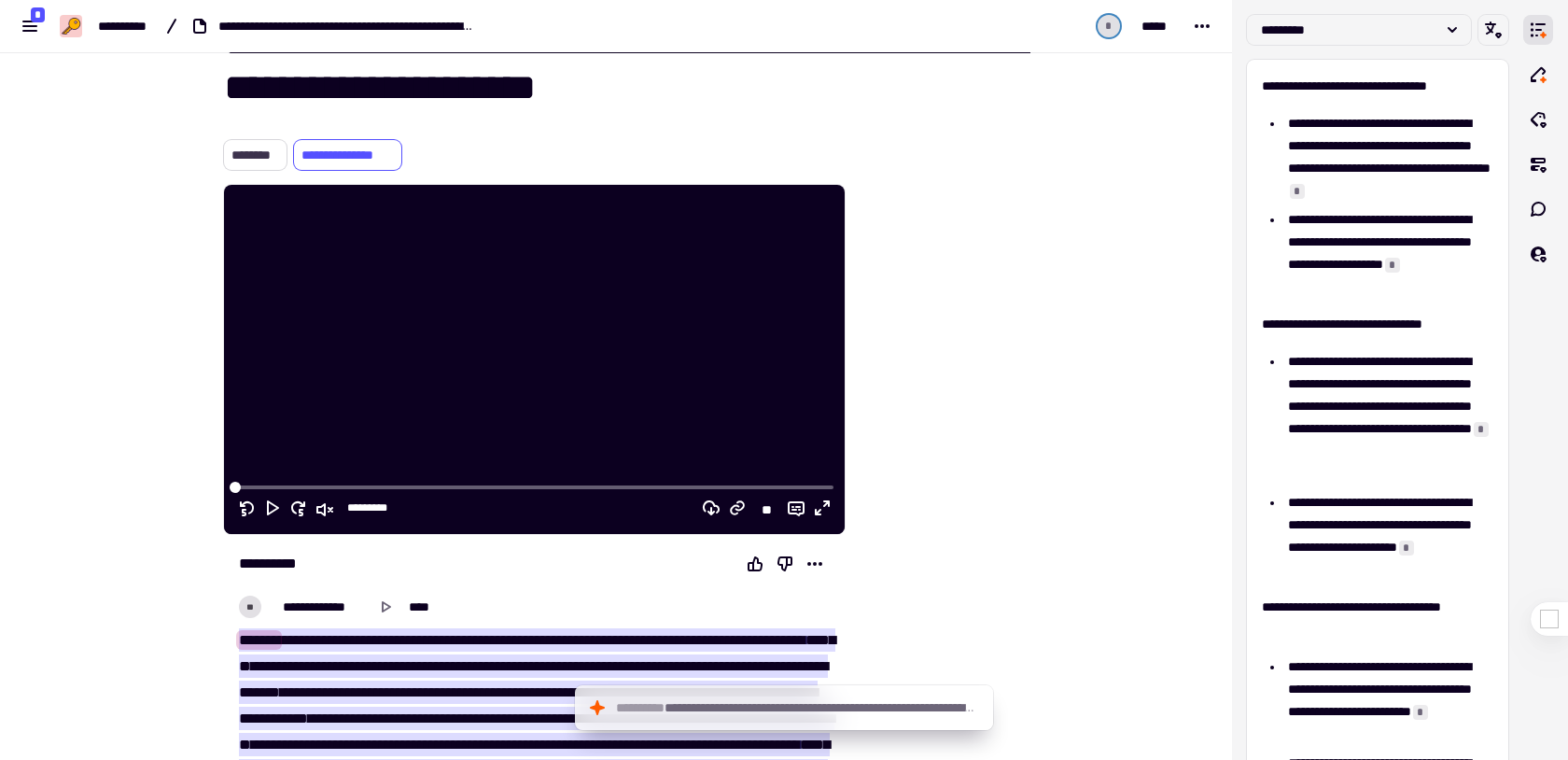 click on "********" 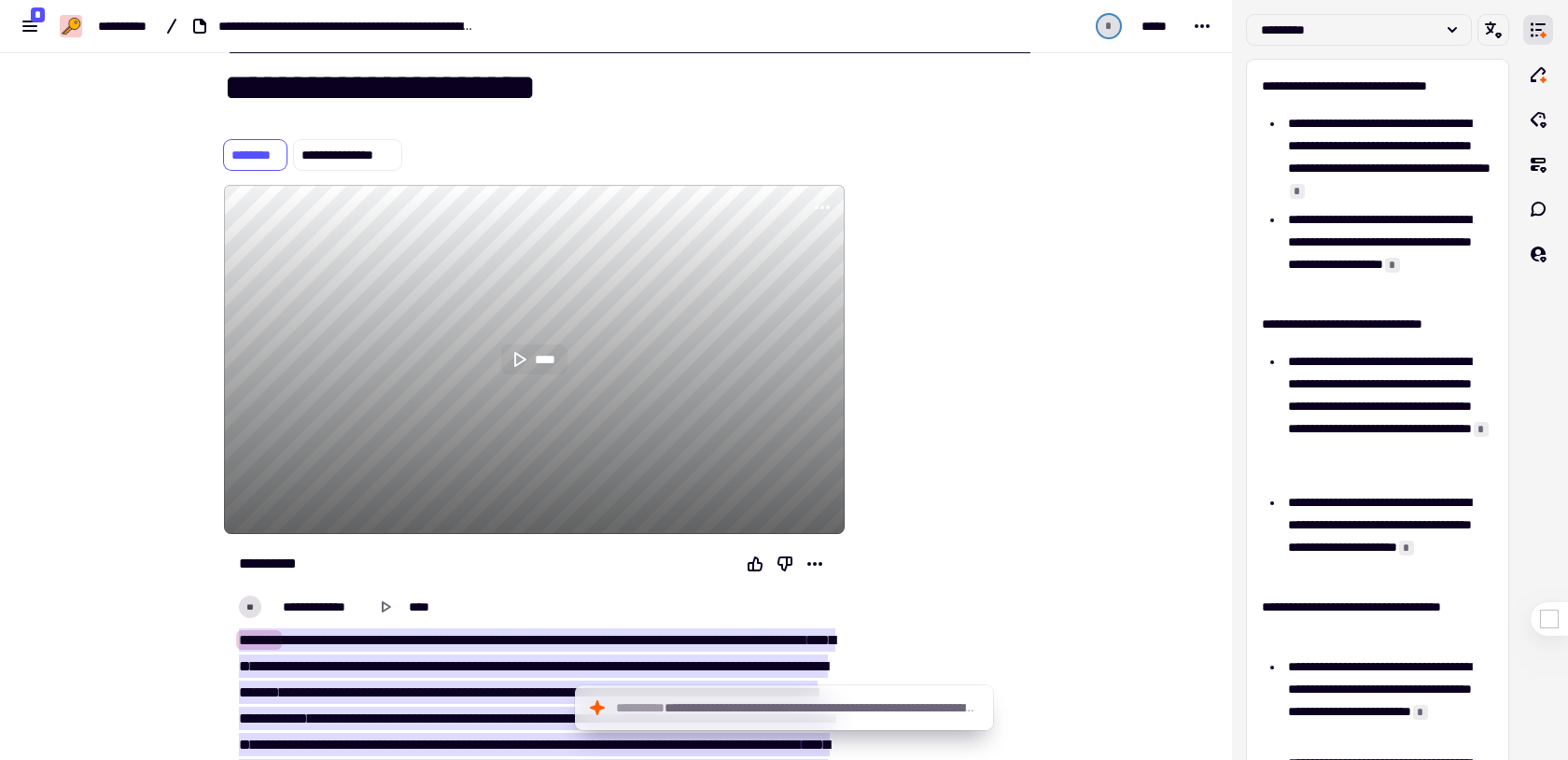 click on "****" 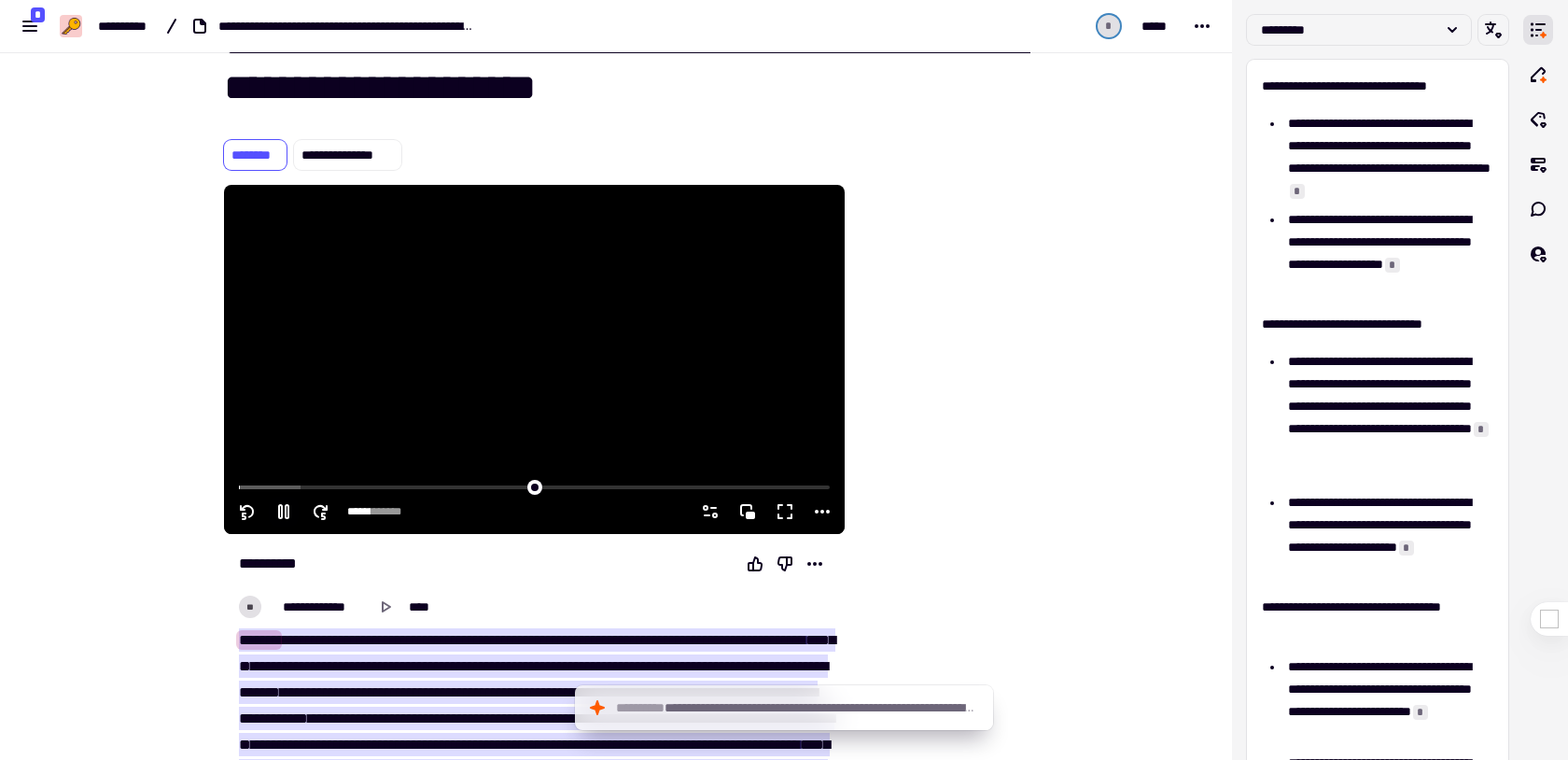 click 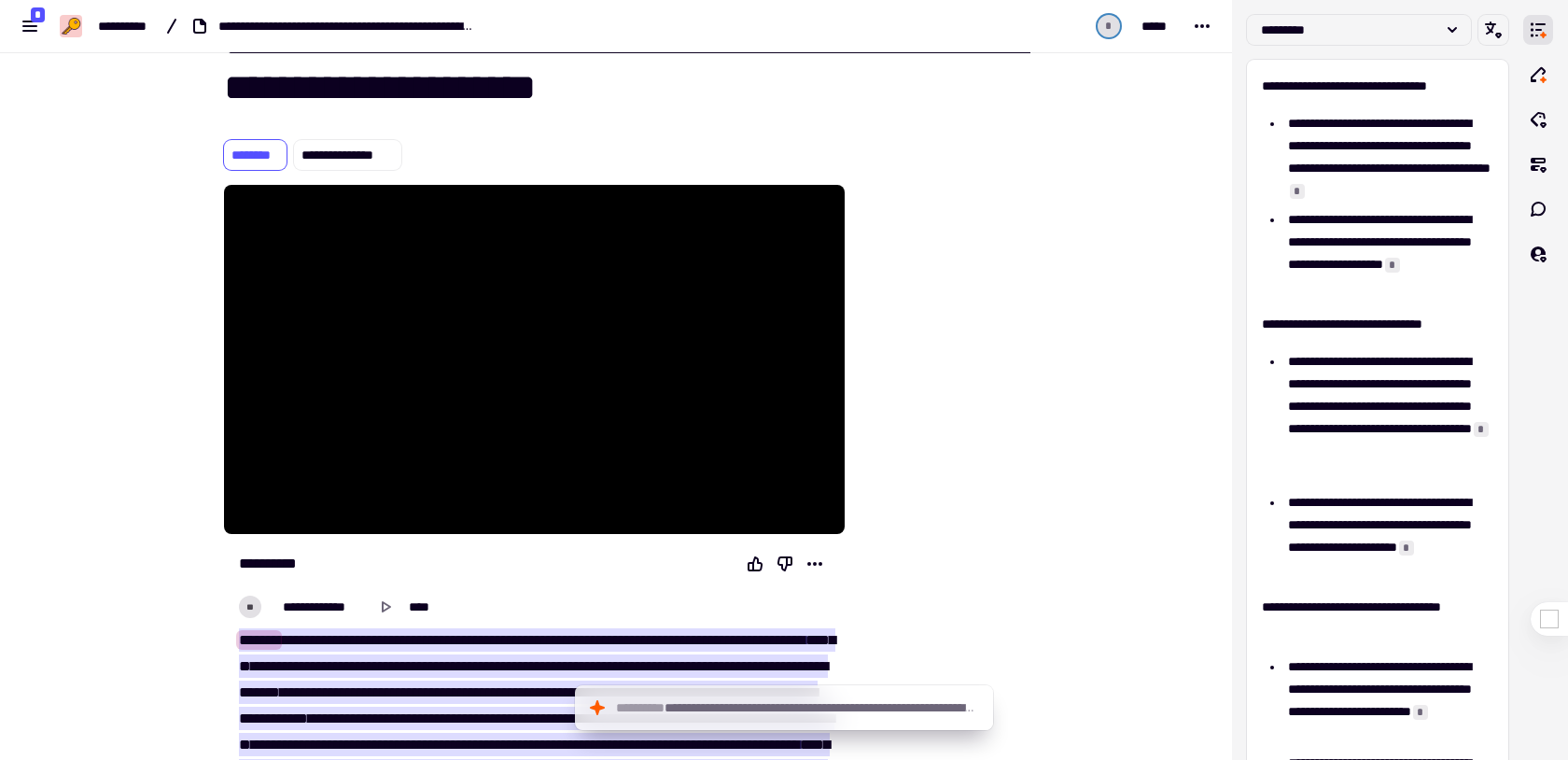 type 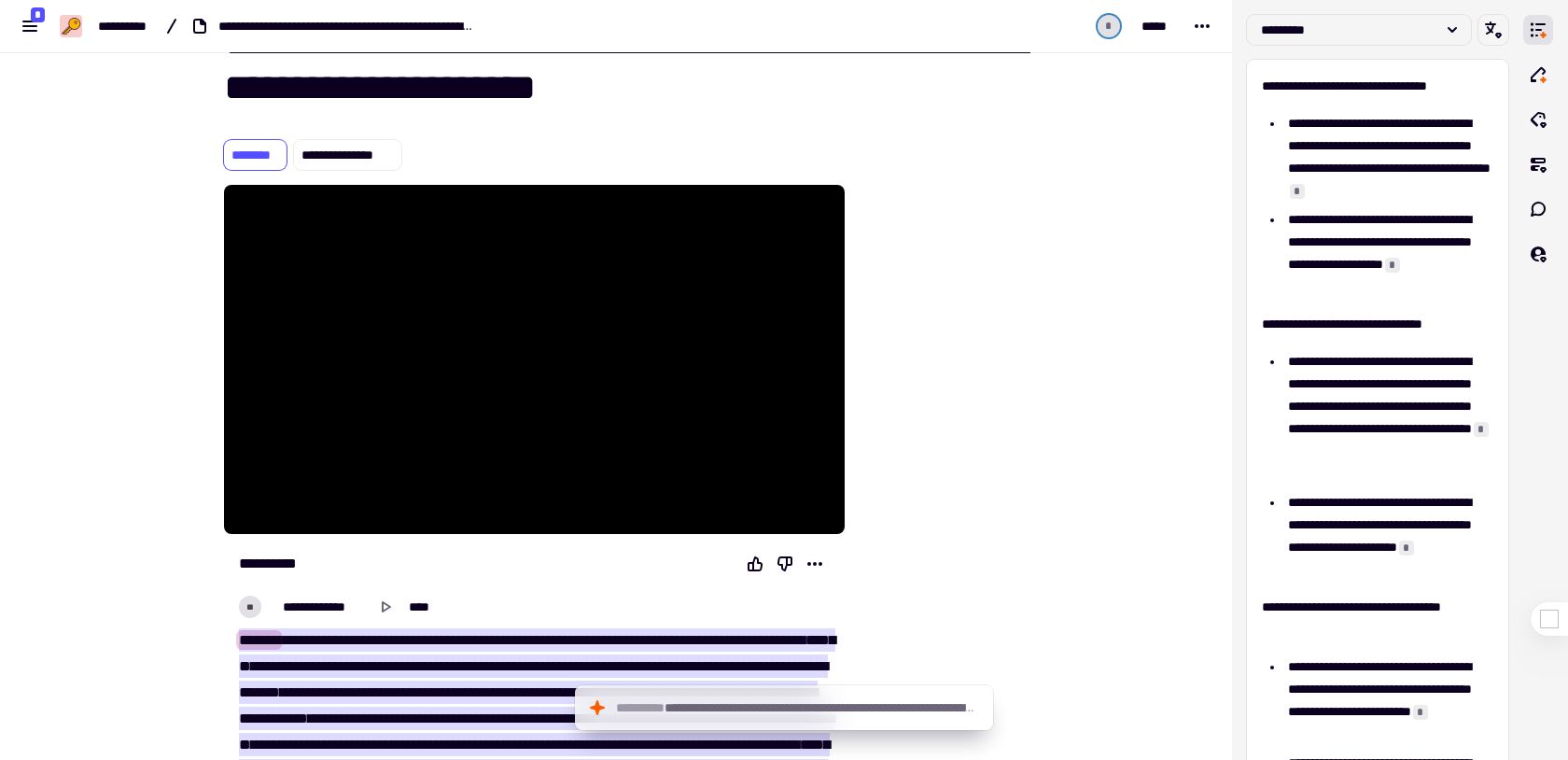 click at bounding box center [939, 4471] 